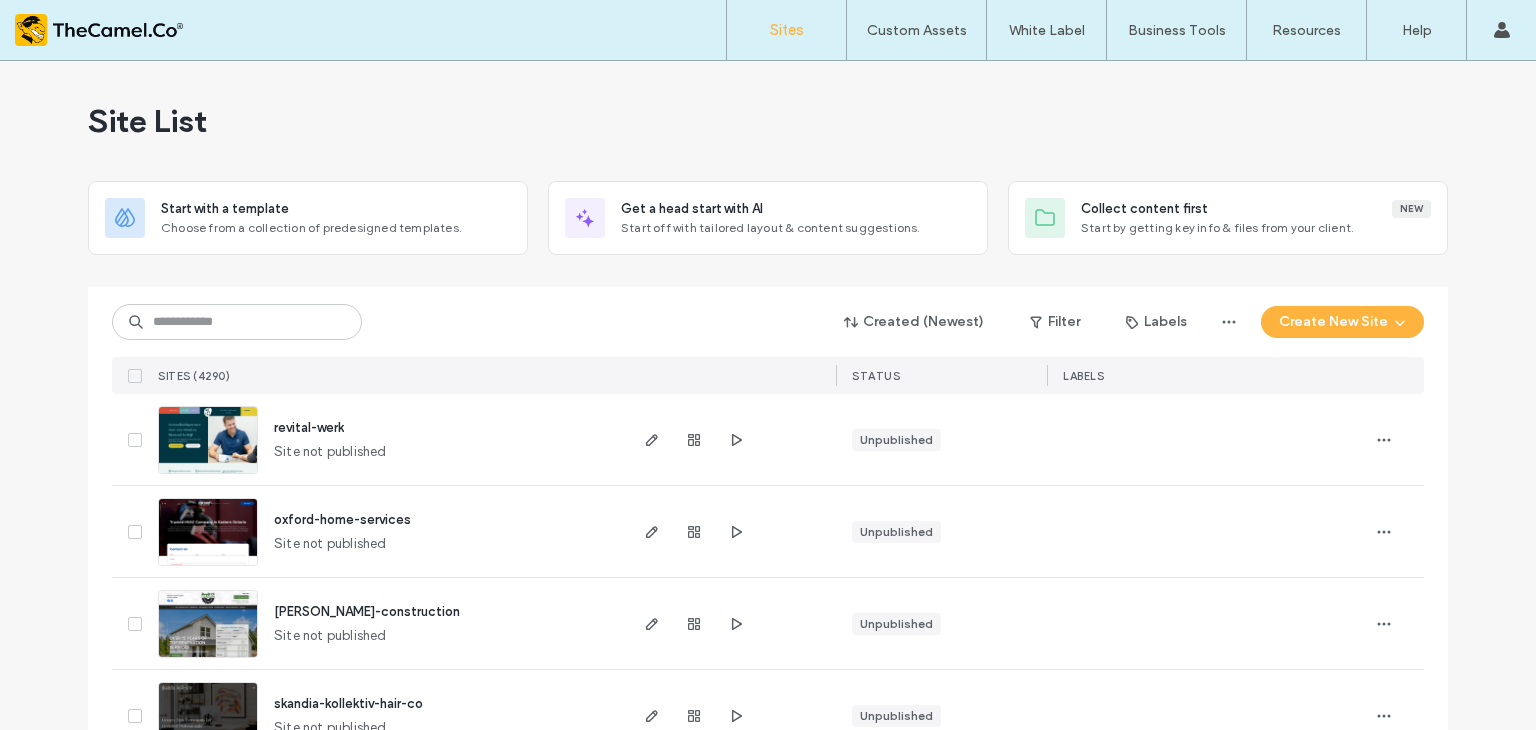 scroll, scrollTop: 0, scrollLeft: 0, axis: both 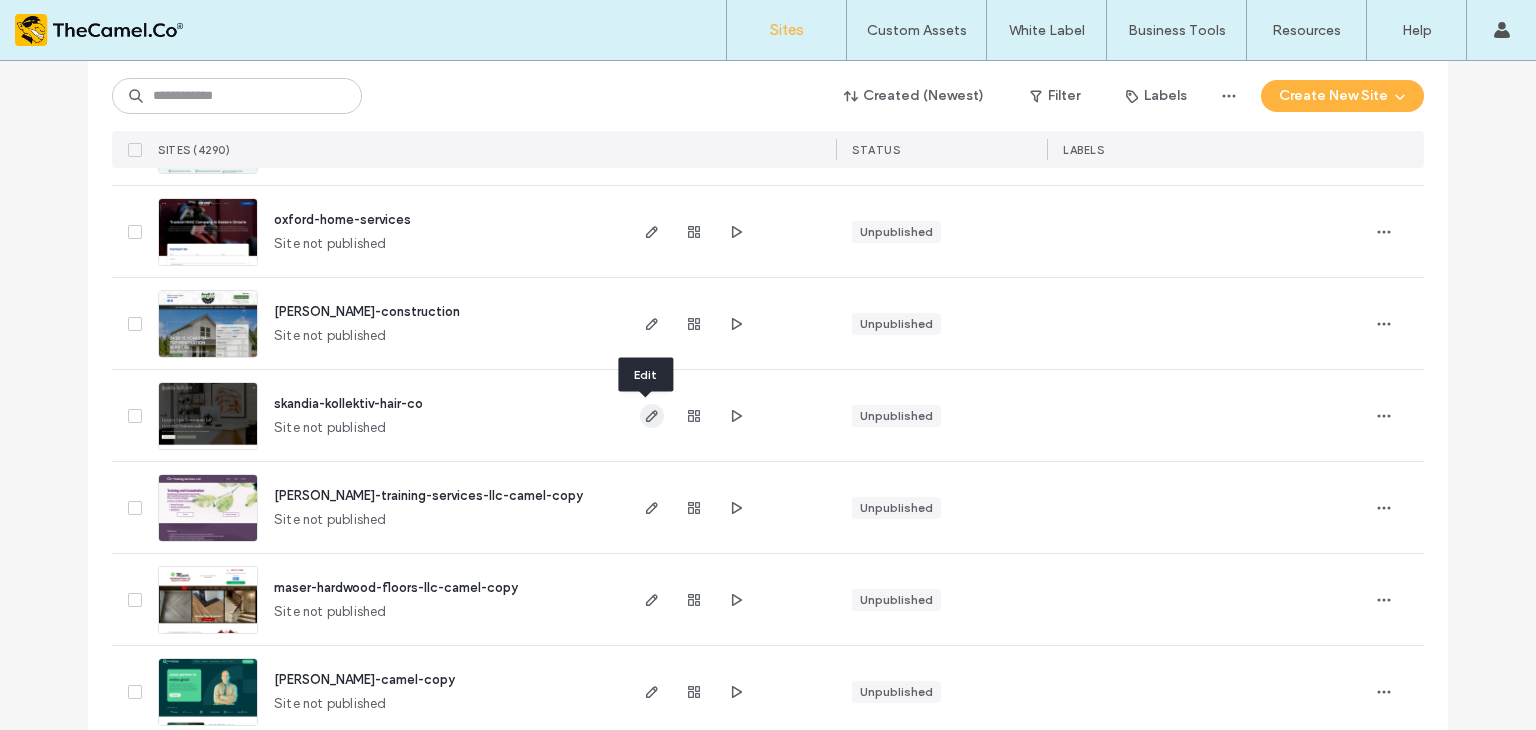 click at bounding box center (652, 416) 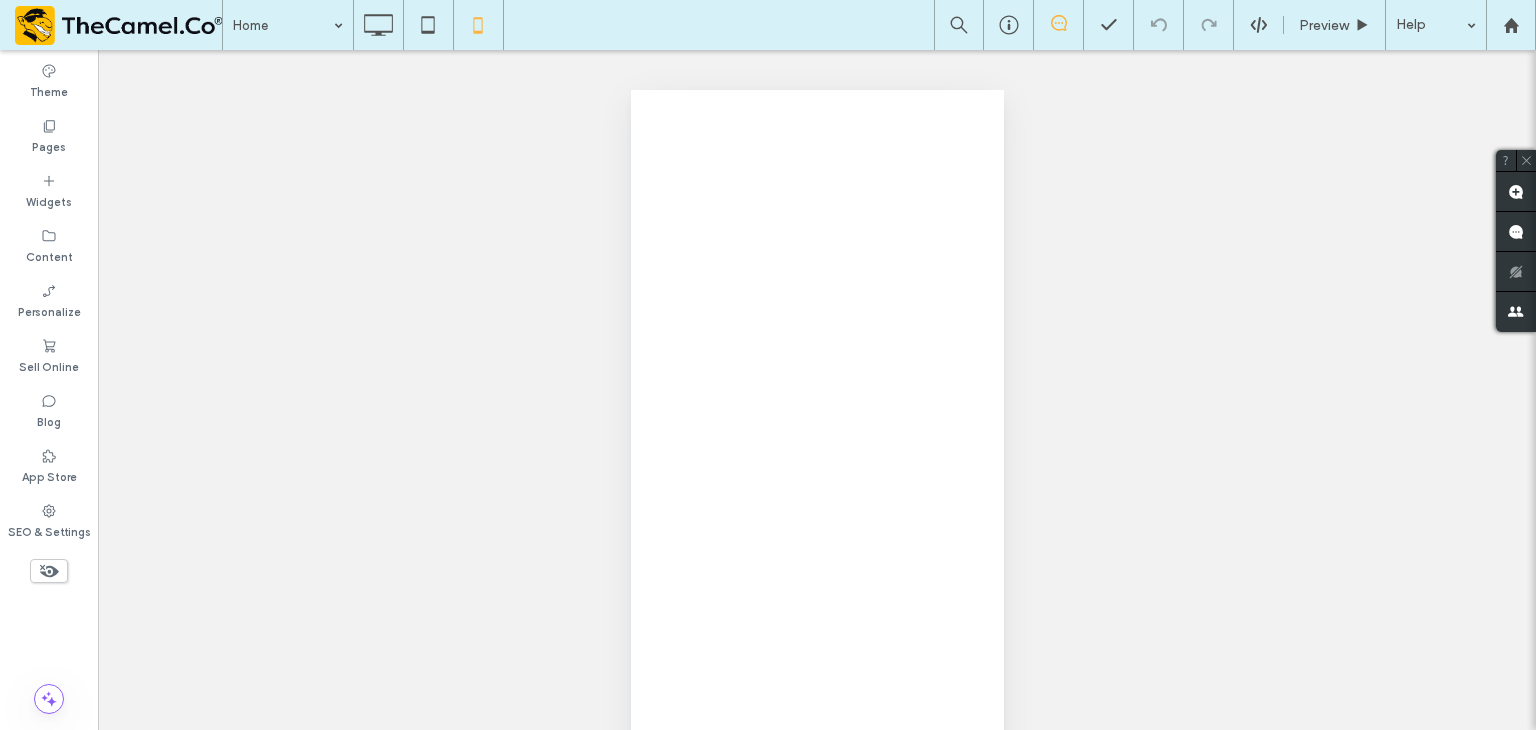 scroll, scrollTop: 0, scrollLeft: 0, axis: both 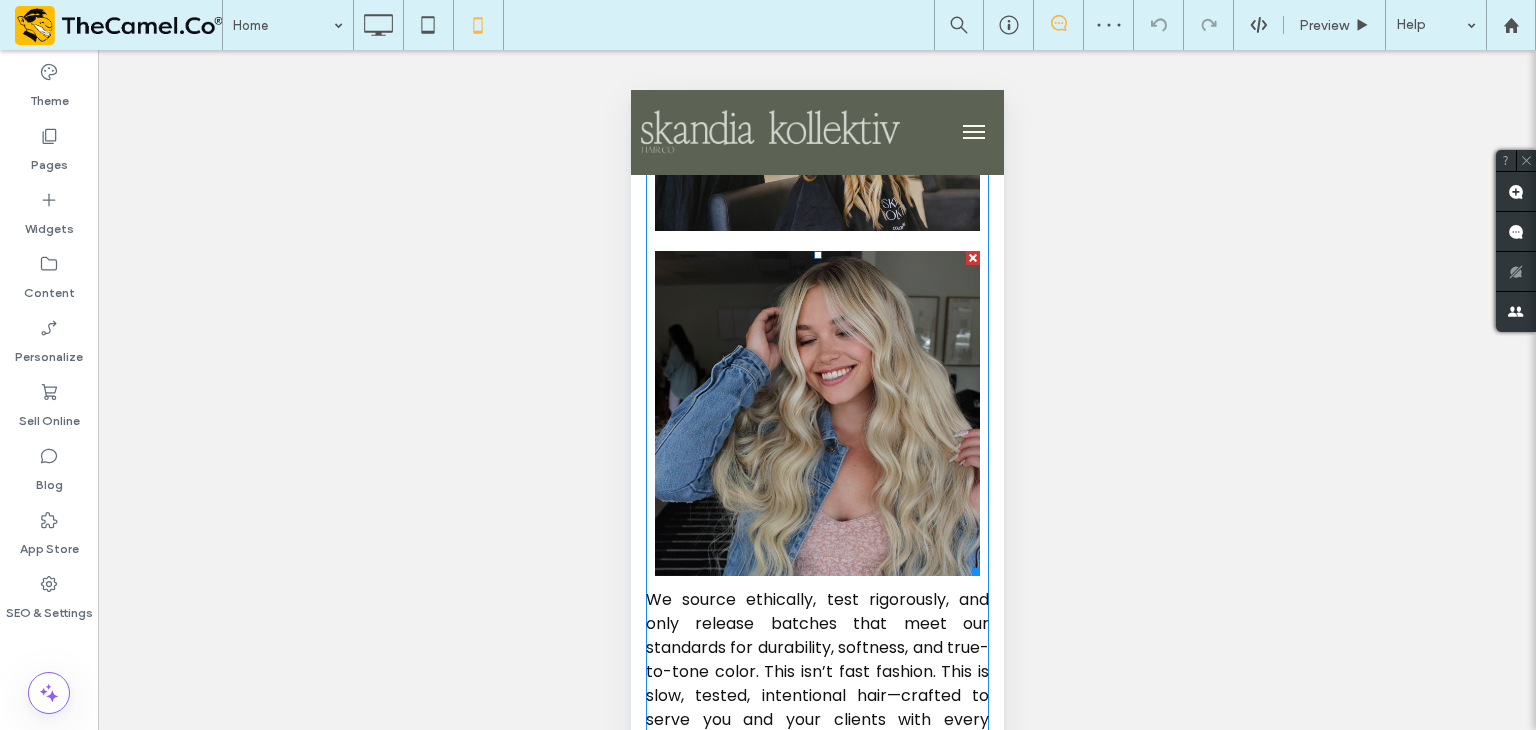 click at bounding box center [816, 413] 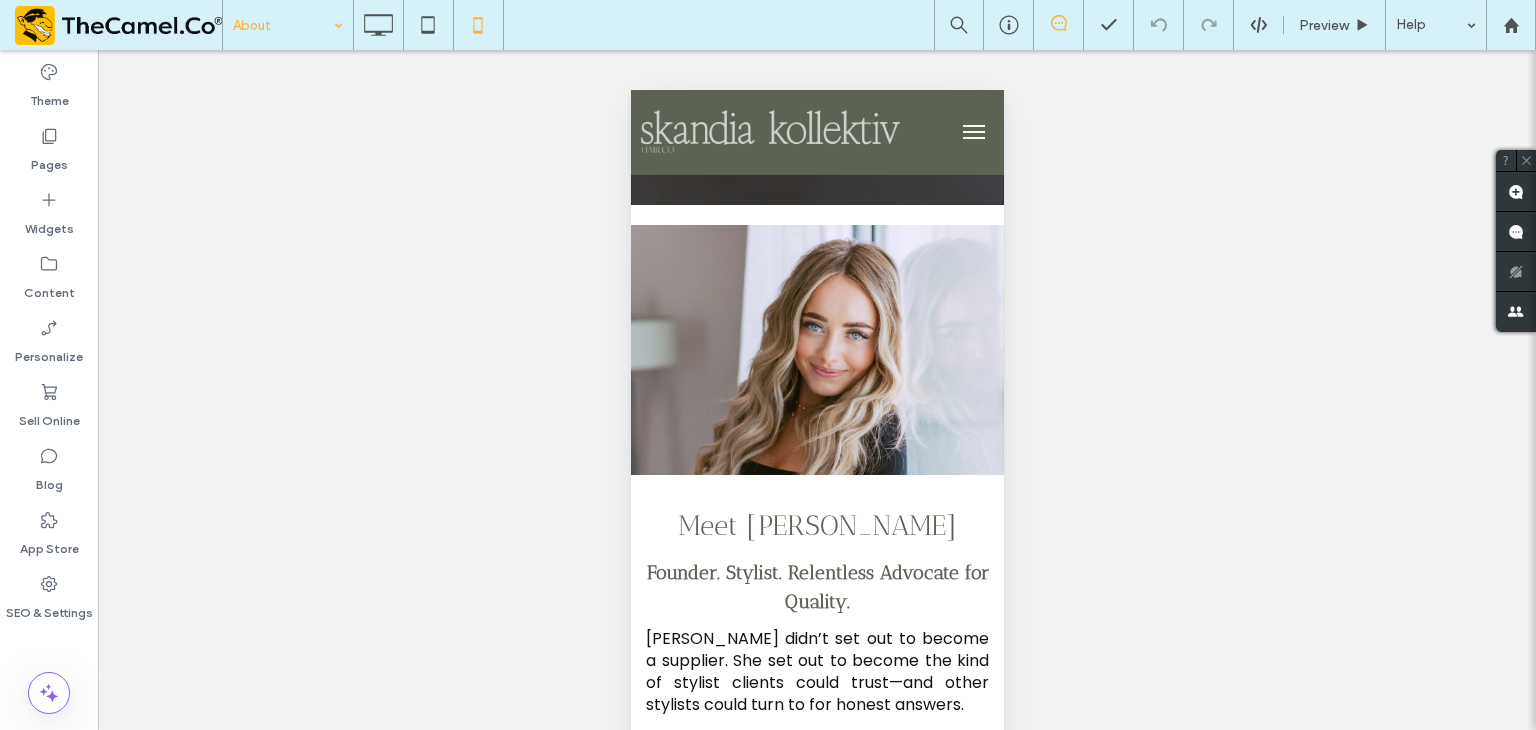 scroll, scrollTop: 3100, scrollLeft: 0, axis: vertical 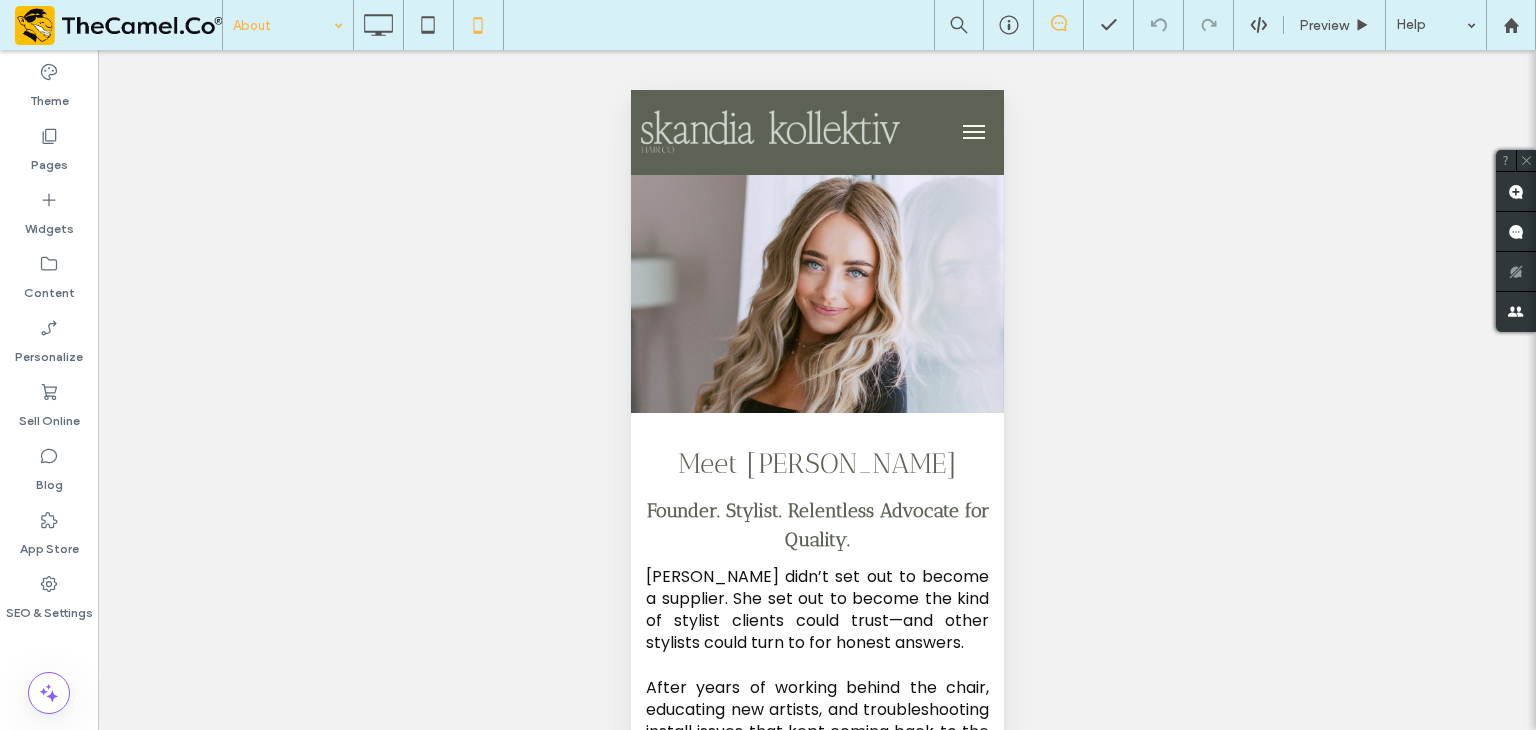 click on "Click To Paste" at bounding box center (816, 288) 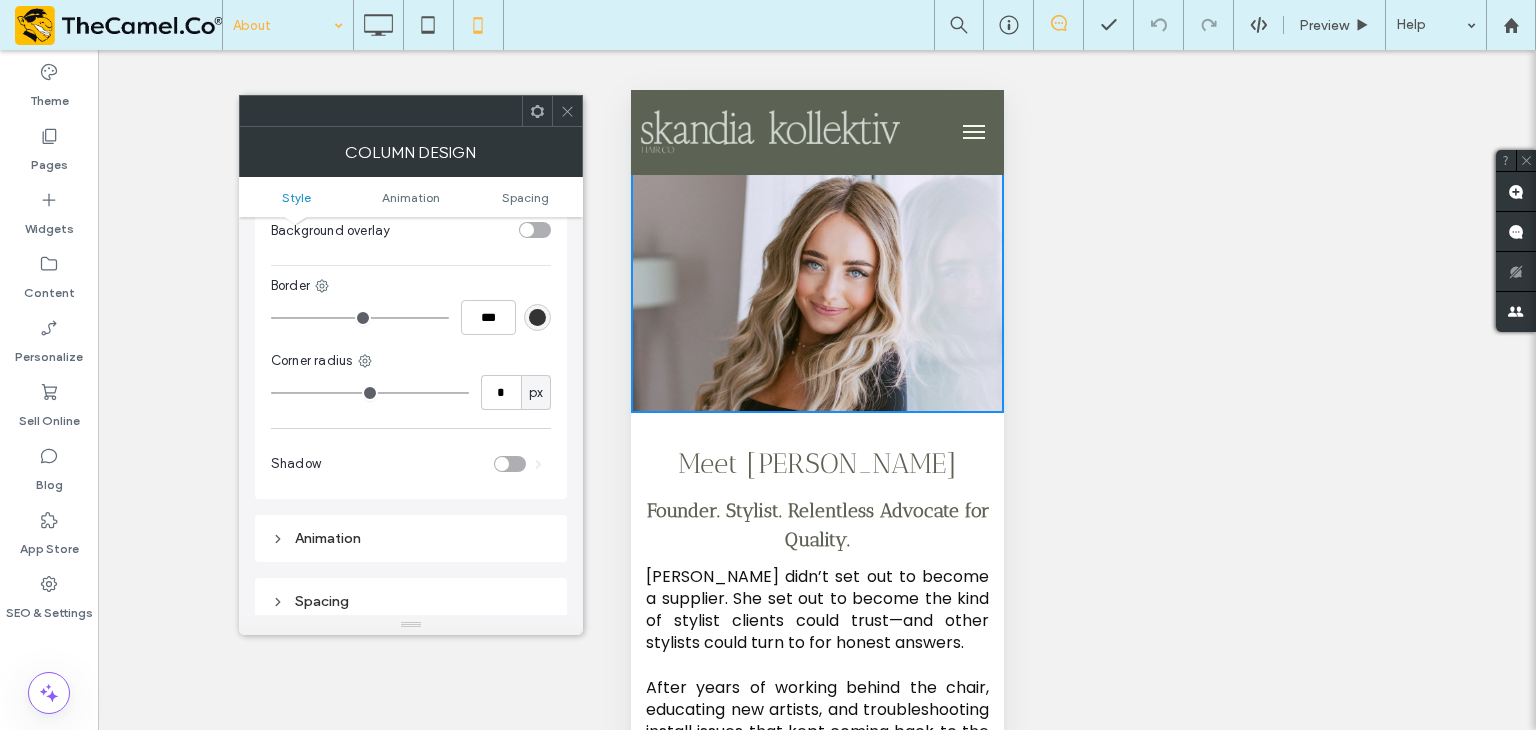 scroll, scrollTop: 800, scrollLeft: 0, axis: vertical 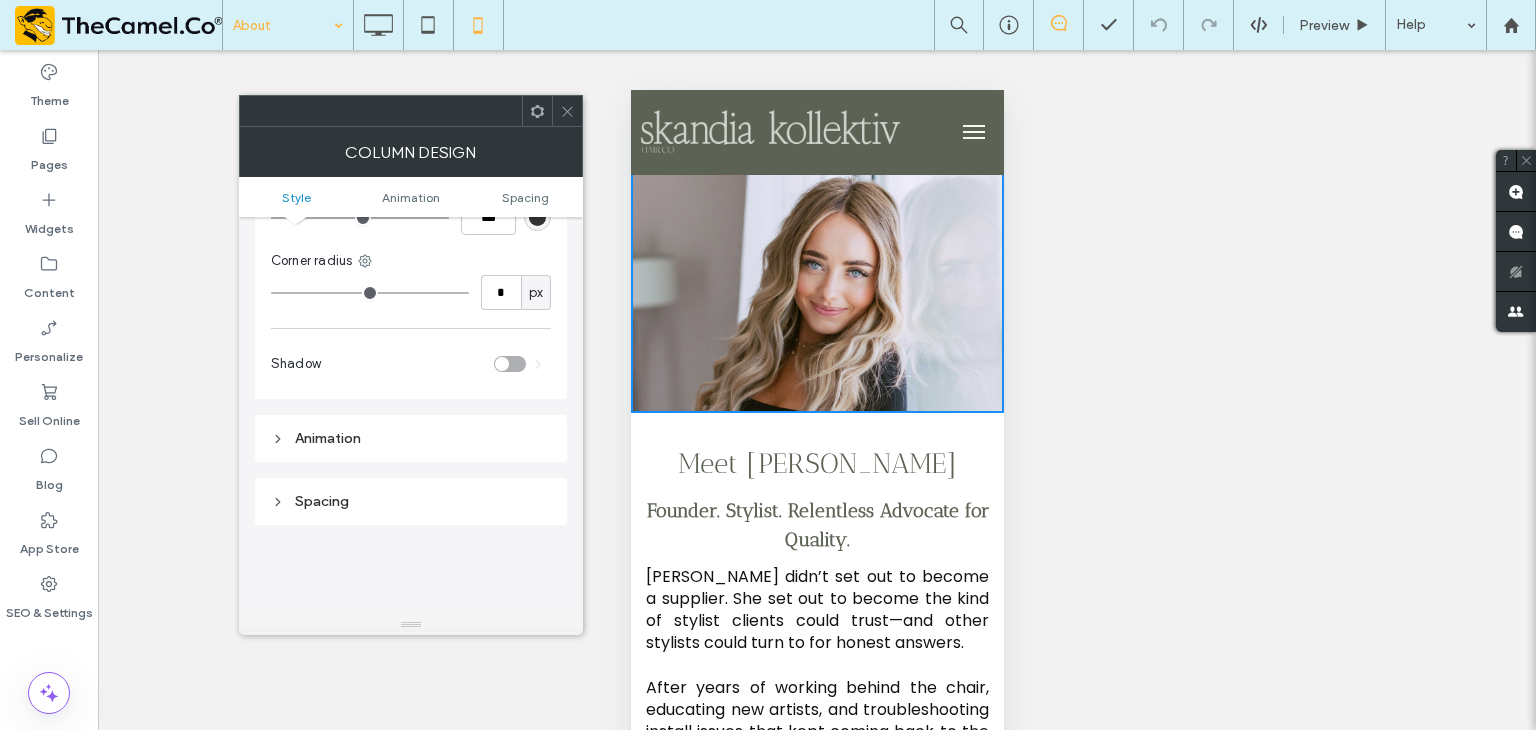 click on "Click To Paste" at bounding box center (816, 288) 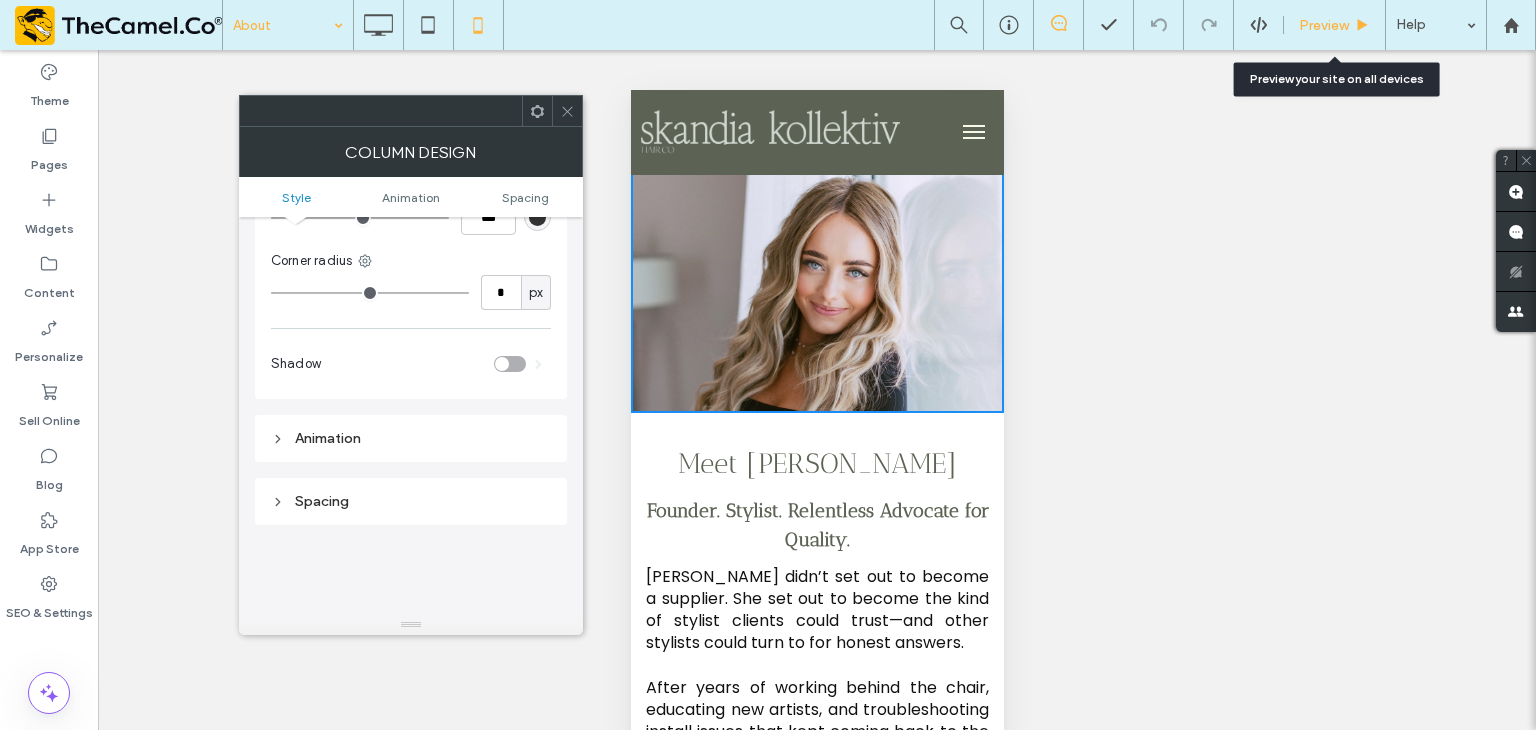 click on "Preview" at bounding box center (1334, 25) 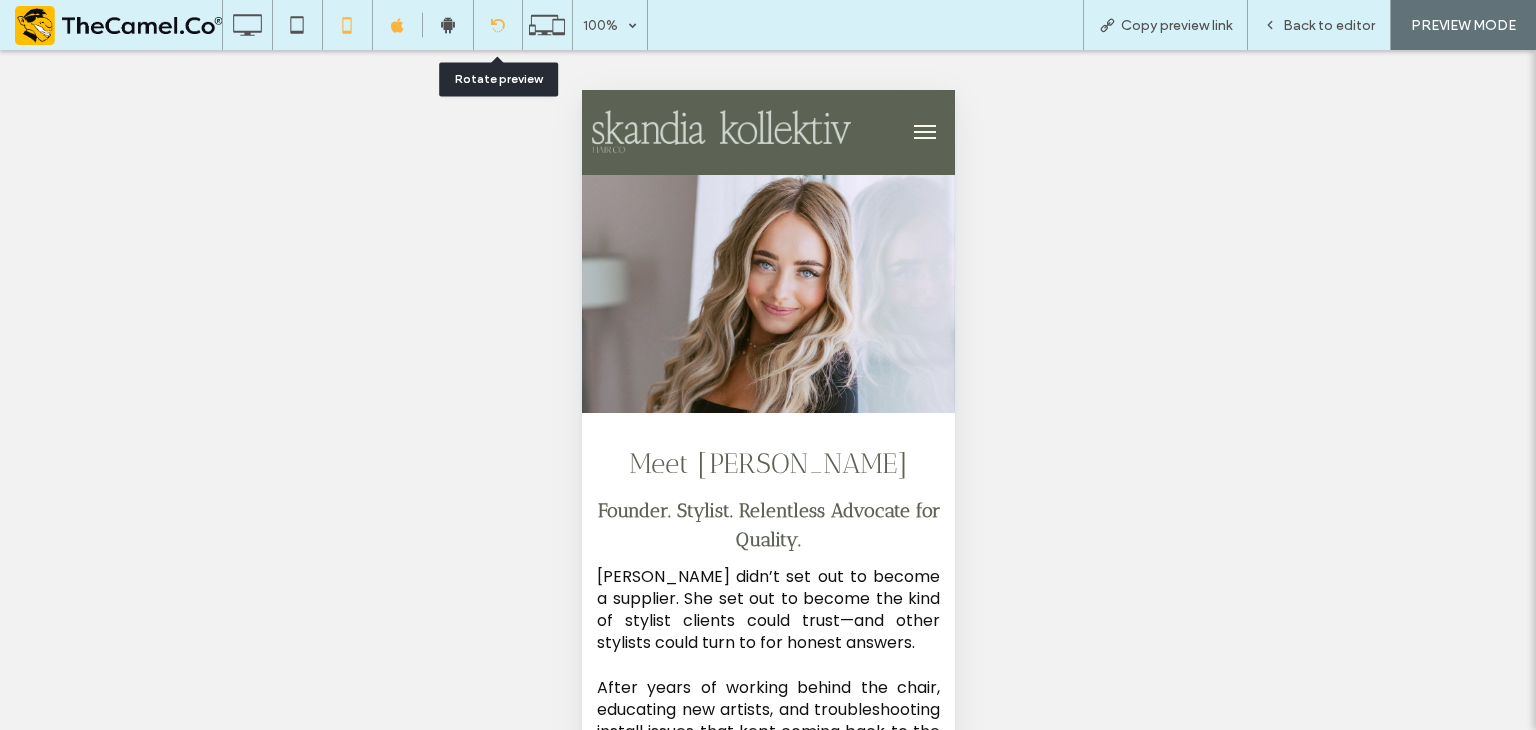 click at bounding box center (497, 25) 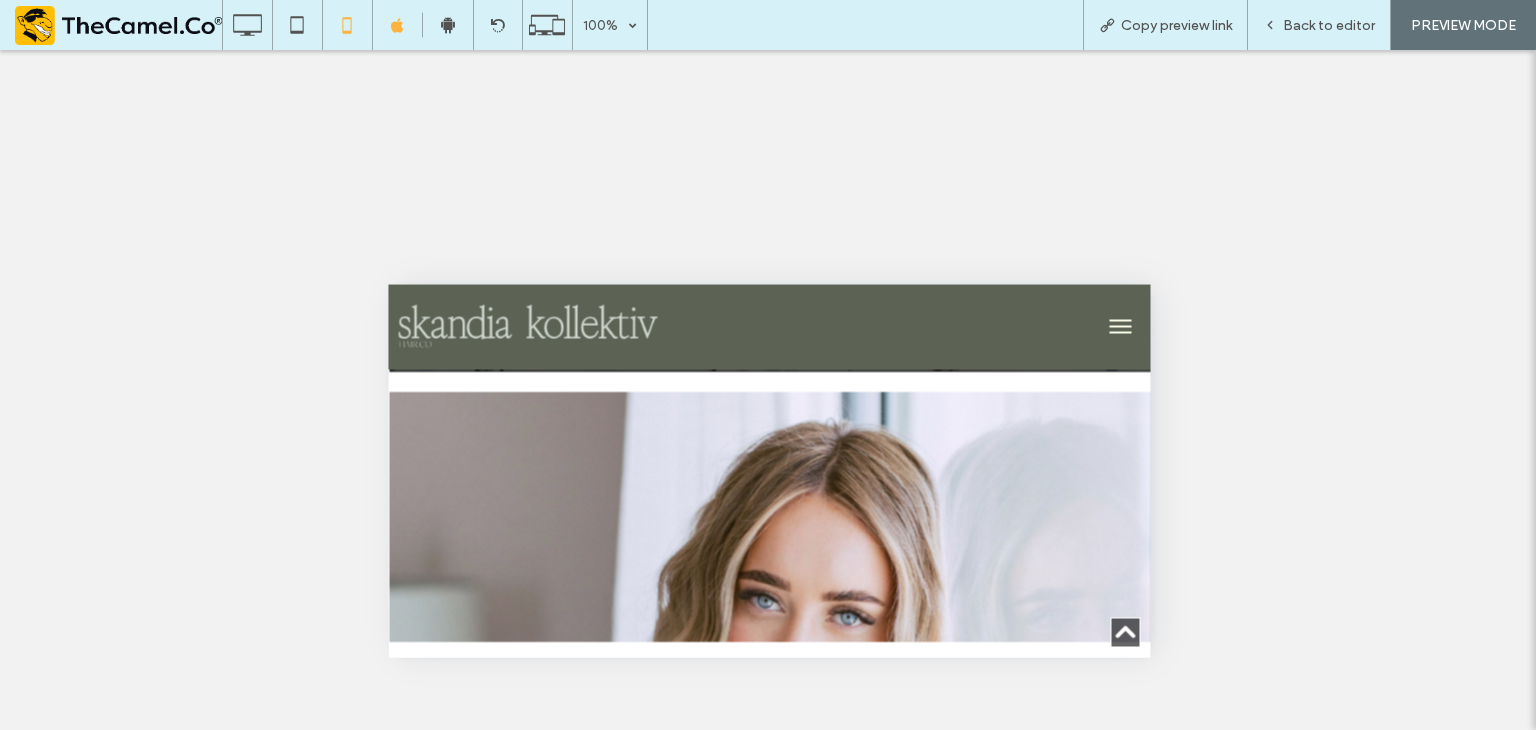 scroll, scrollTop: 2400, scrollLeft: 0, axis: vertical 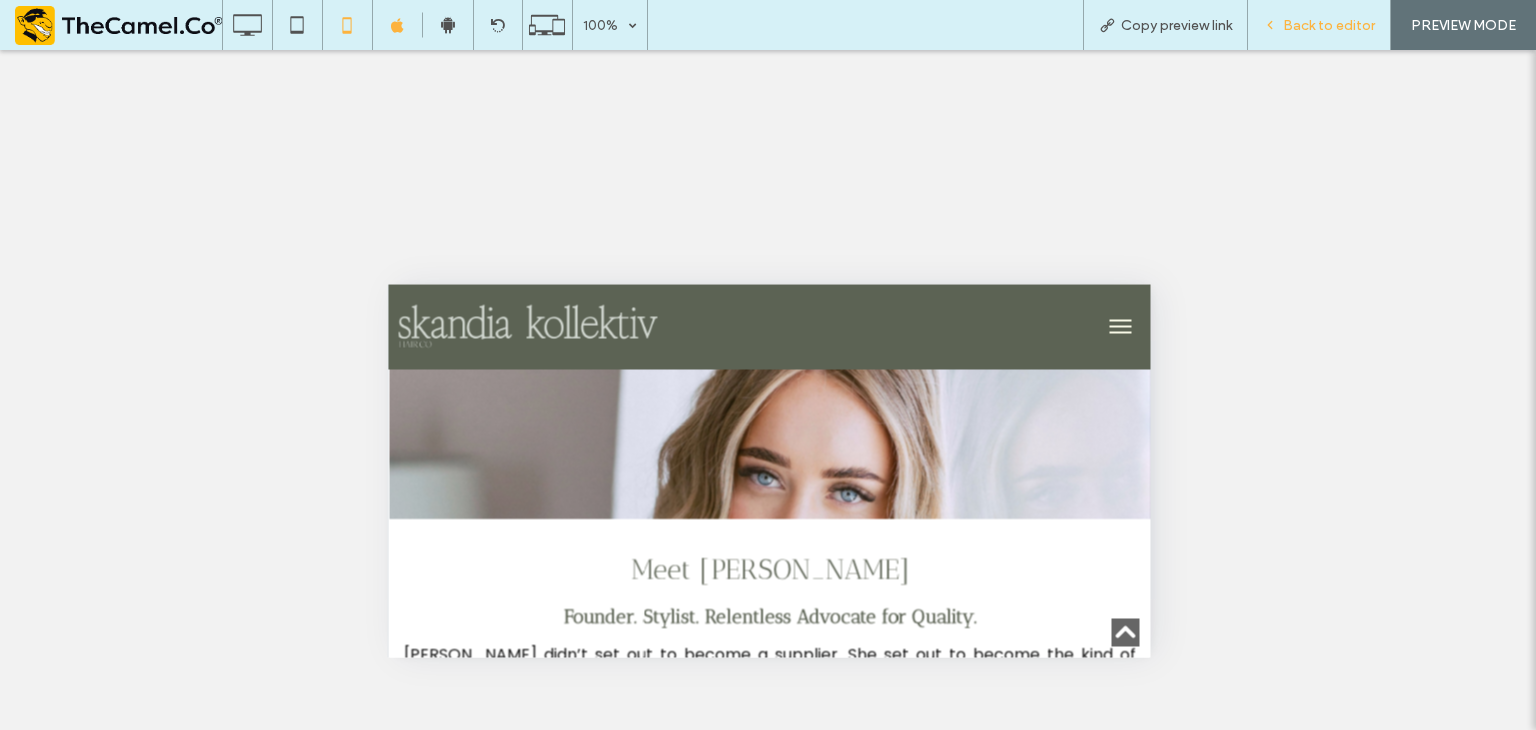 click on "Back to editor" at bounding box center [1329, 25] 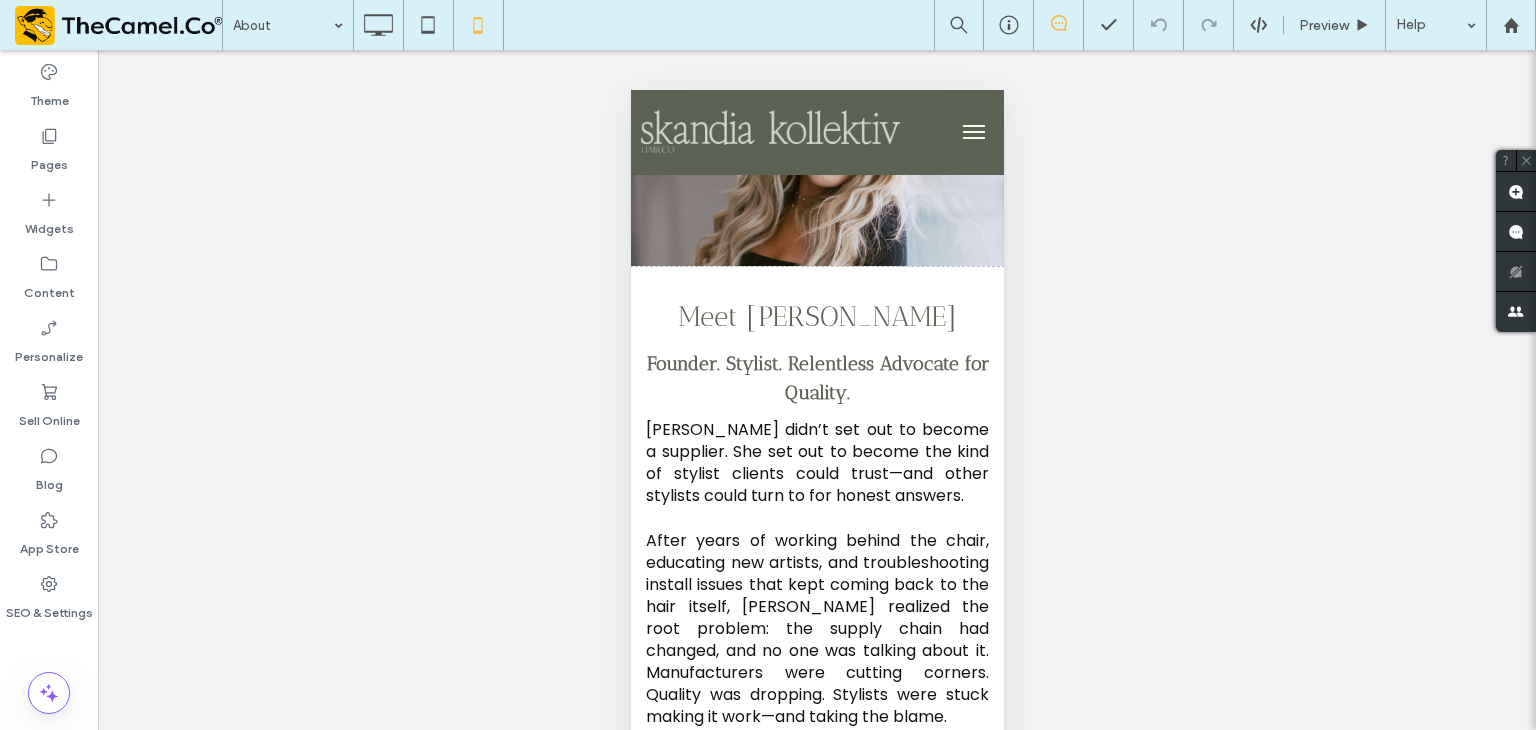 scroll, scrollTop: 3200, scrollLeft: 0, axis: vertical 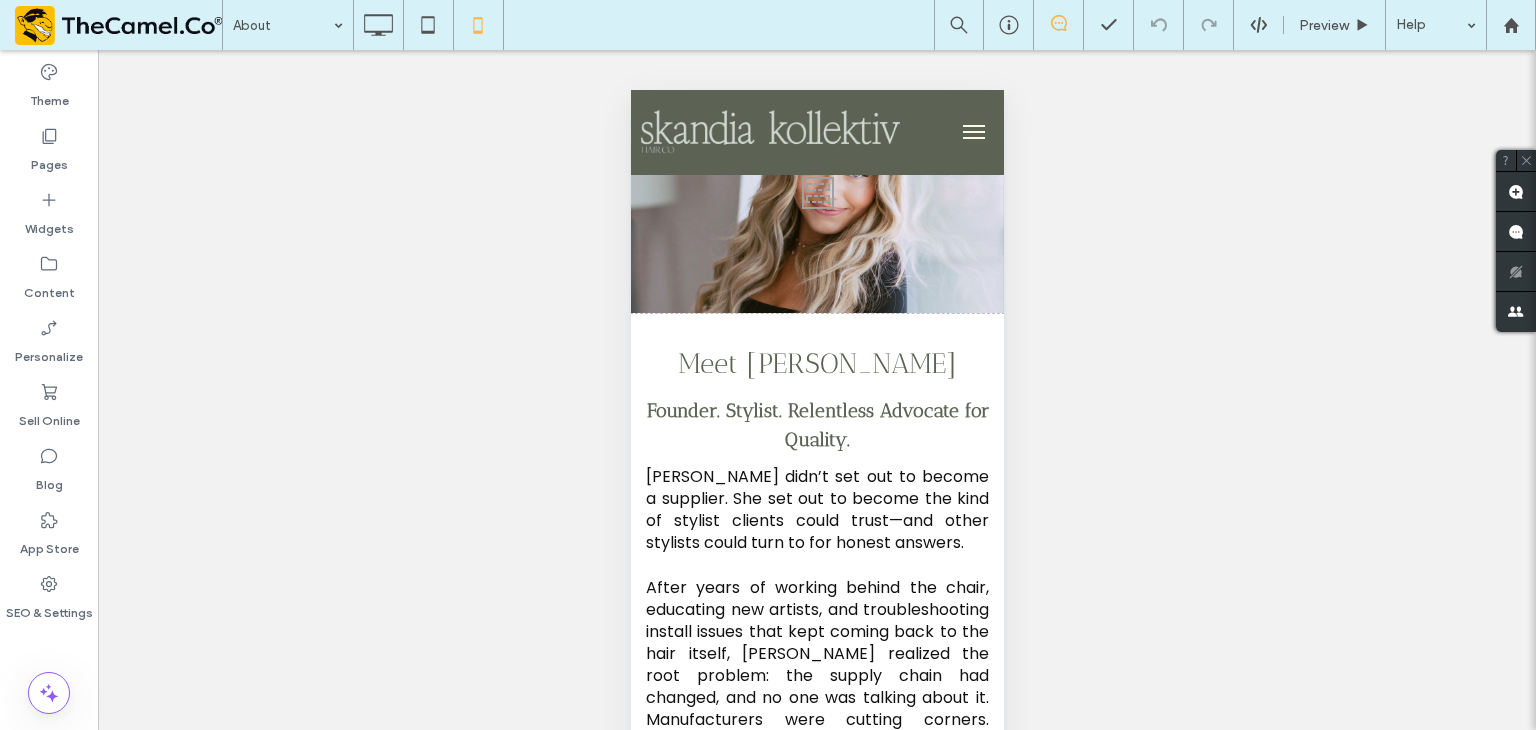 click on "Click To Paste" at bounding box center [816, 188] 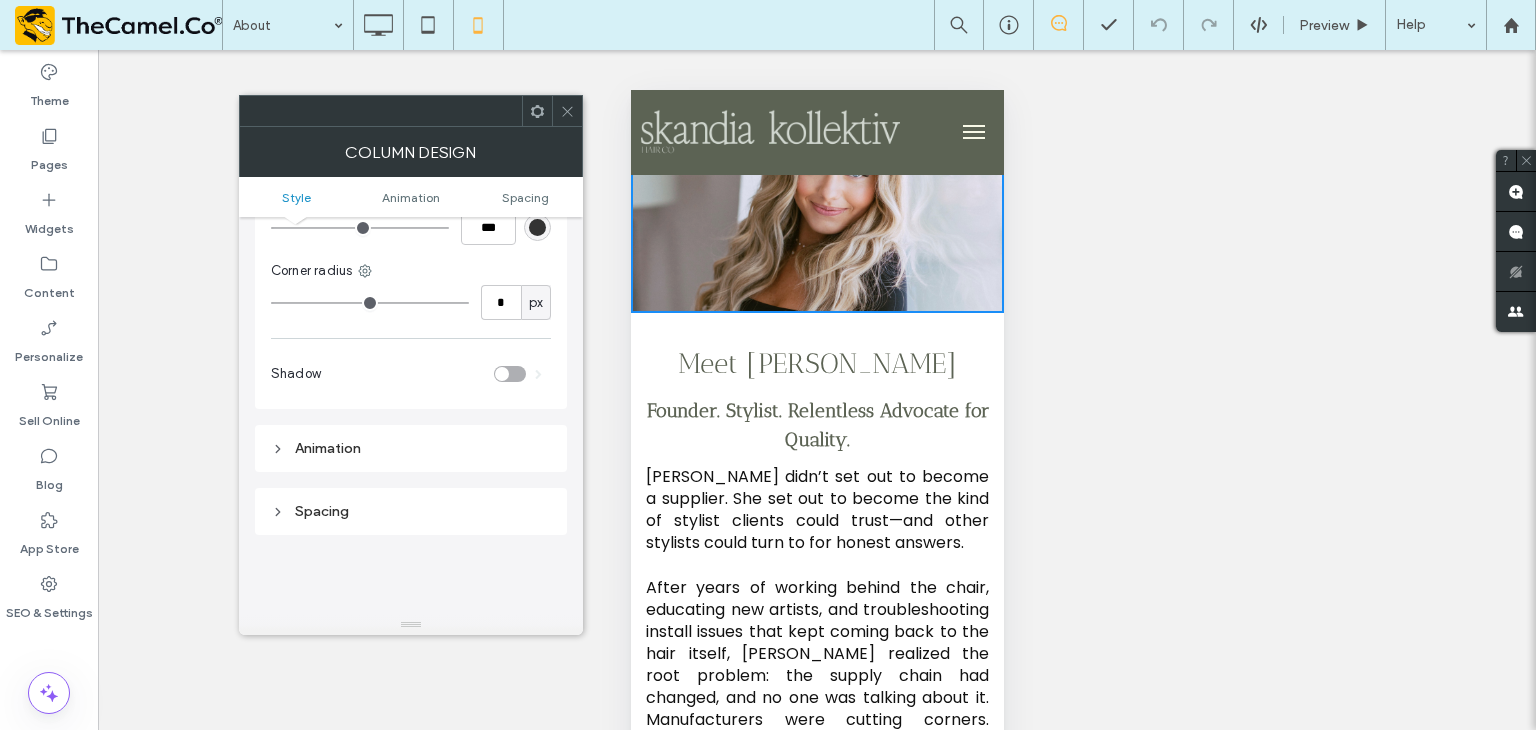 scroll, scrollTop: 800, scrollLeft: 0, axis: vertical 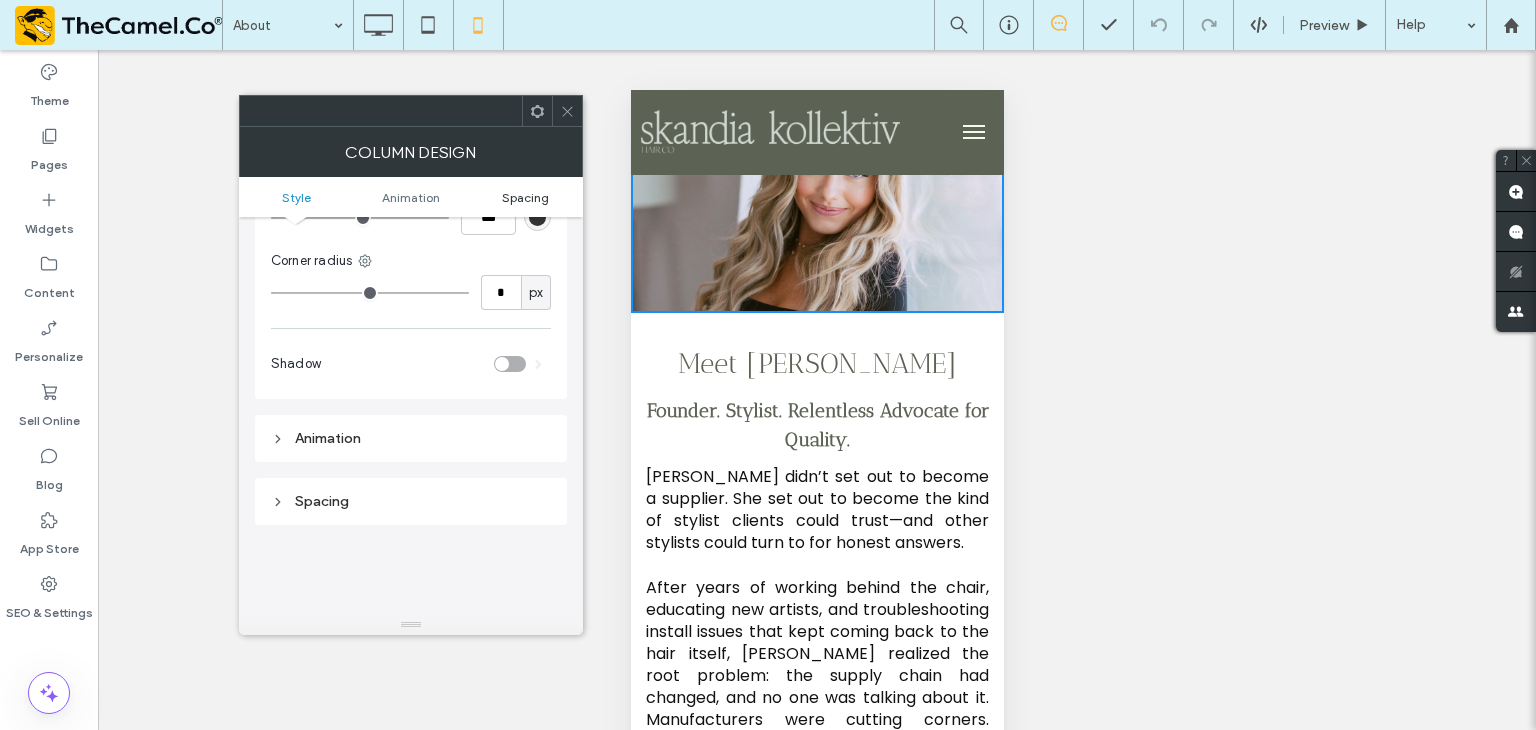click on "Spacing" at bounding box center [525, 197] 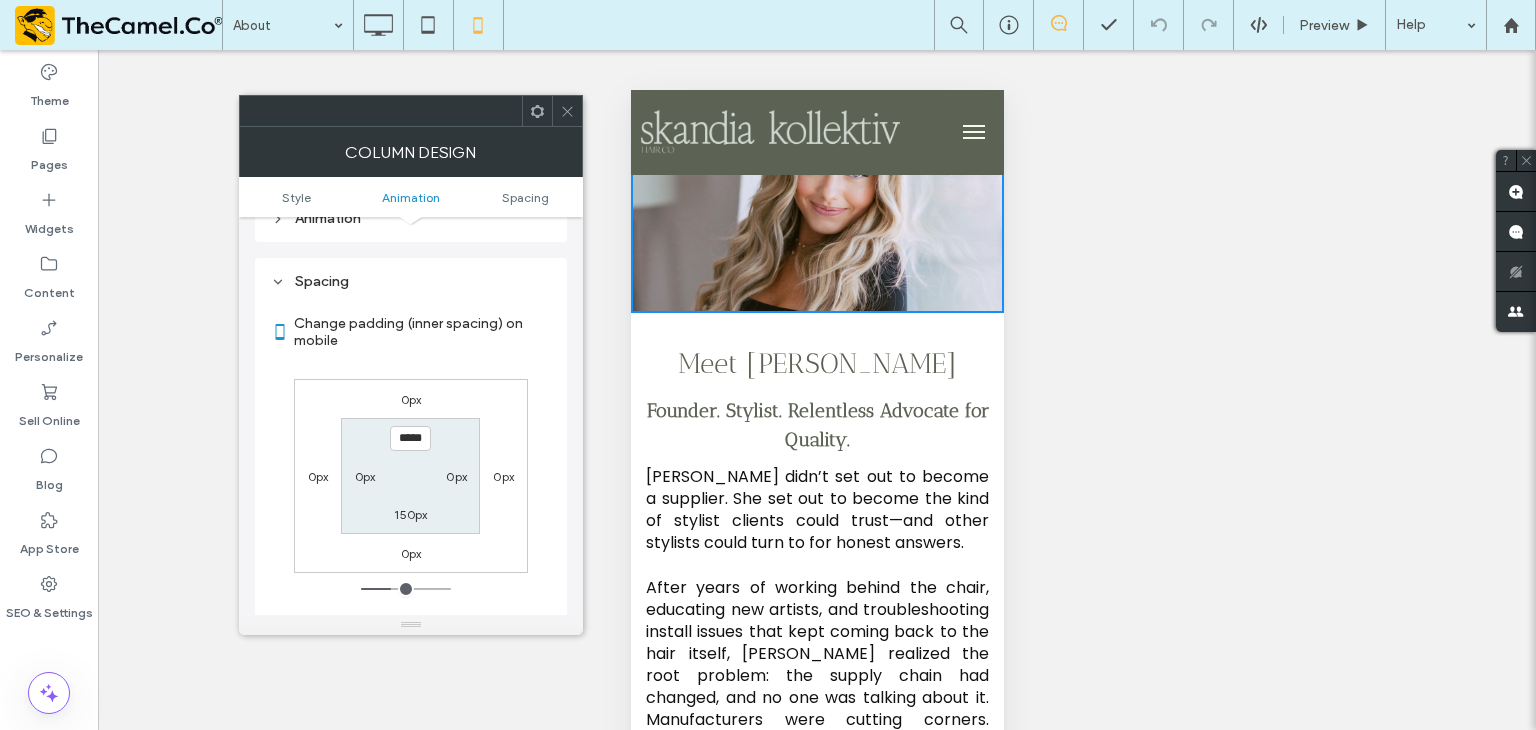 scroll, scrollTop: 1028, scrollLeft: 0, axis: vertical 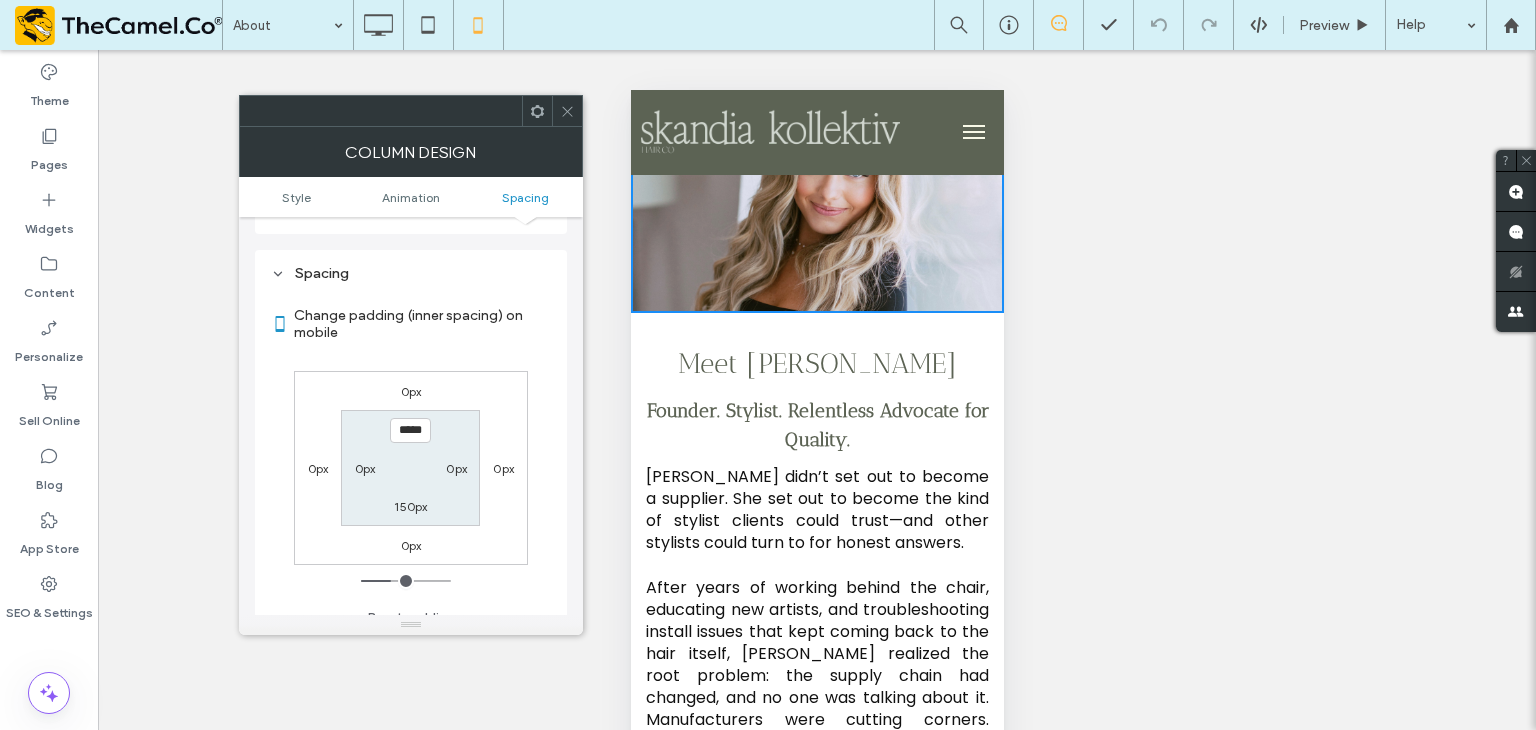 click on "0px" at bounding box center (365, 468) 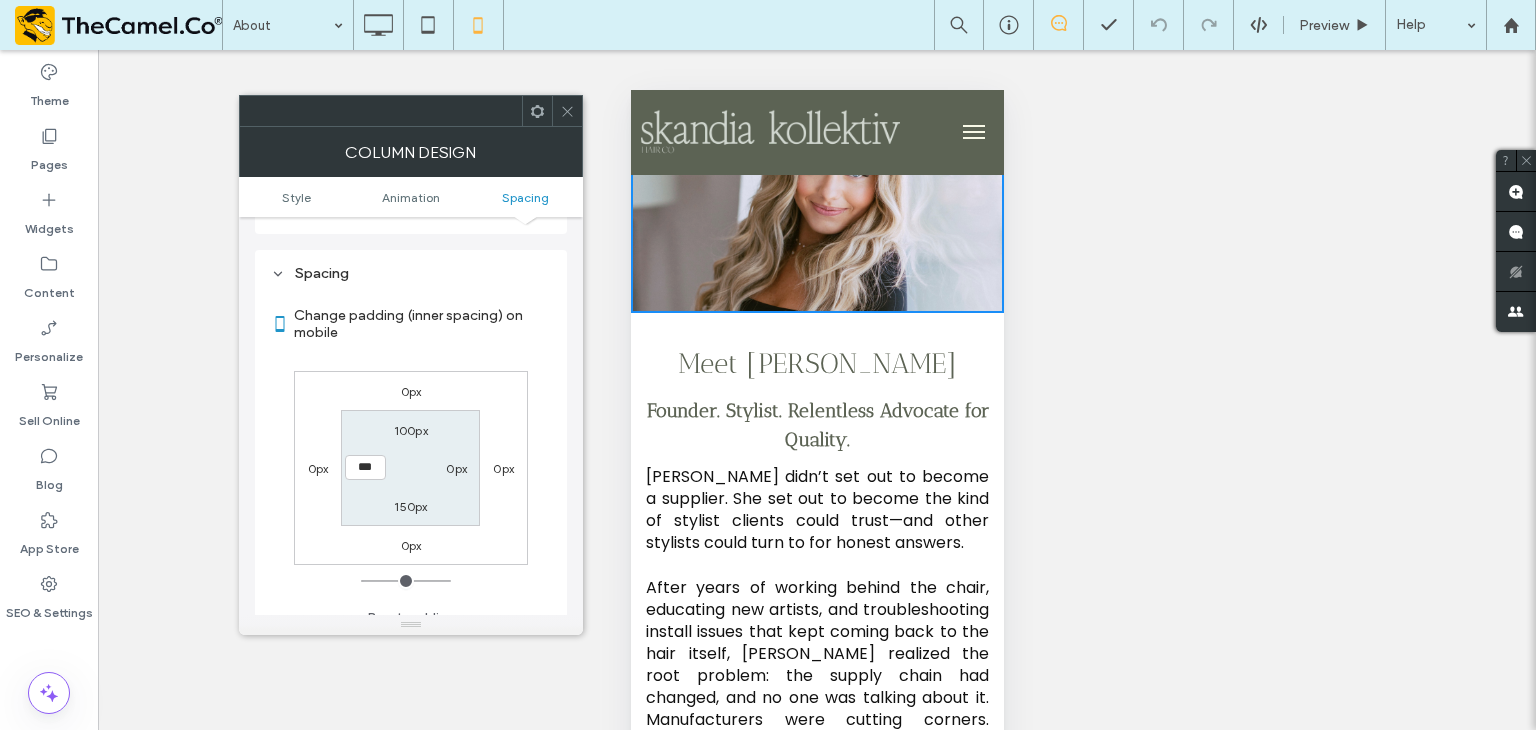 click on "***" at bounding box center [365, 467] 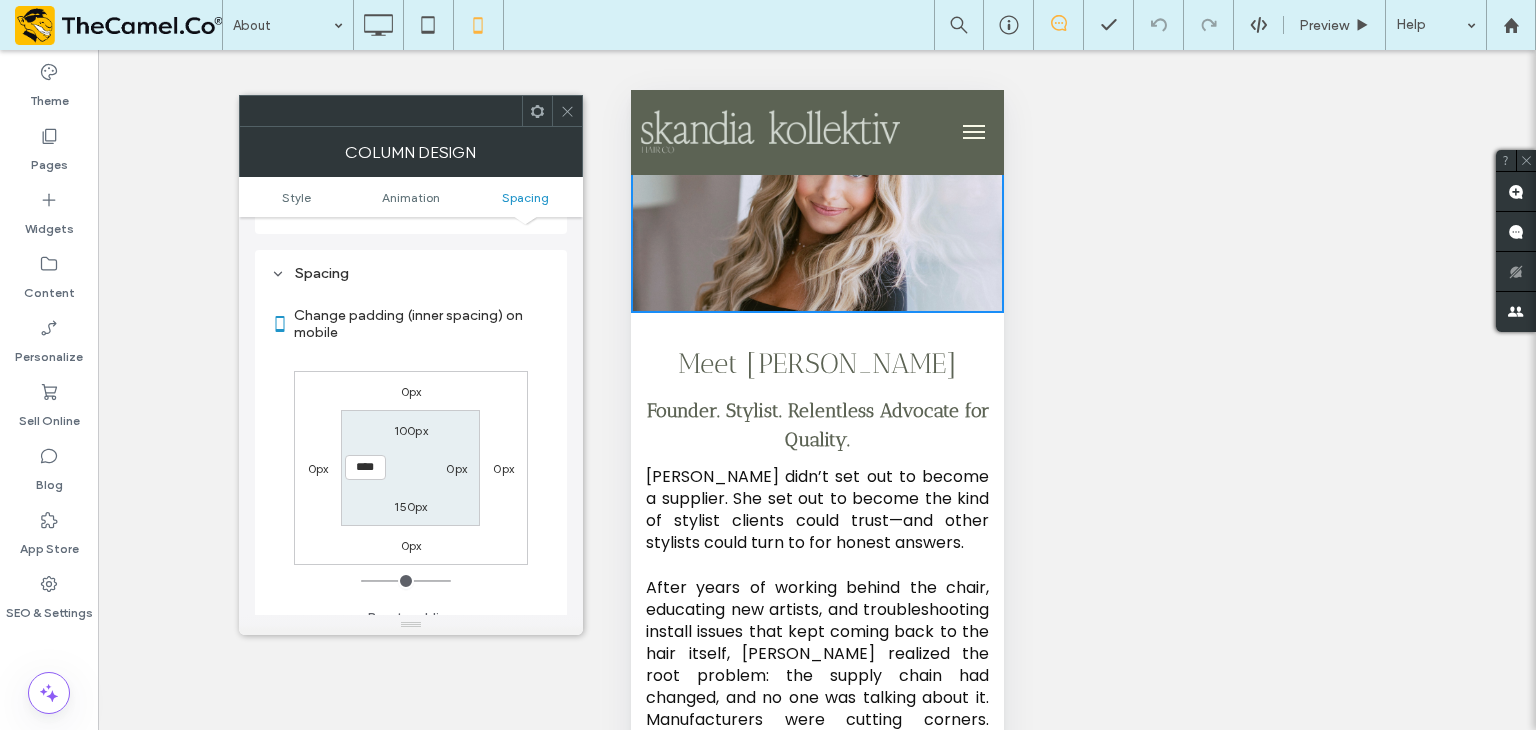 type on "****" 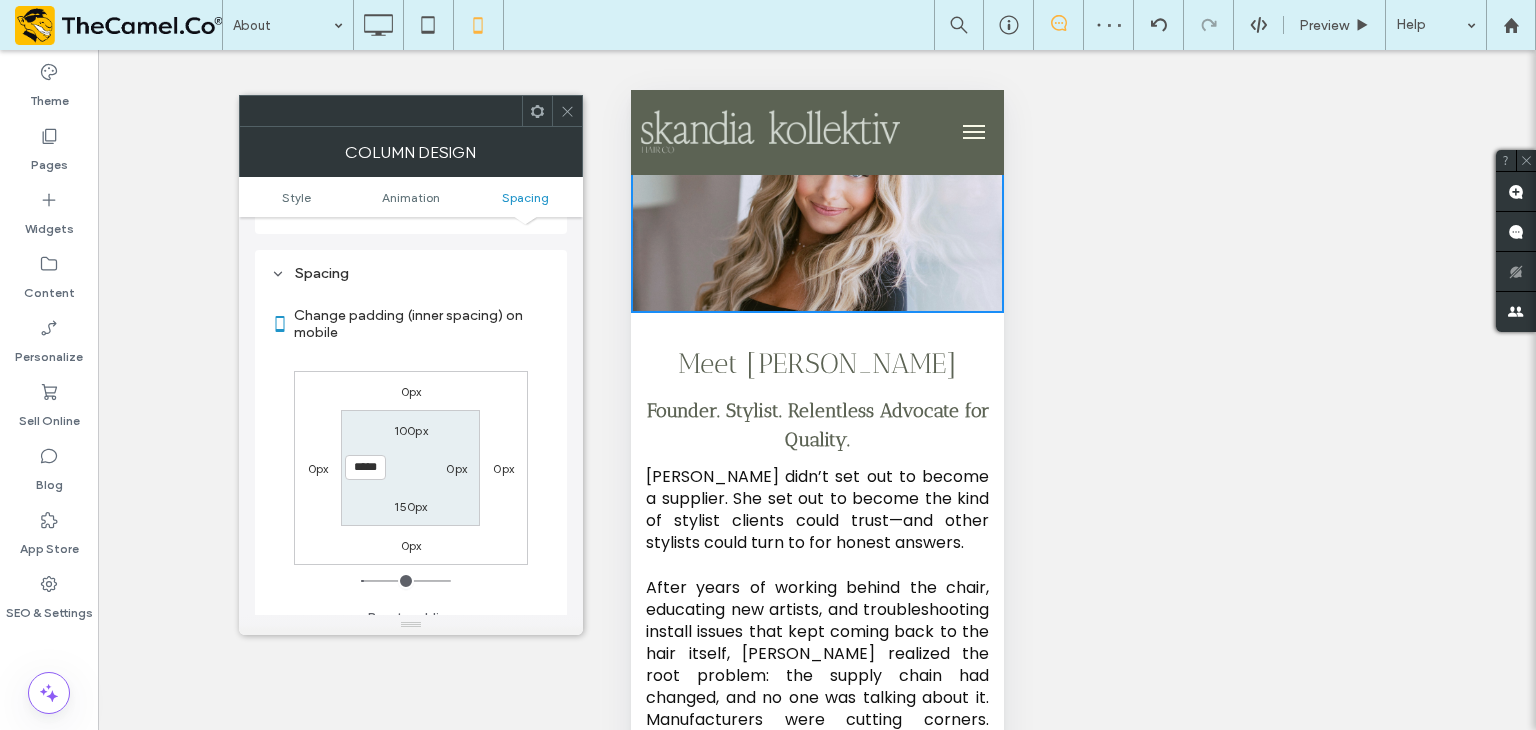 type on "*****" 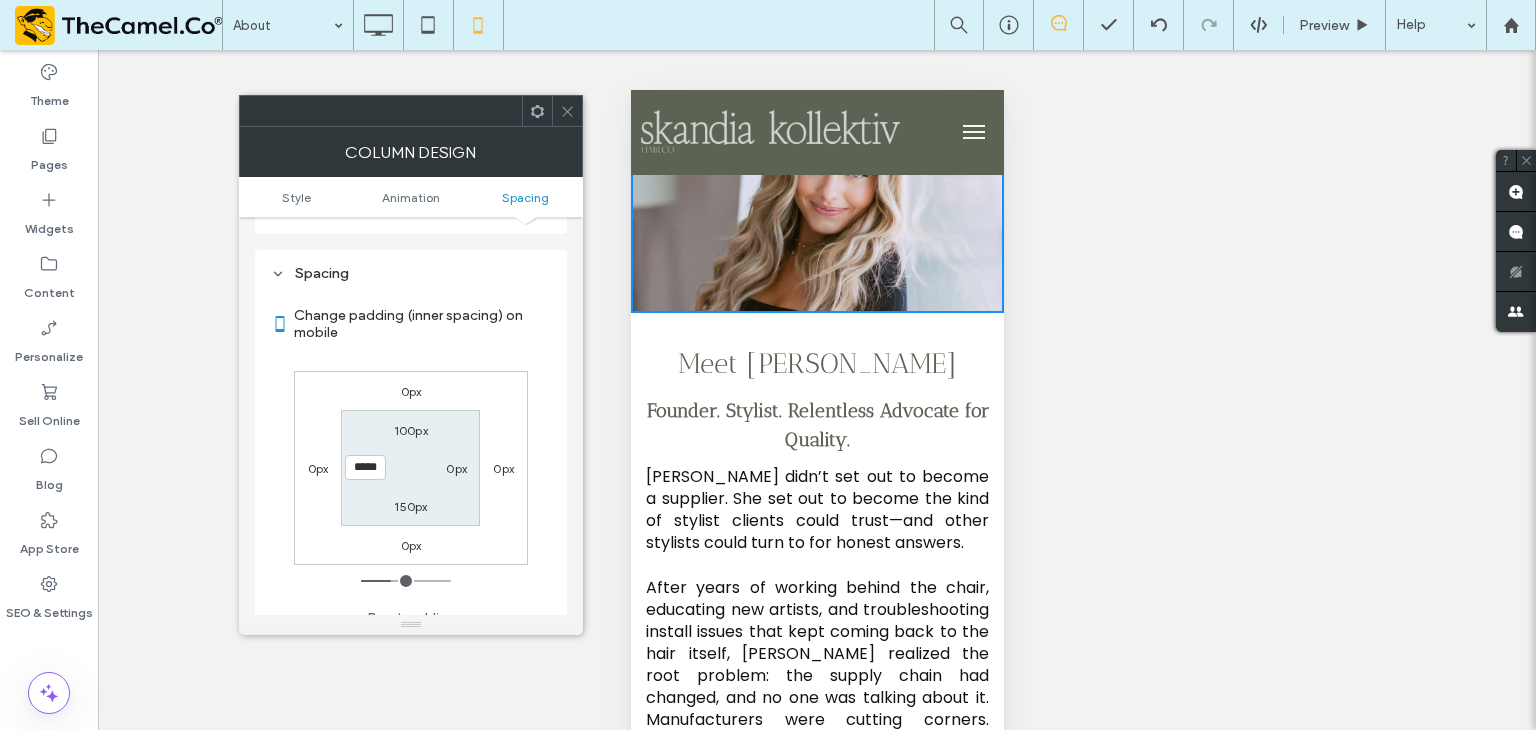 click on "0px" at bounding box center (456, 468) 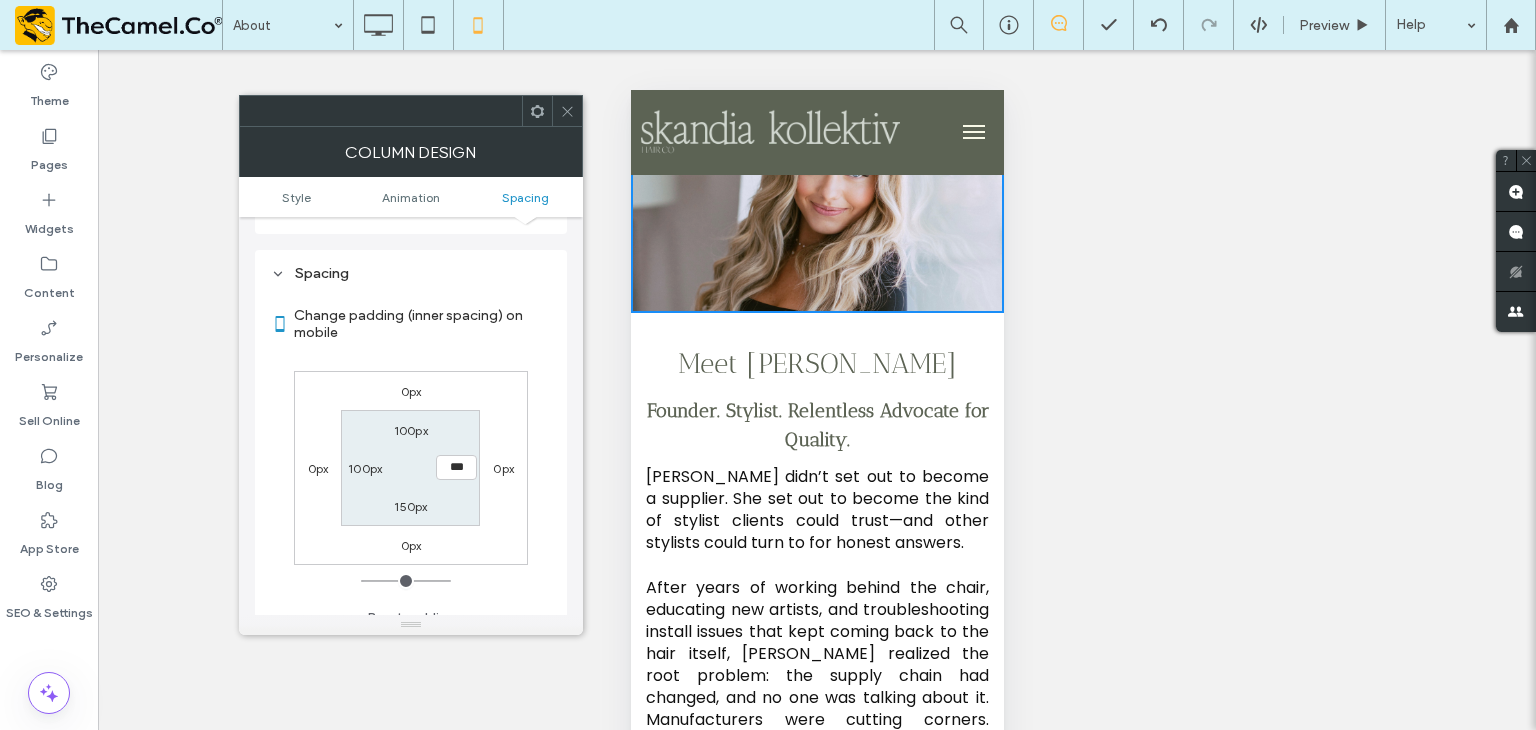 click on "***" at bounding box center [456, 467] 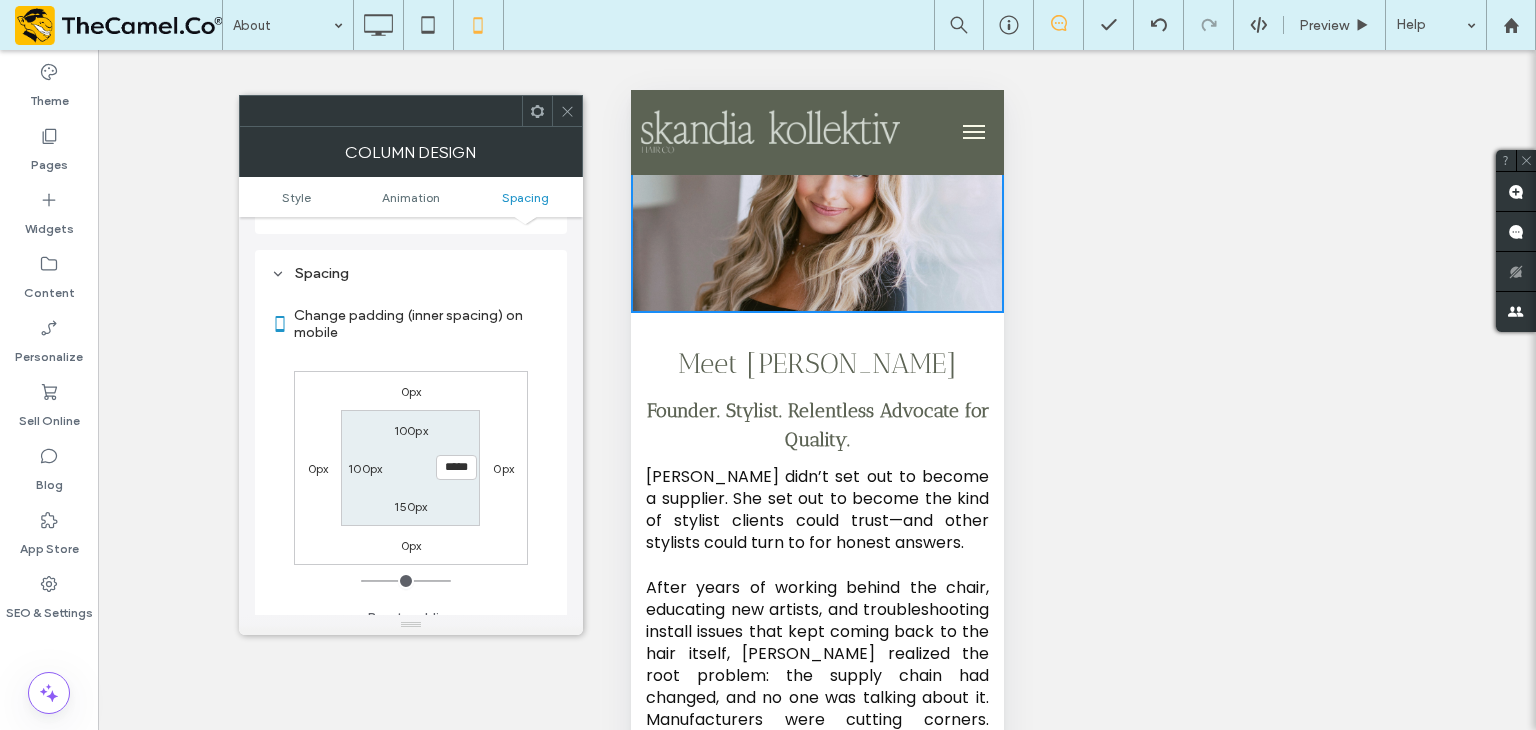 type on "*****" 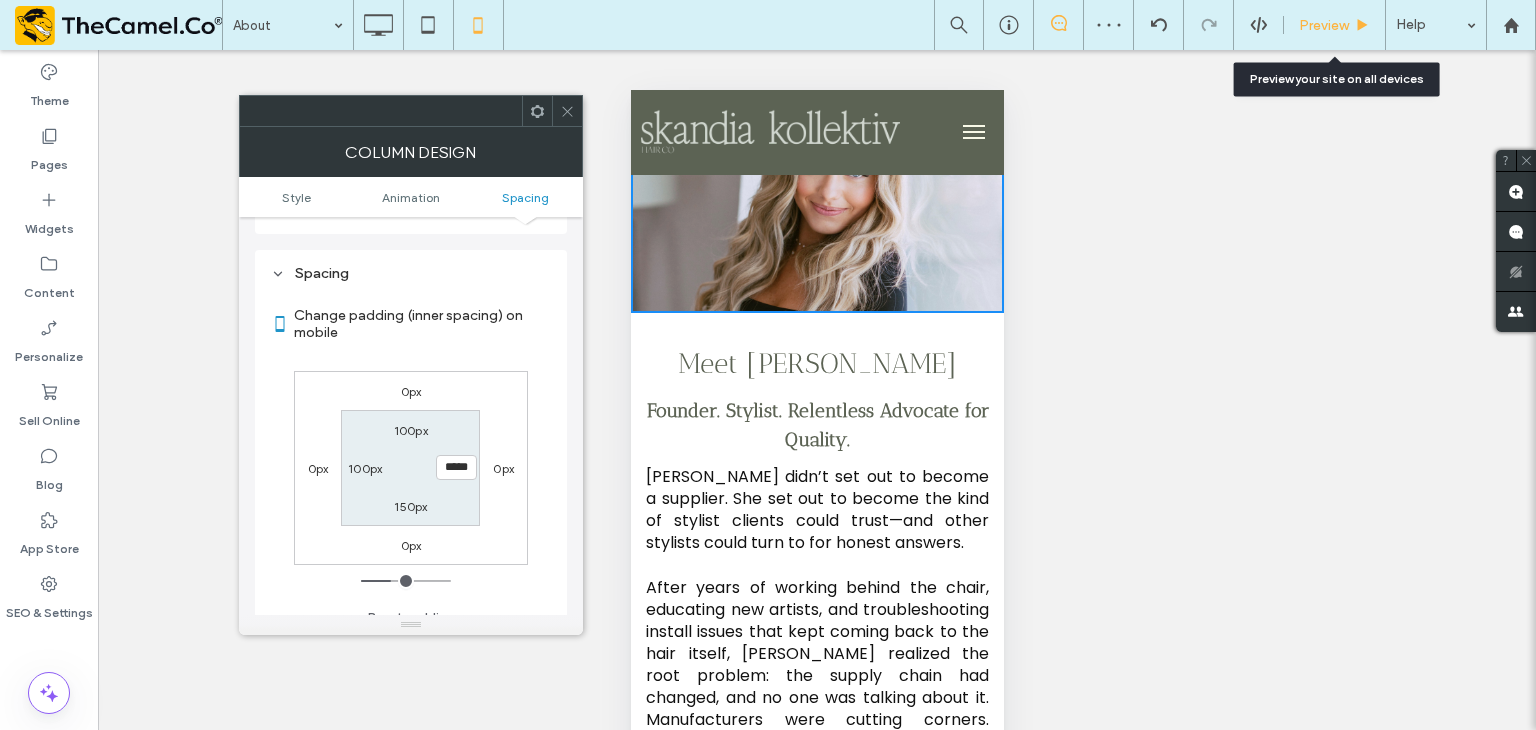 click on "Preview" at bounding box center [1324, 25] 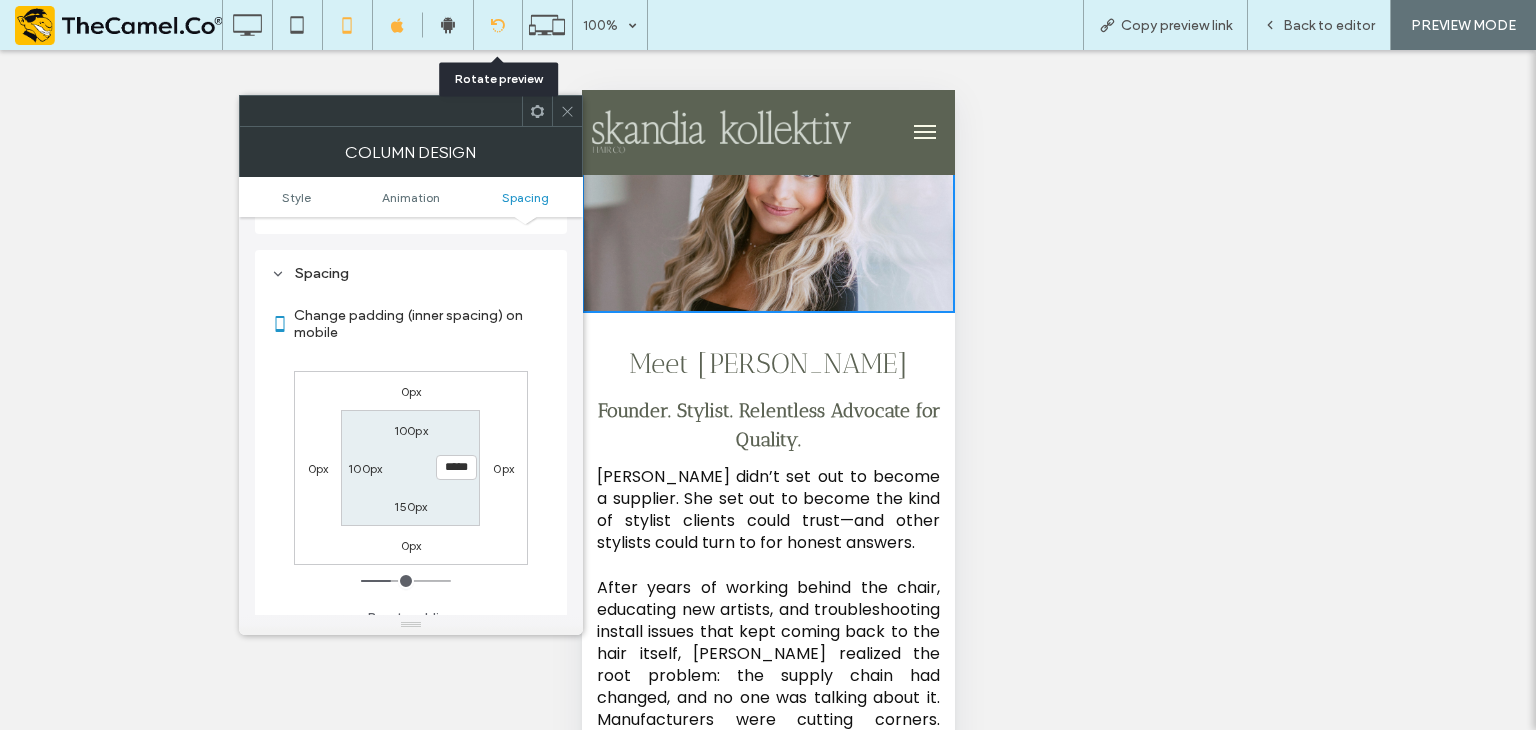 click at bounding box center (498, 25) 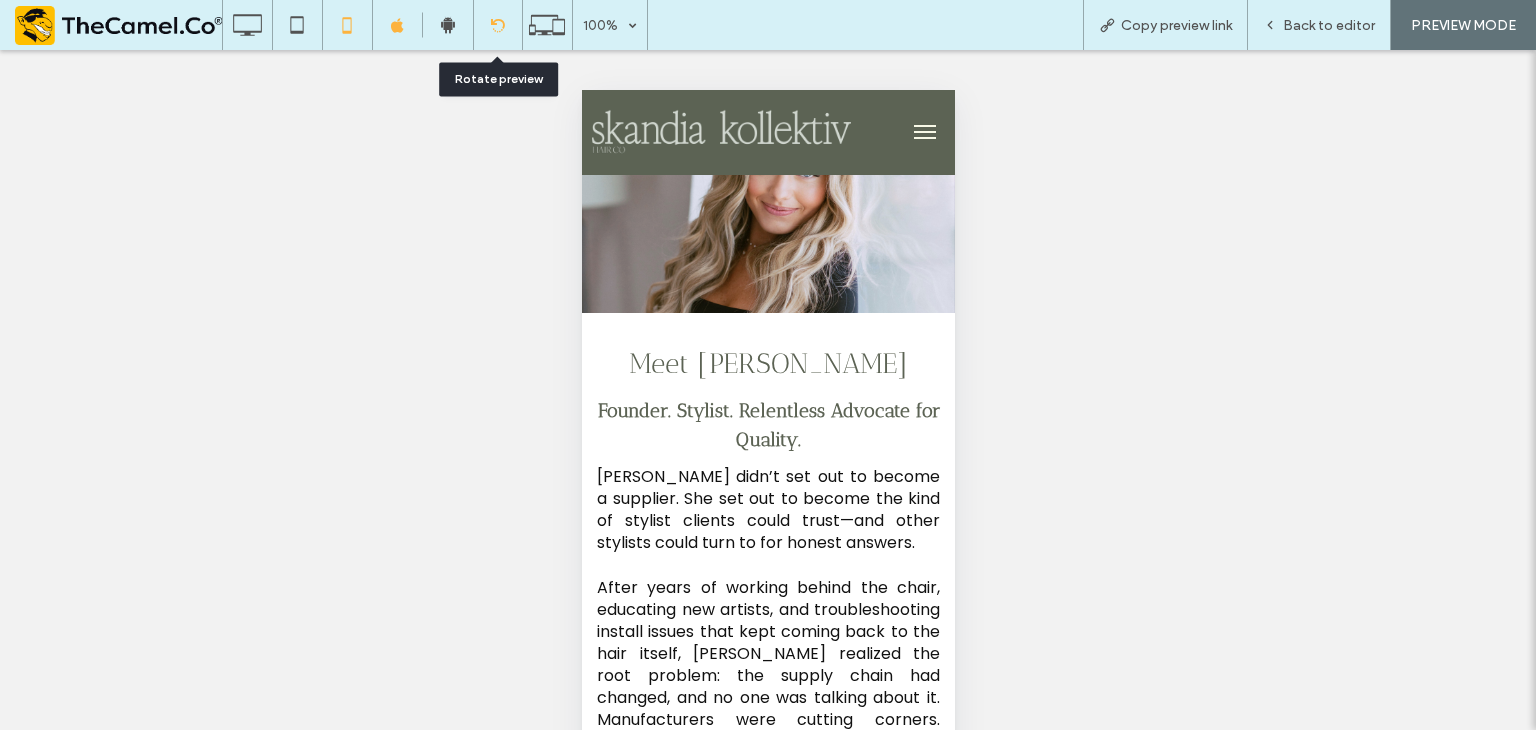 click at bounding box center (497, 25) 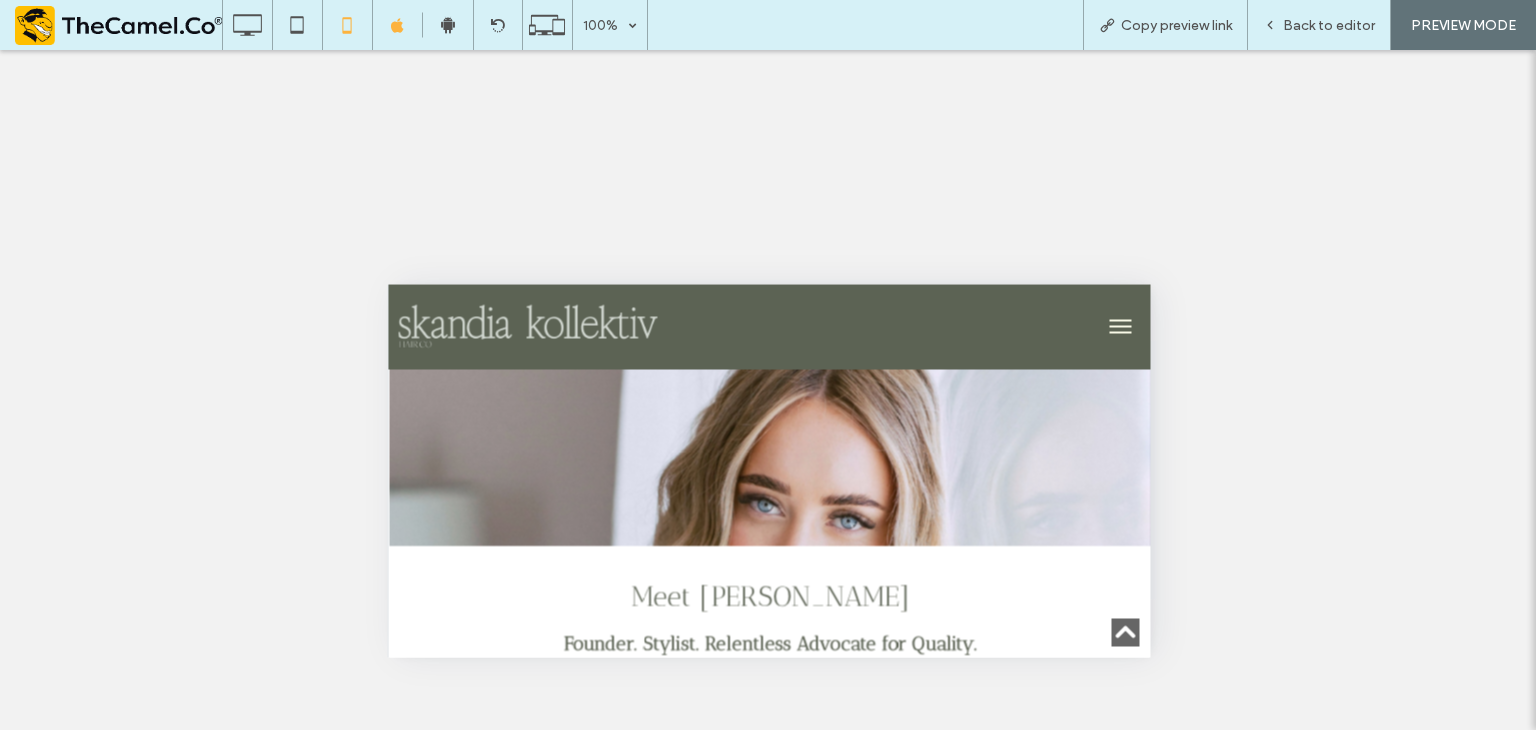 scroll, scrollTop: 2500, scrollLeft: 0, axis: vertical 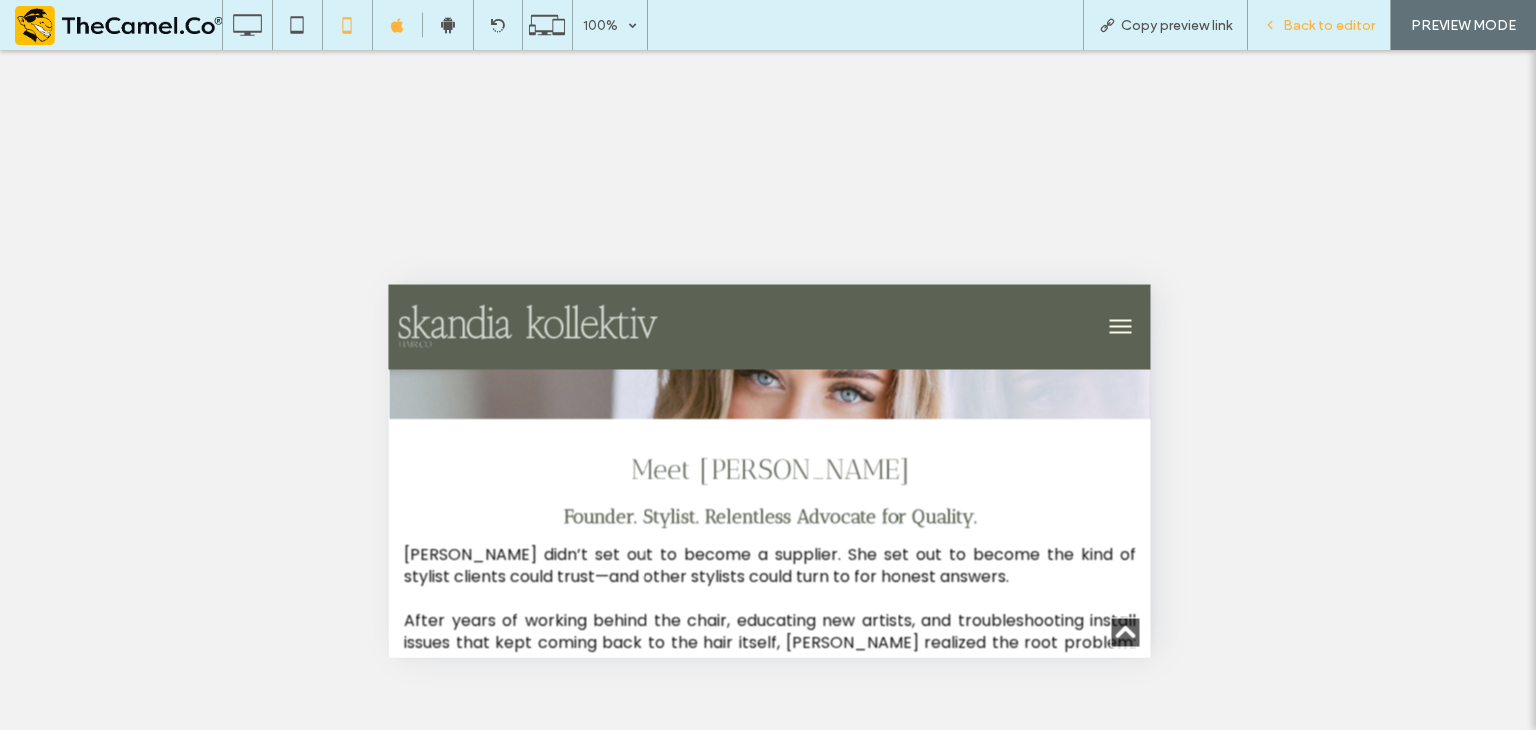 click on "Back to editor" at bounding box center [1319, 25] 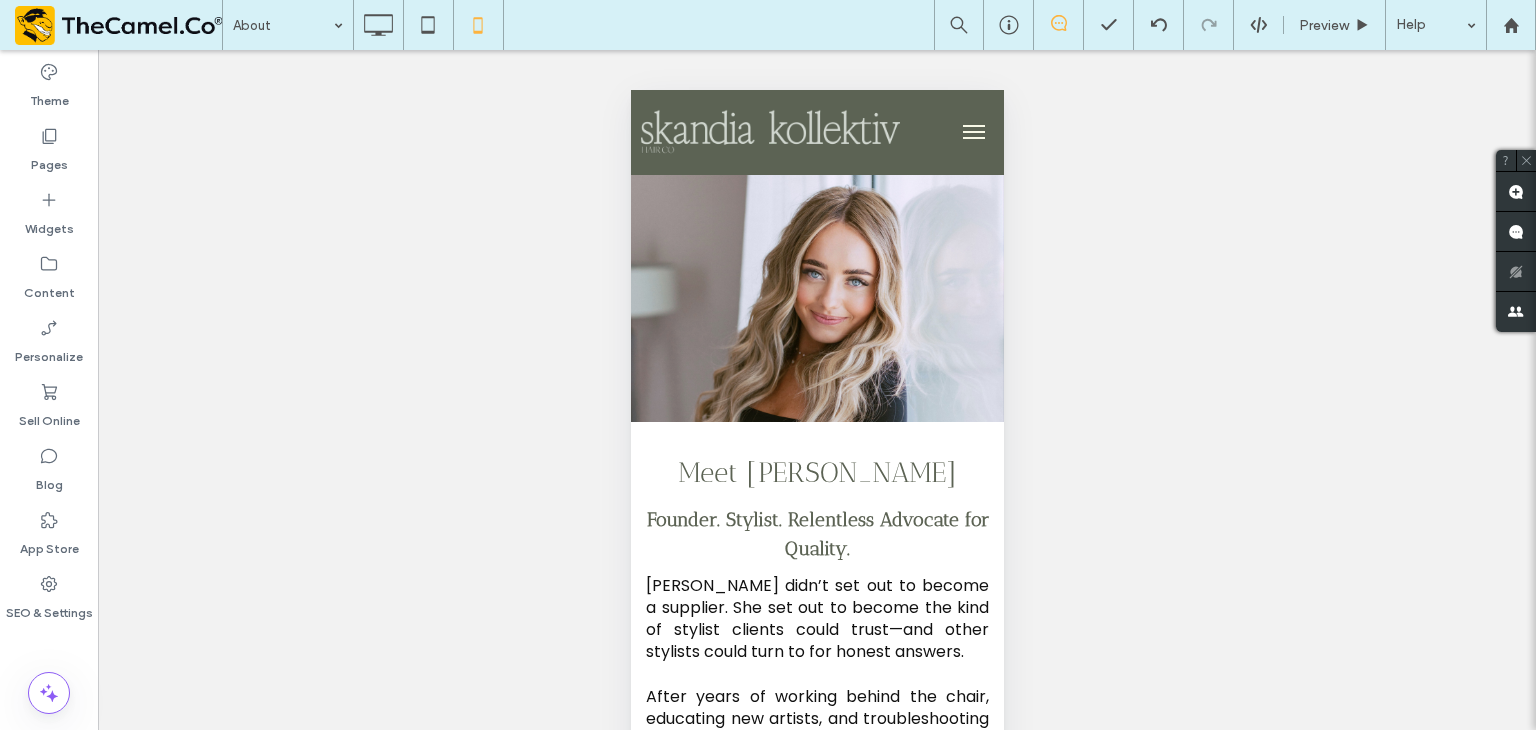scroll, scrollTop: 3100, scrollLeft: 0, axis: vertical 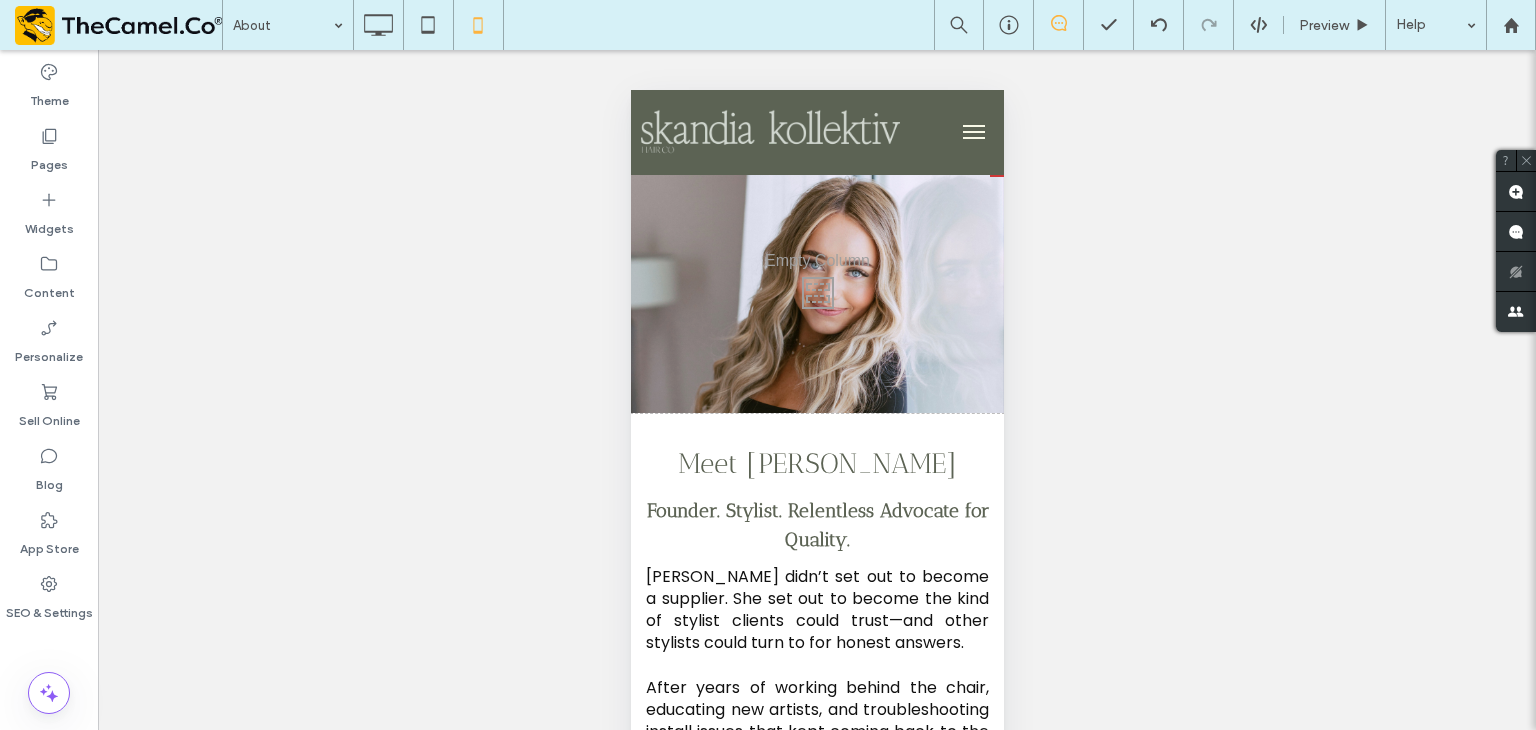 click on "Click To Paste" at bounding box center [816, 288] 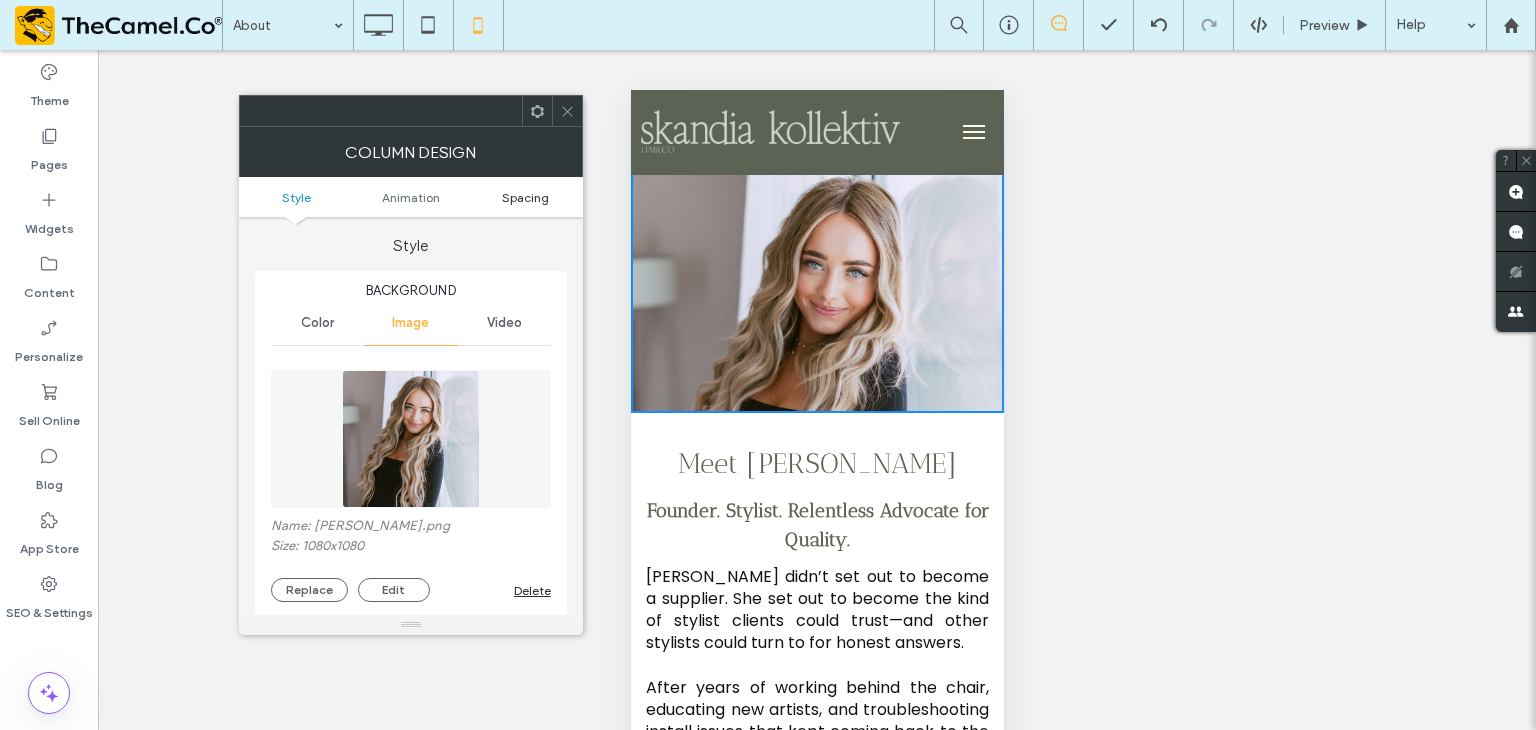 click on "Spacing" at bounding box center [525, 197] 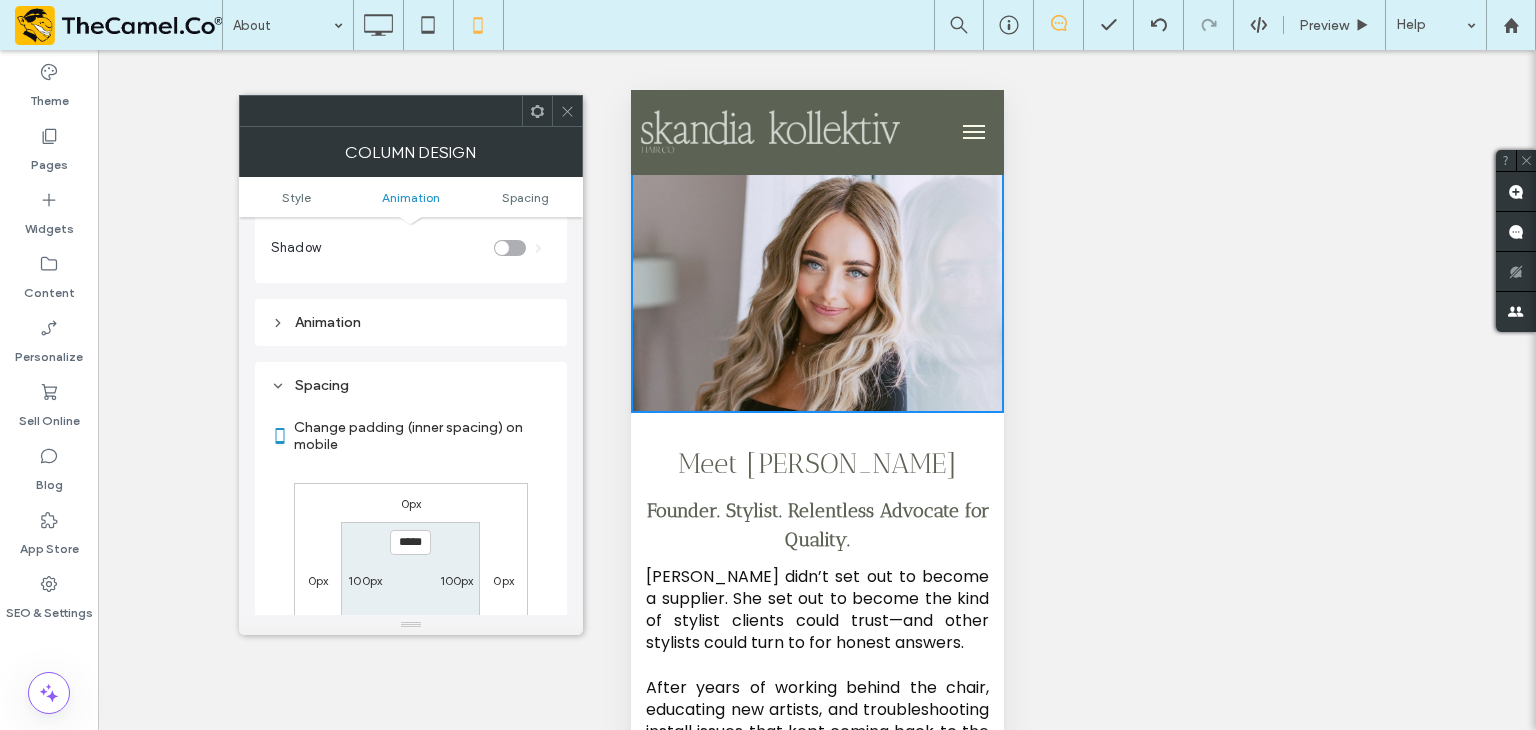scroll, scrollTop: 1028, scrollLeft: 0, axis: vertical 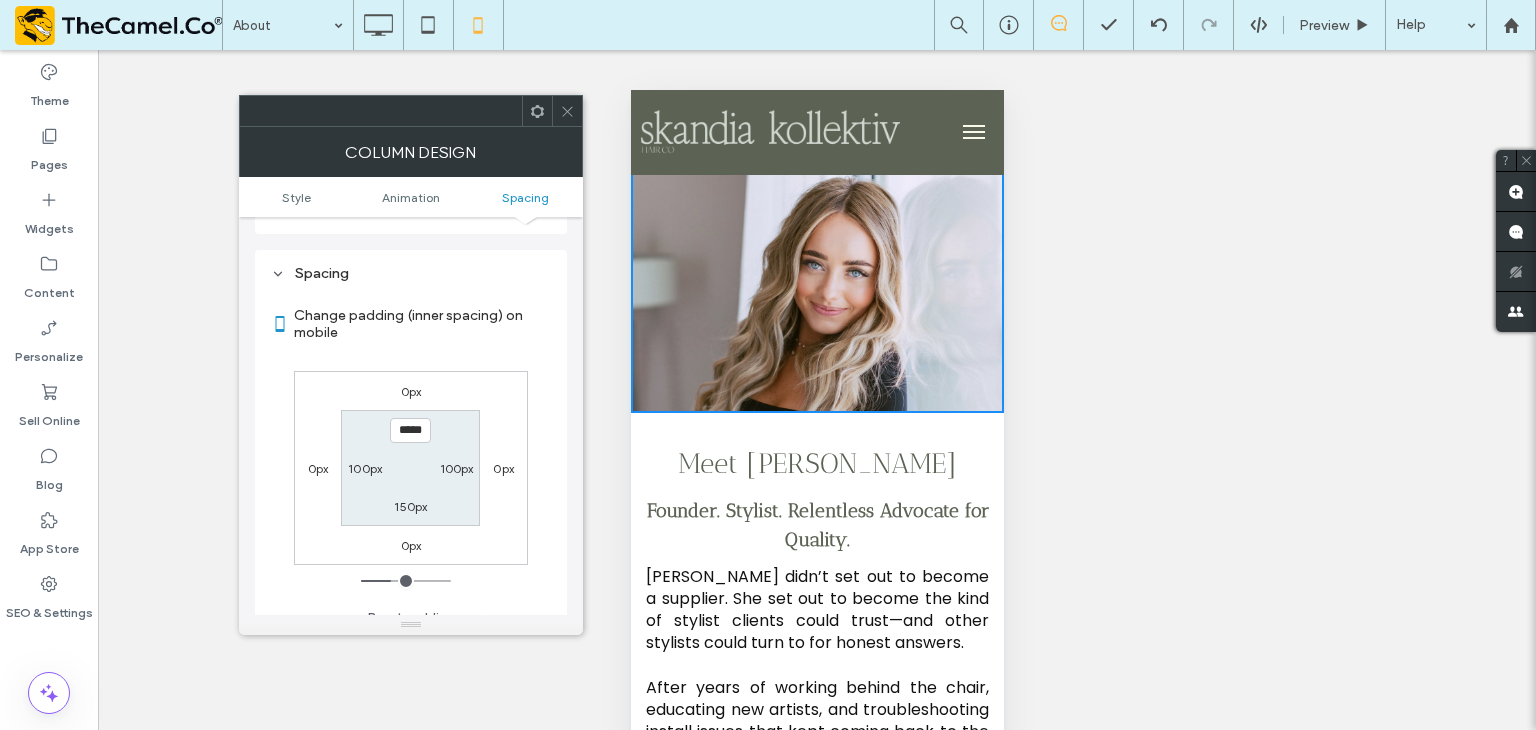 click on "100px" at bounding box center [365, 468] 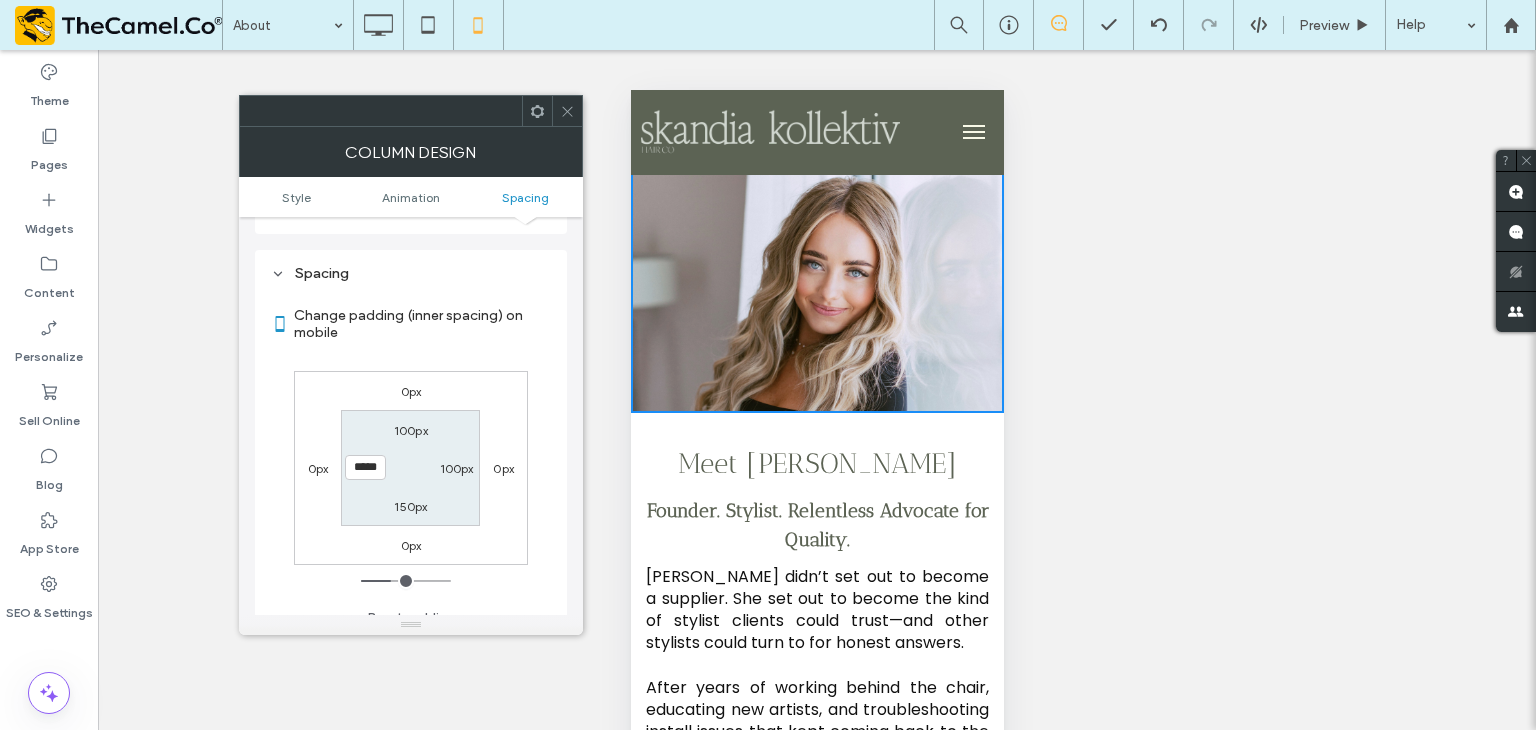 click on "*****" at bounding box center (365, 467) 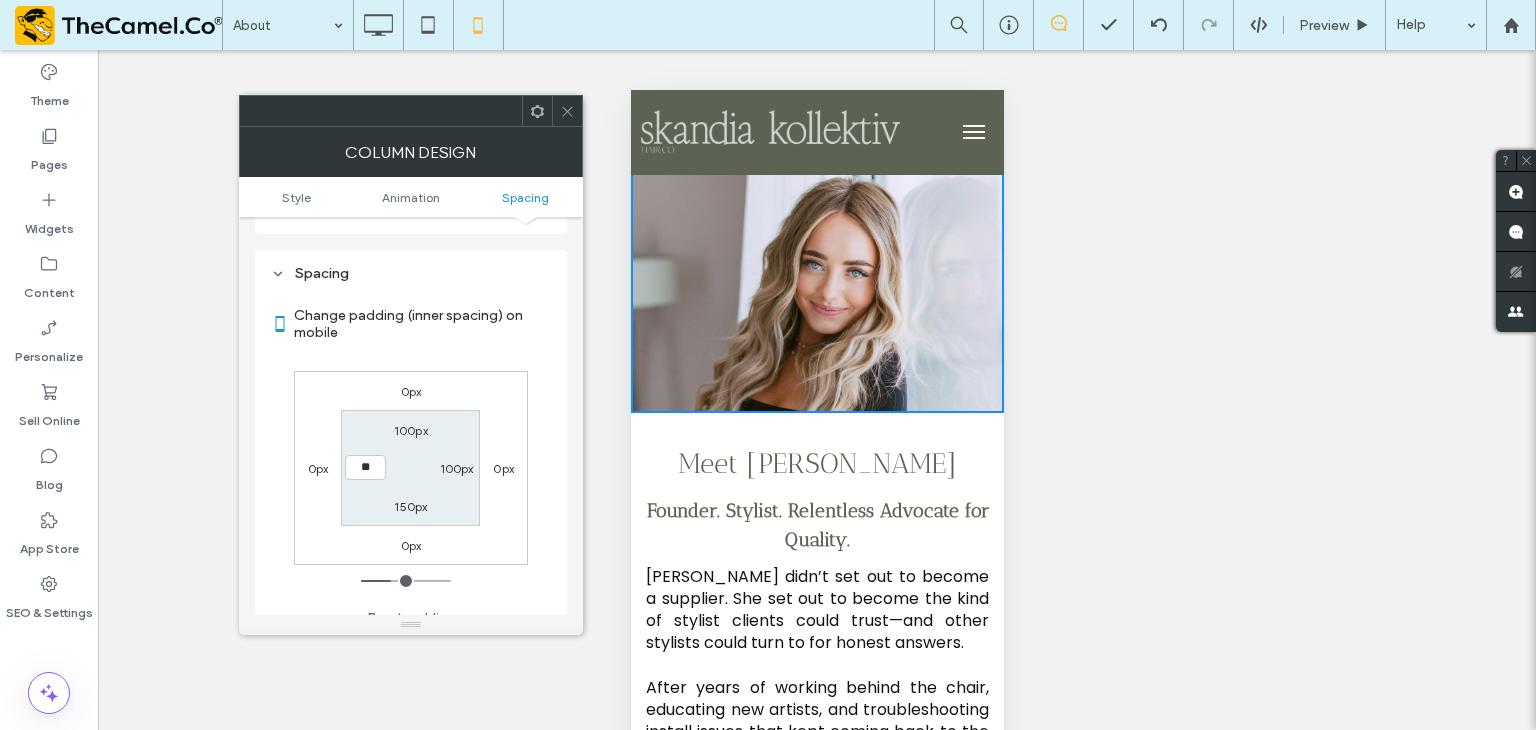 type on "**" 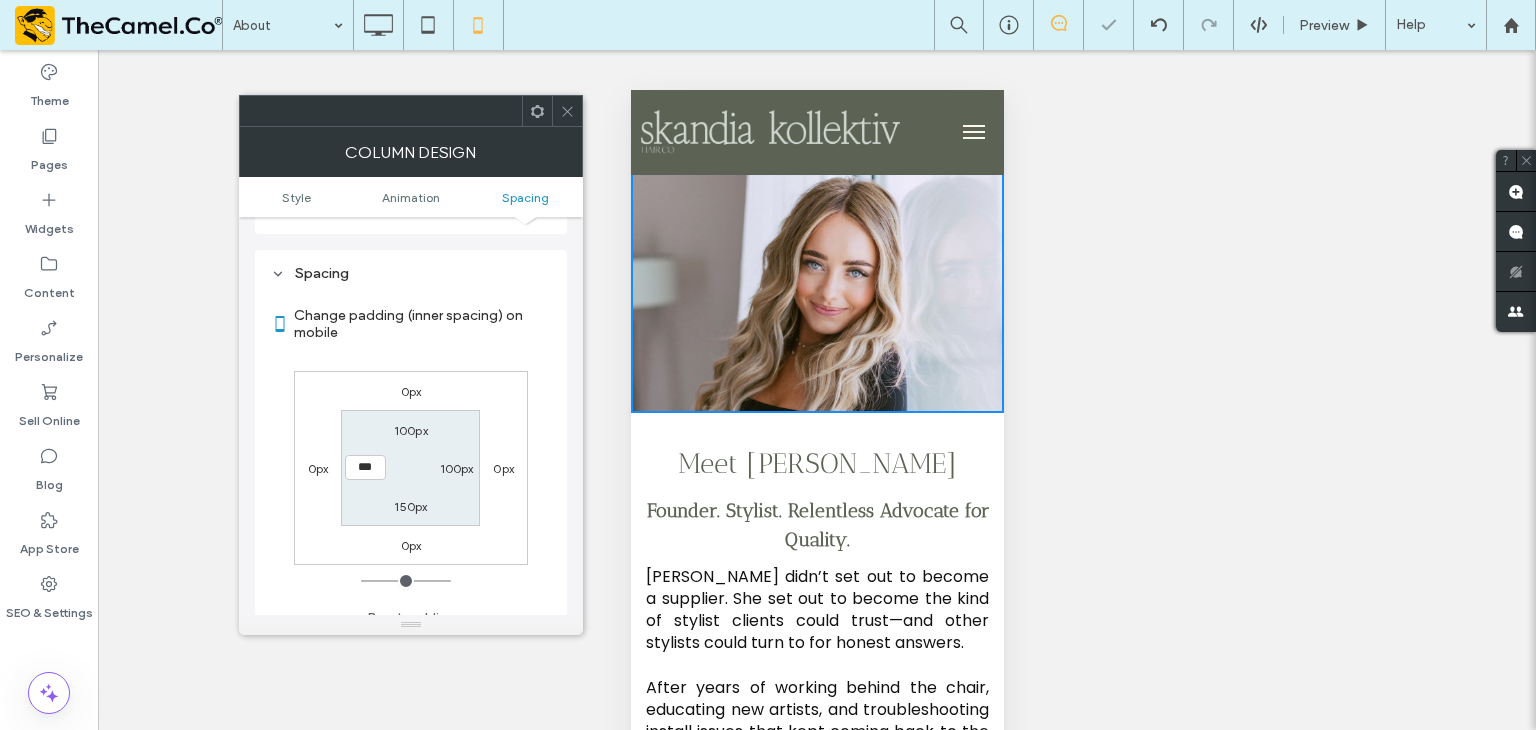 click on "100px" at bounding box center [457, 468] 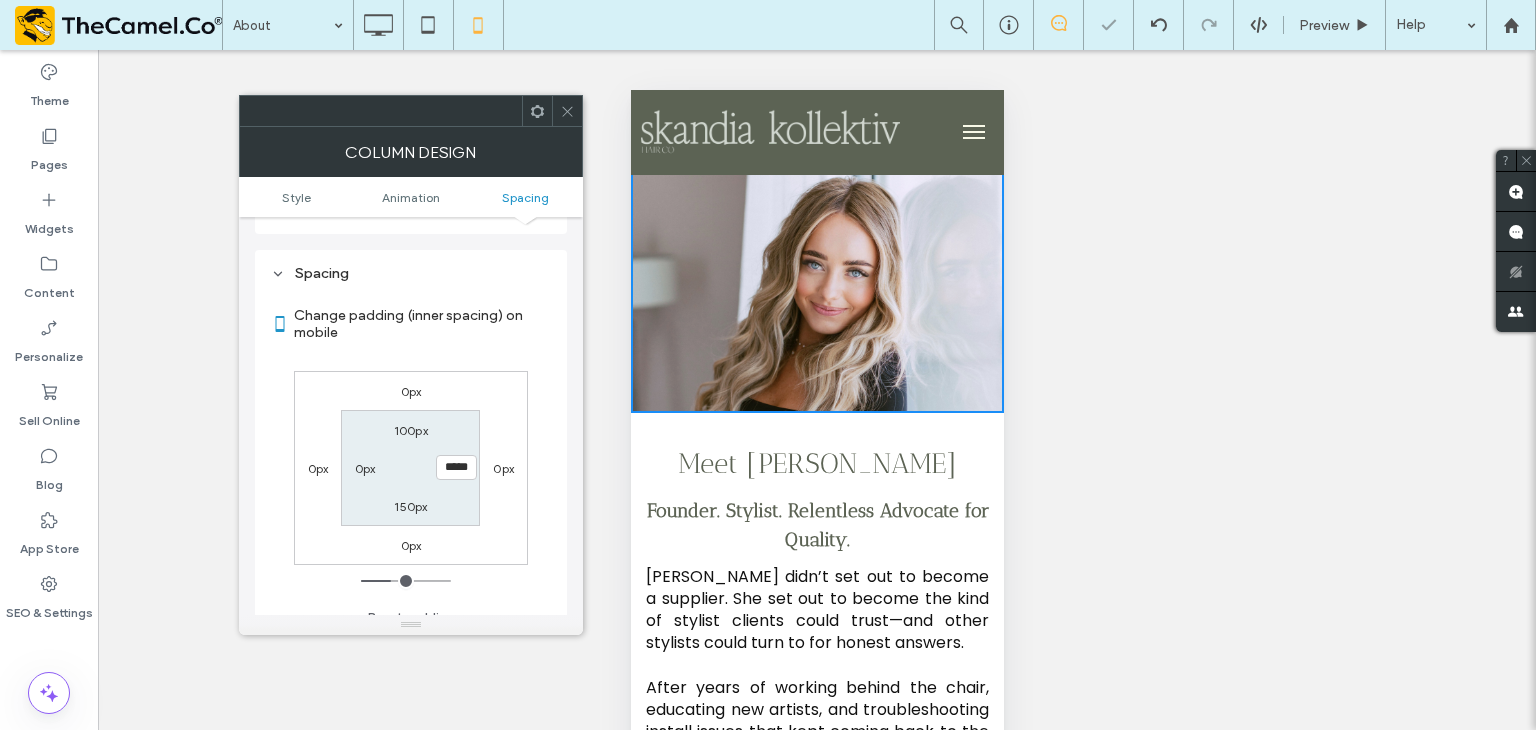 click on "*****" at bounding box center (456, 467) 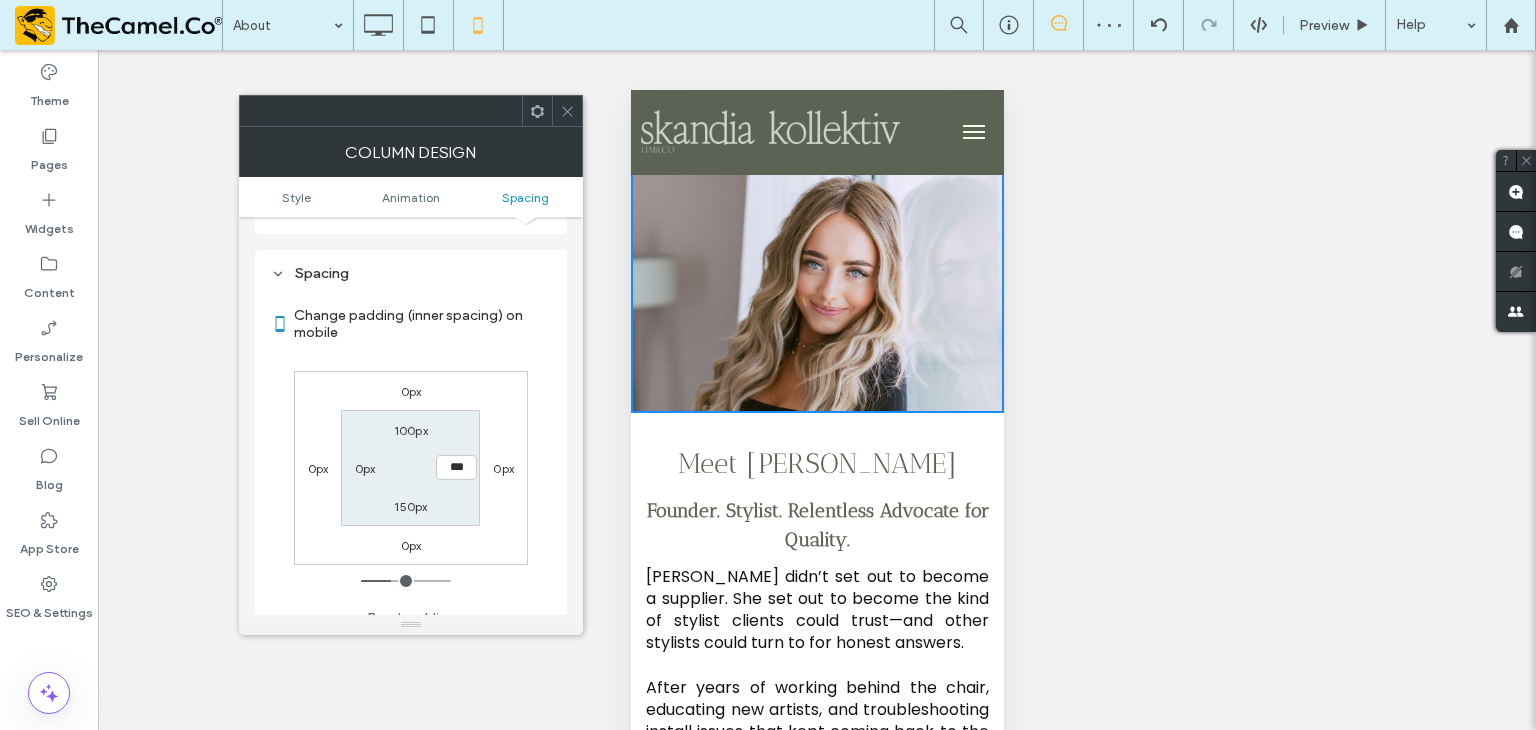 type on "***" 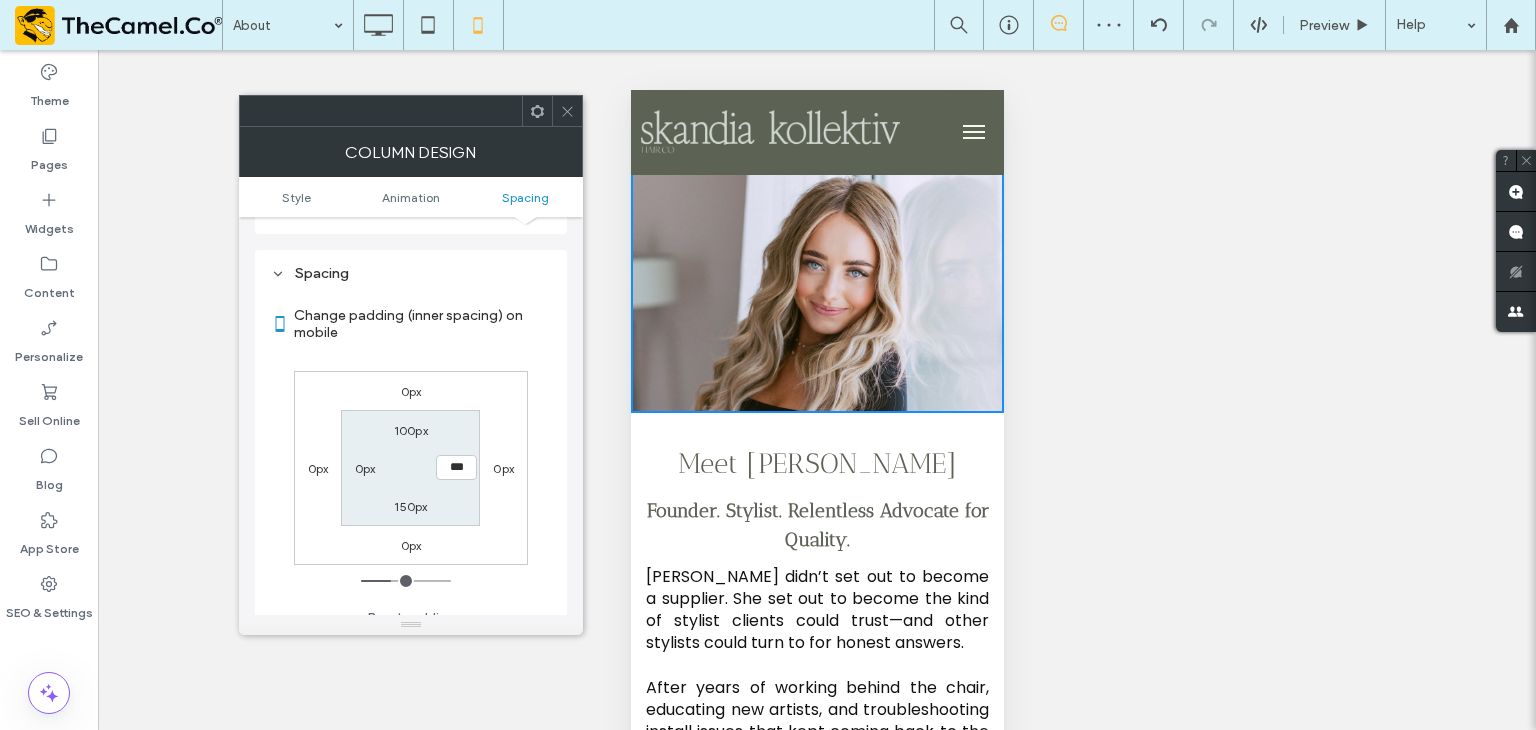 type on "*" 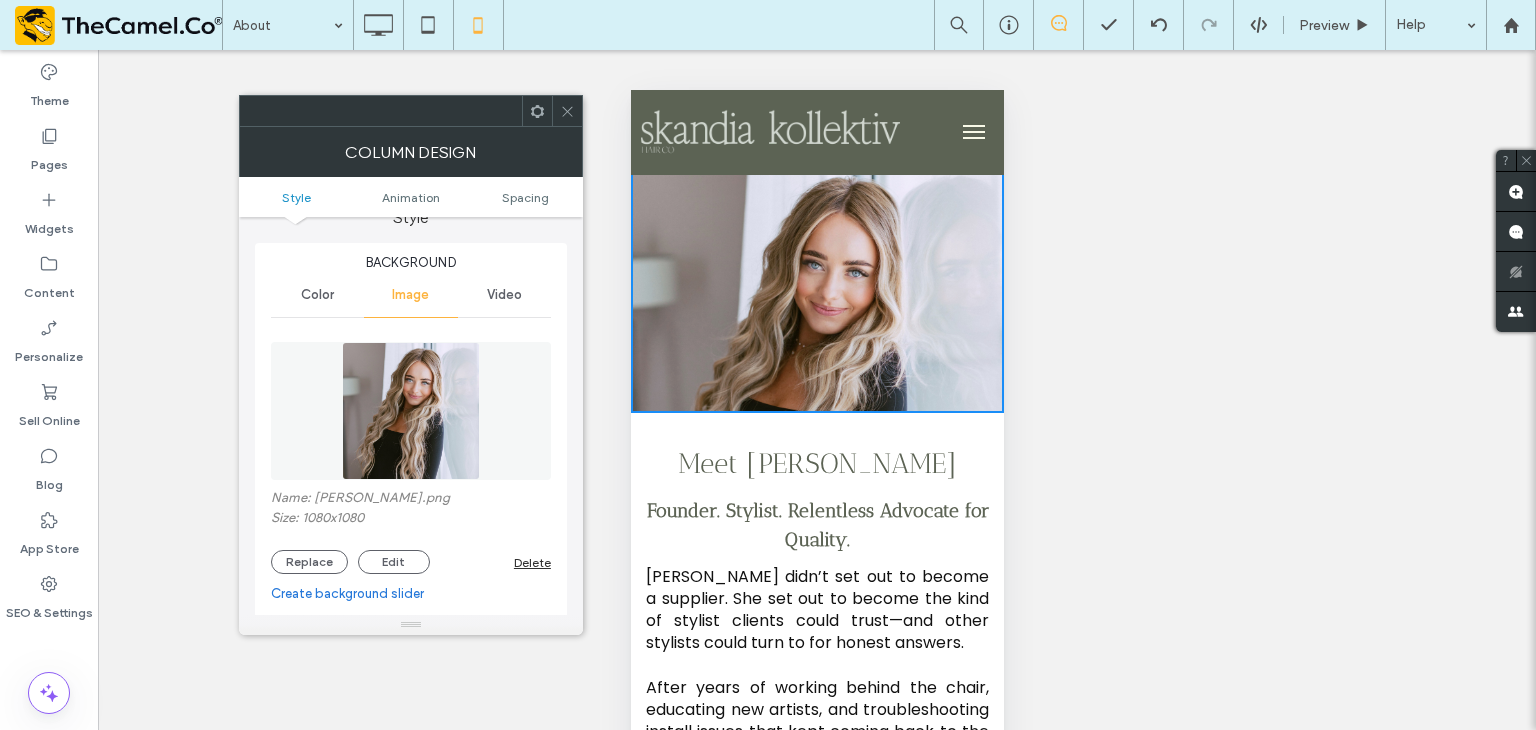 scroll, scrollTop: 0, scrollLeft: 0, axis: both 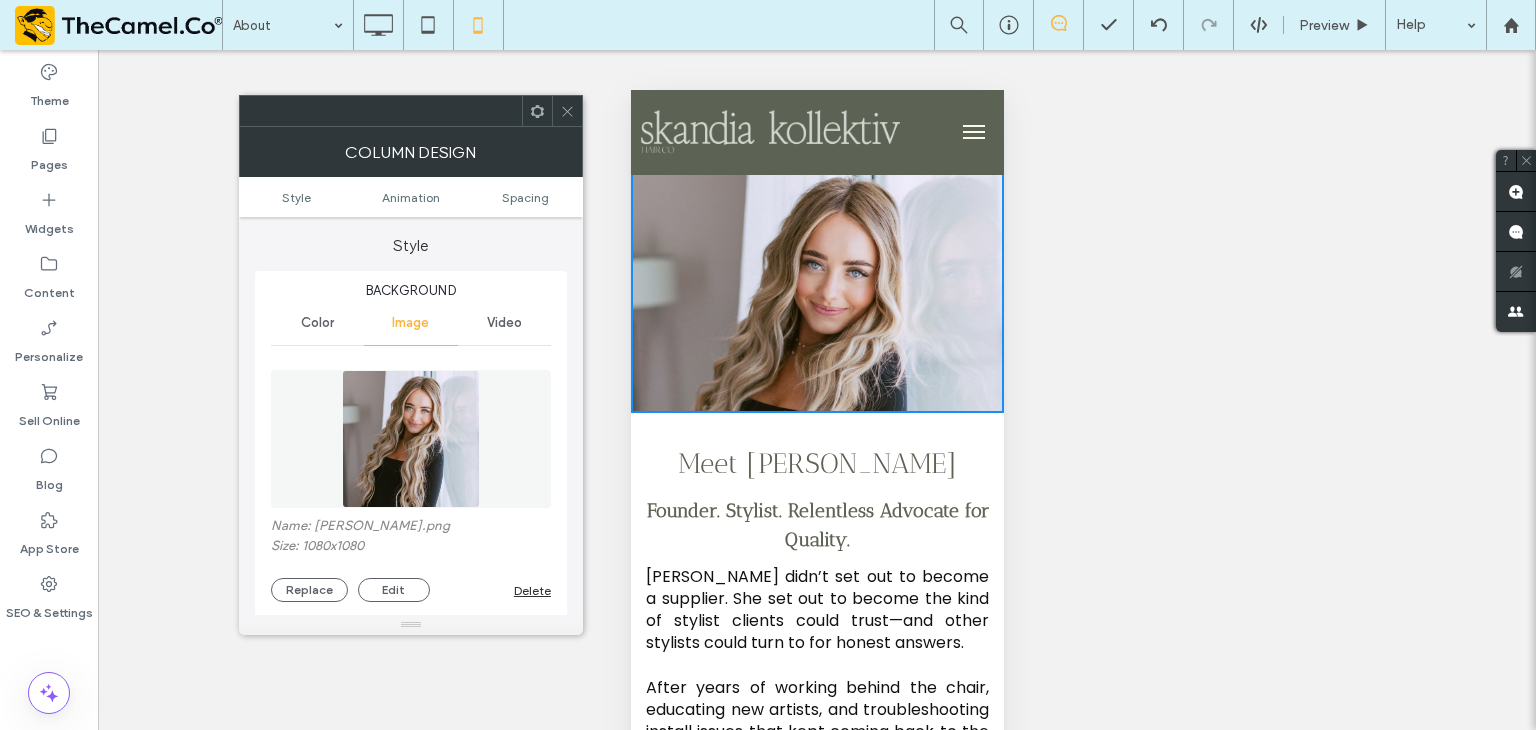 click 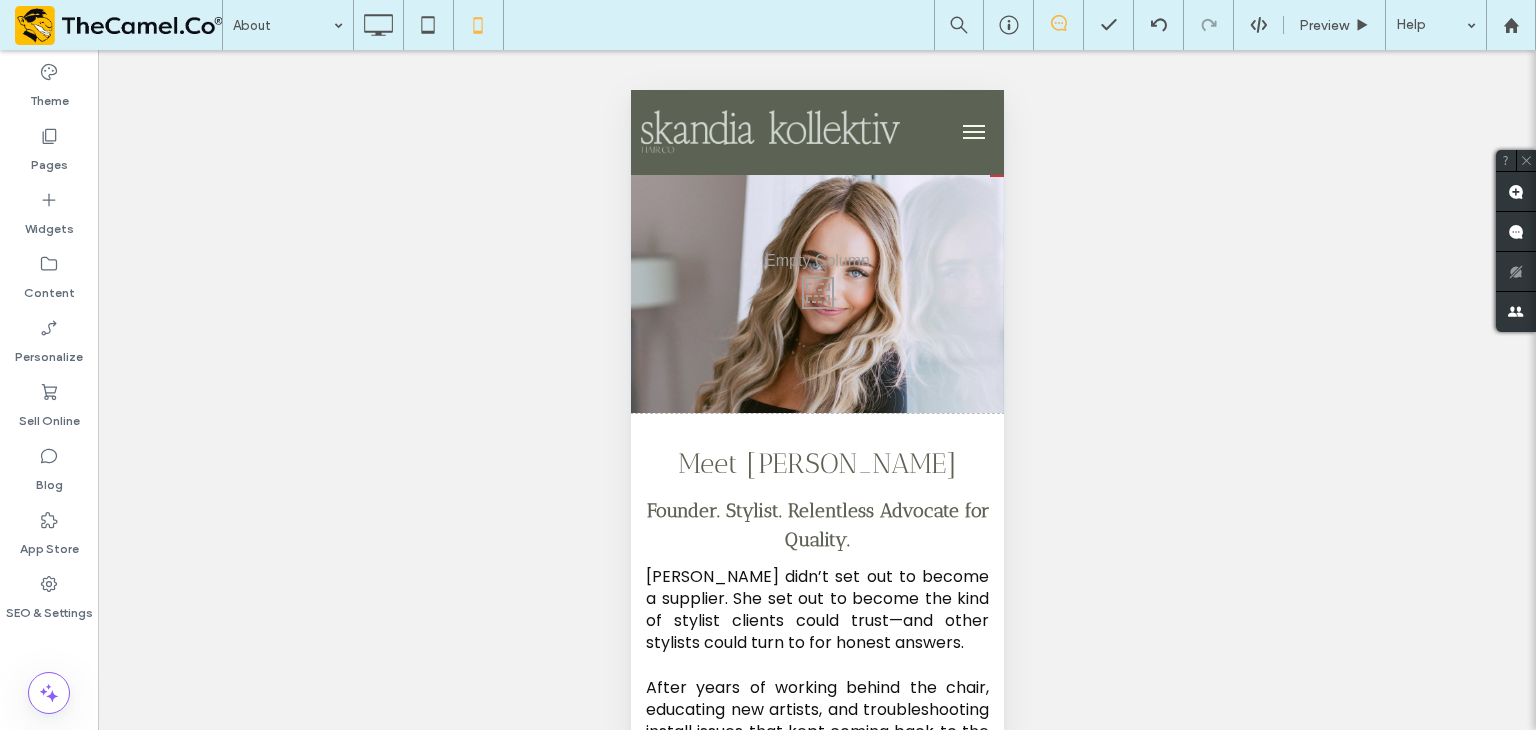 click on "Click To Paste" at bounding box center [816, 288] 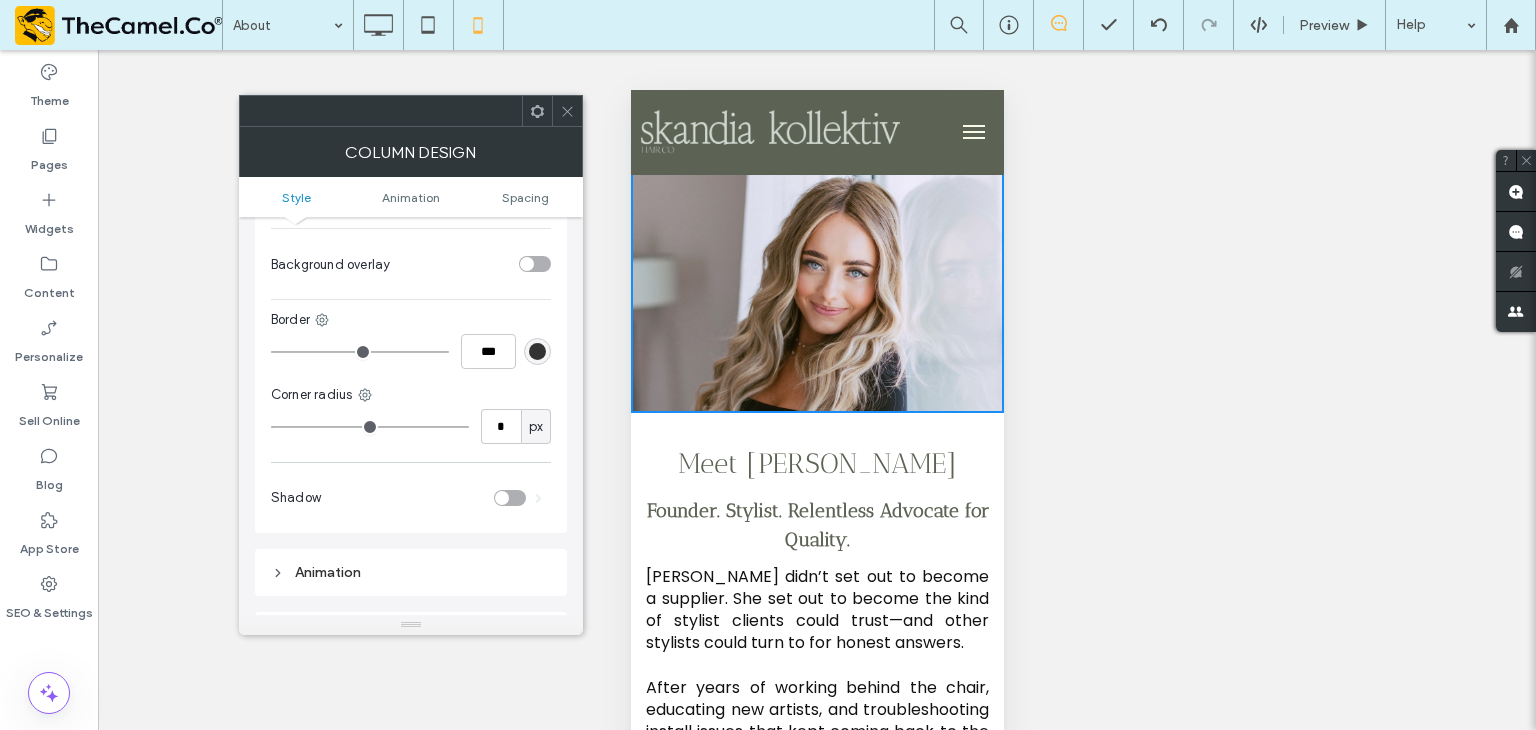 scroll, scrollTop: 700, scrollLeft: 0, axis: vertical 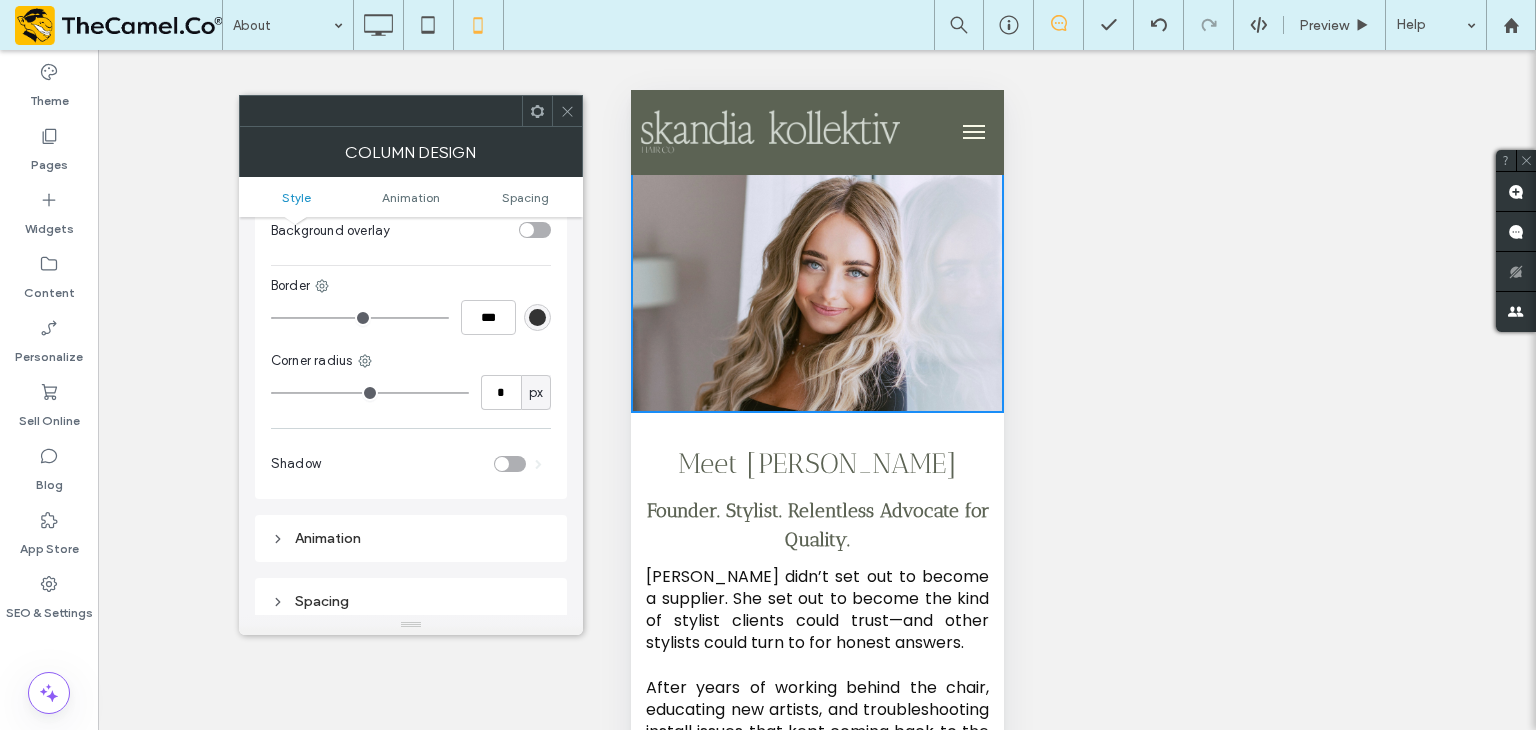 click on "Animation" at bounding box center [411, 538] 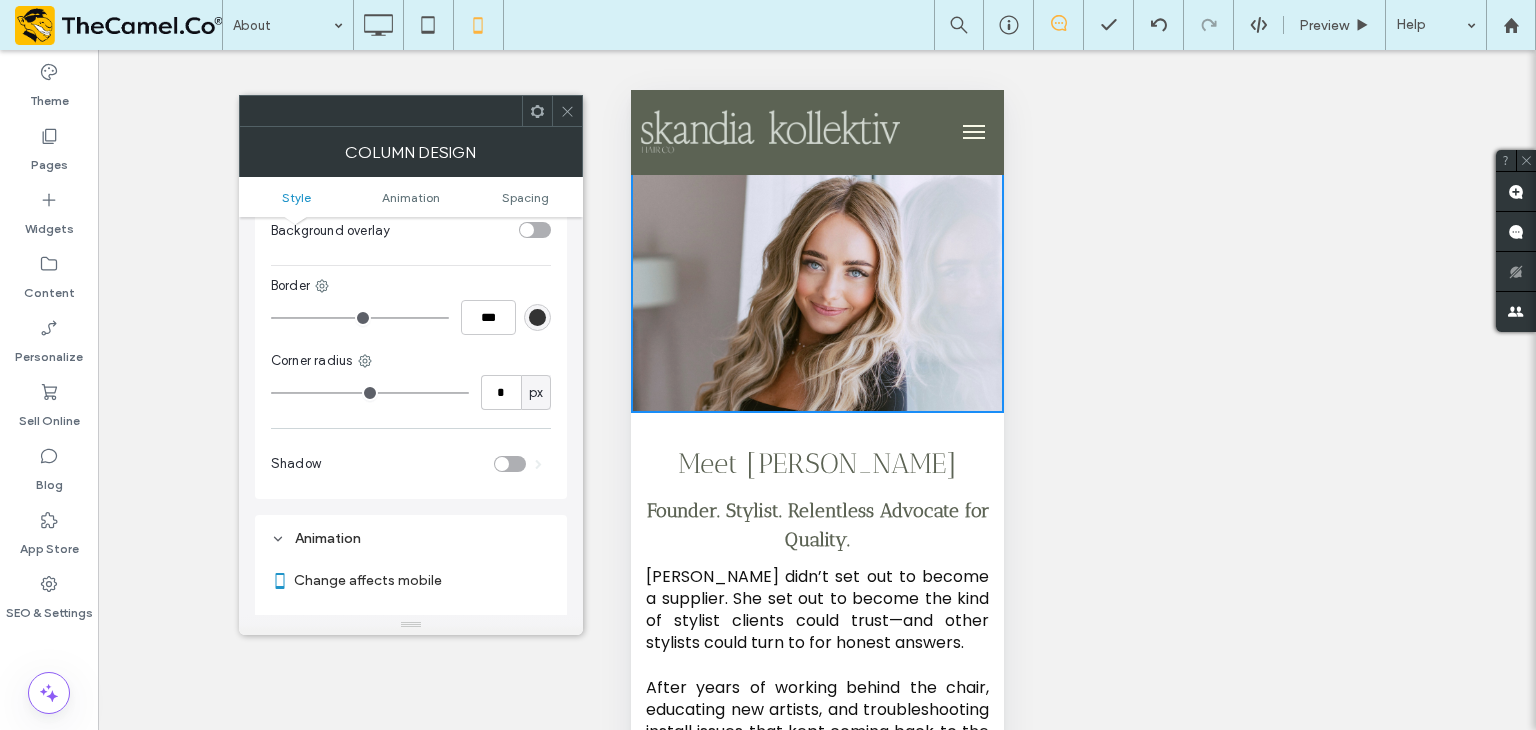click on "Animation" at bounding box center (411, 538) 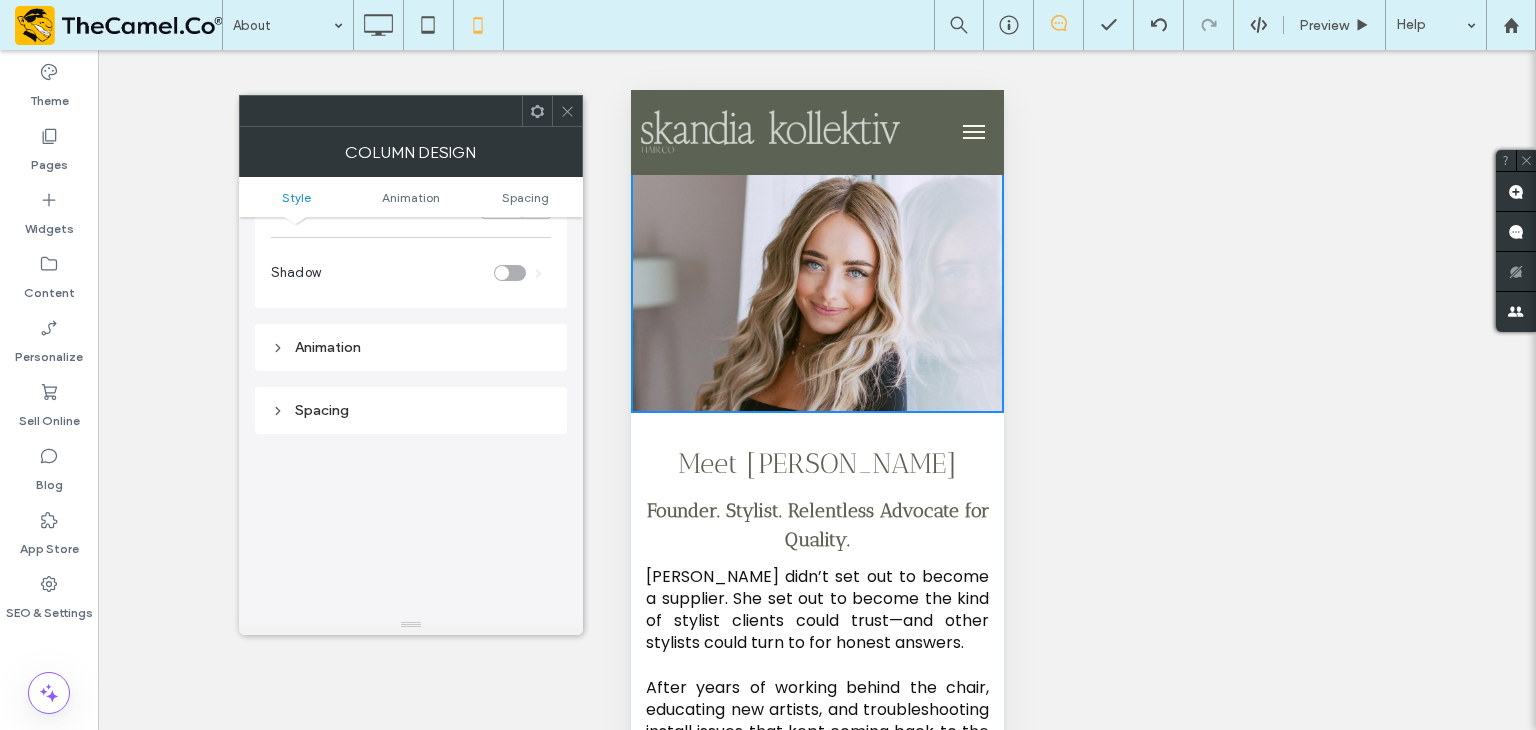 scroll, scrollTop: 900, scrollLeft: 0, axis: vertical 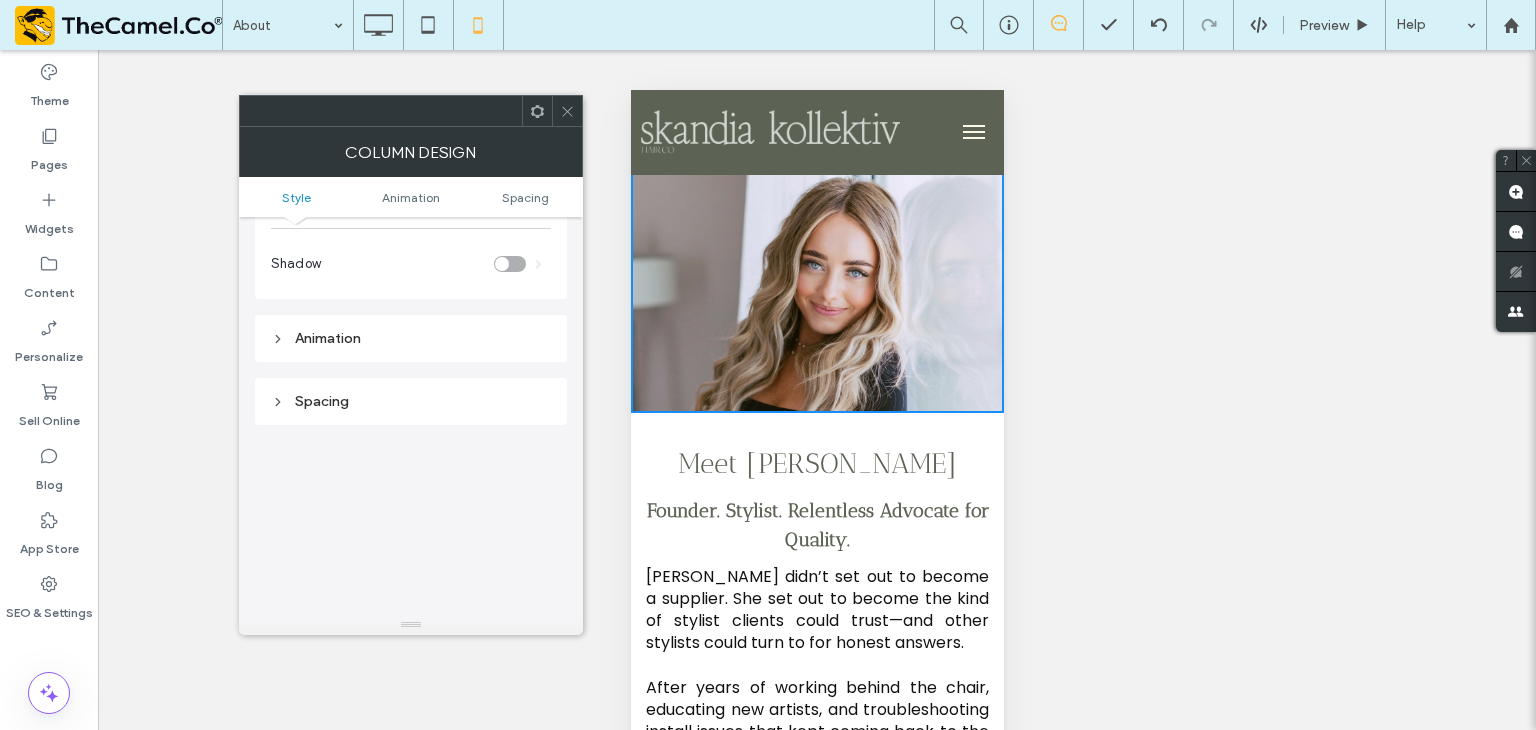 click on "Spacing" at bounding box center [411, 401] 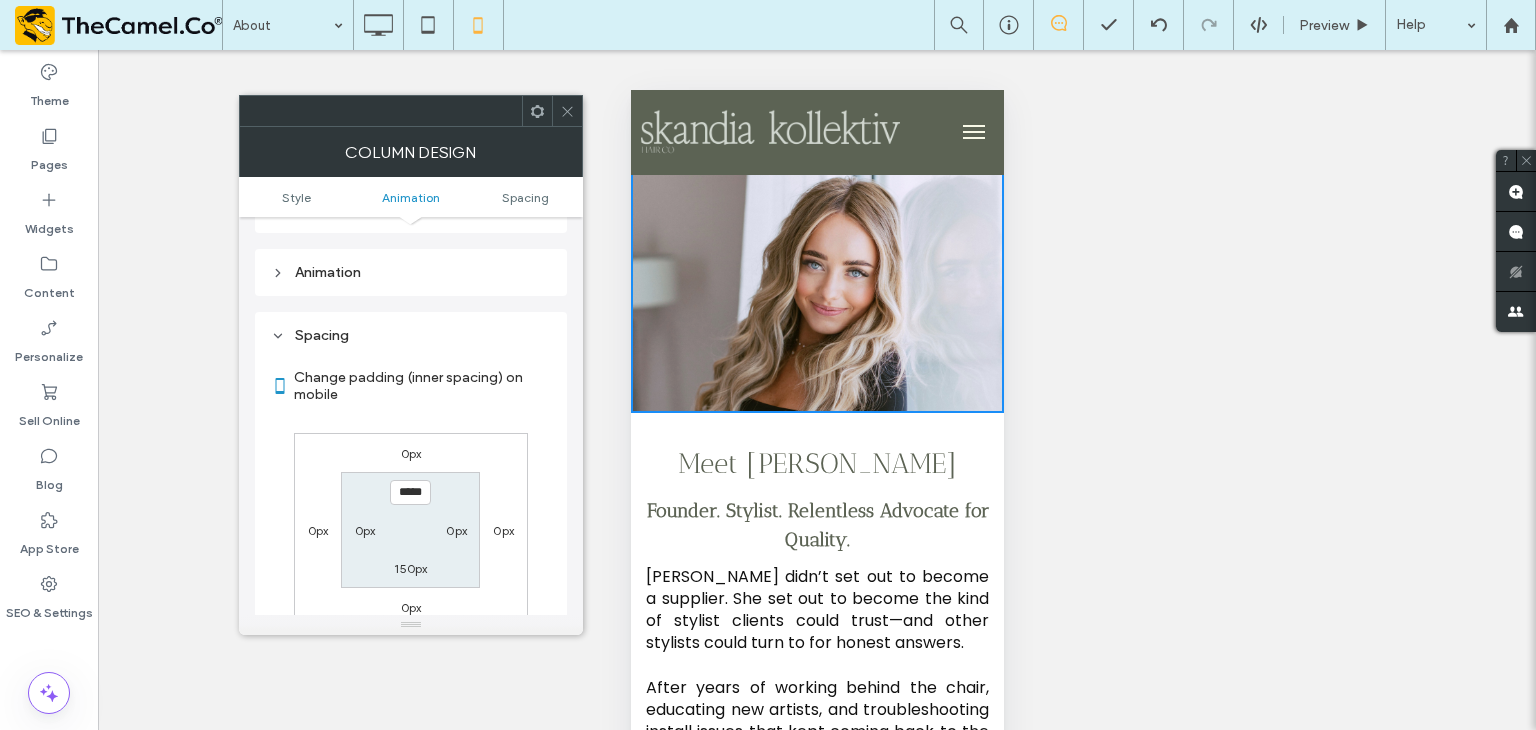 scroll, scrollTop: 1000, scrollLeft: 0, axis: vertical 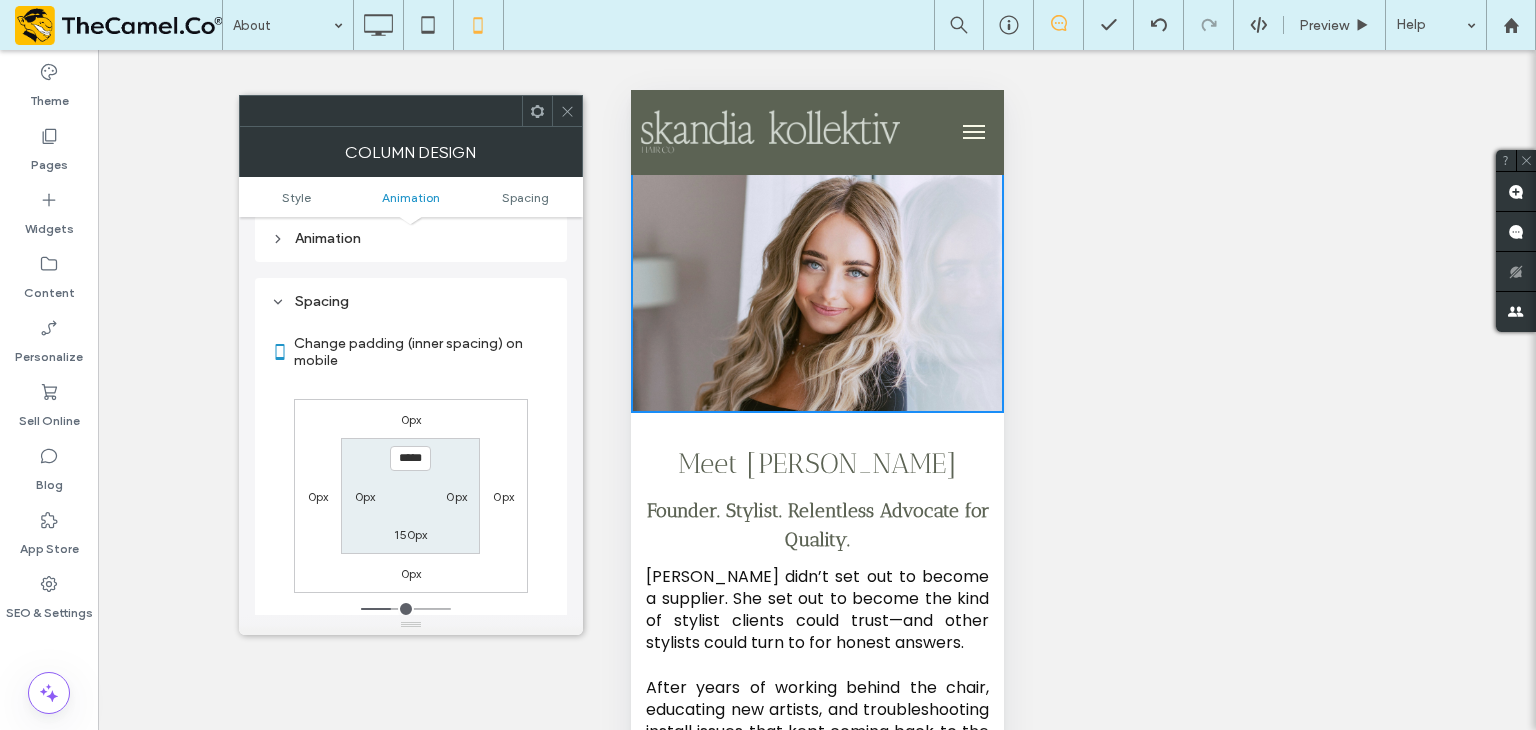 click on "150px" at bounding box center (410, 534) 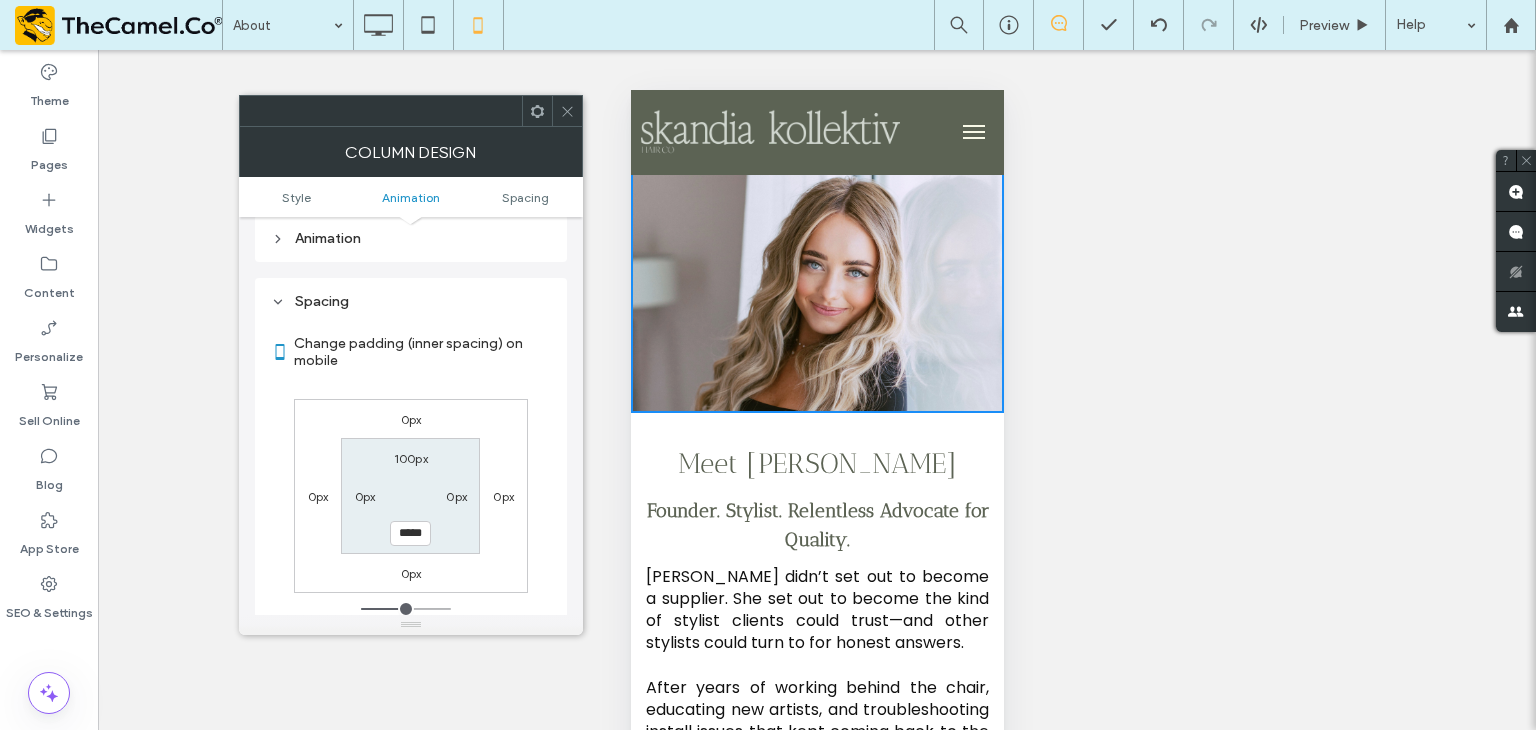 click on "*****" at bounding box center (410, 533) 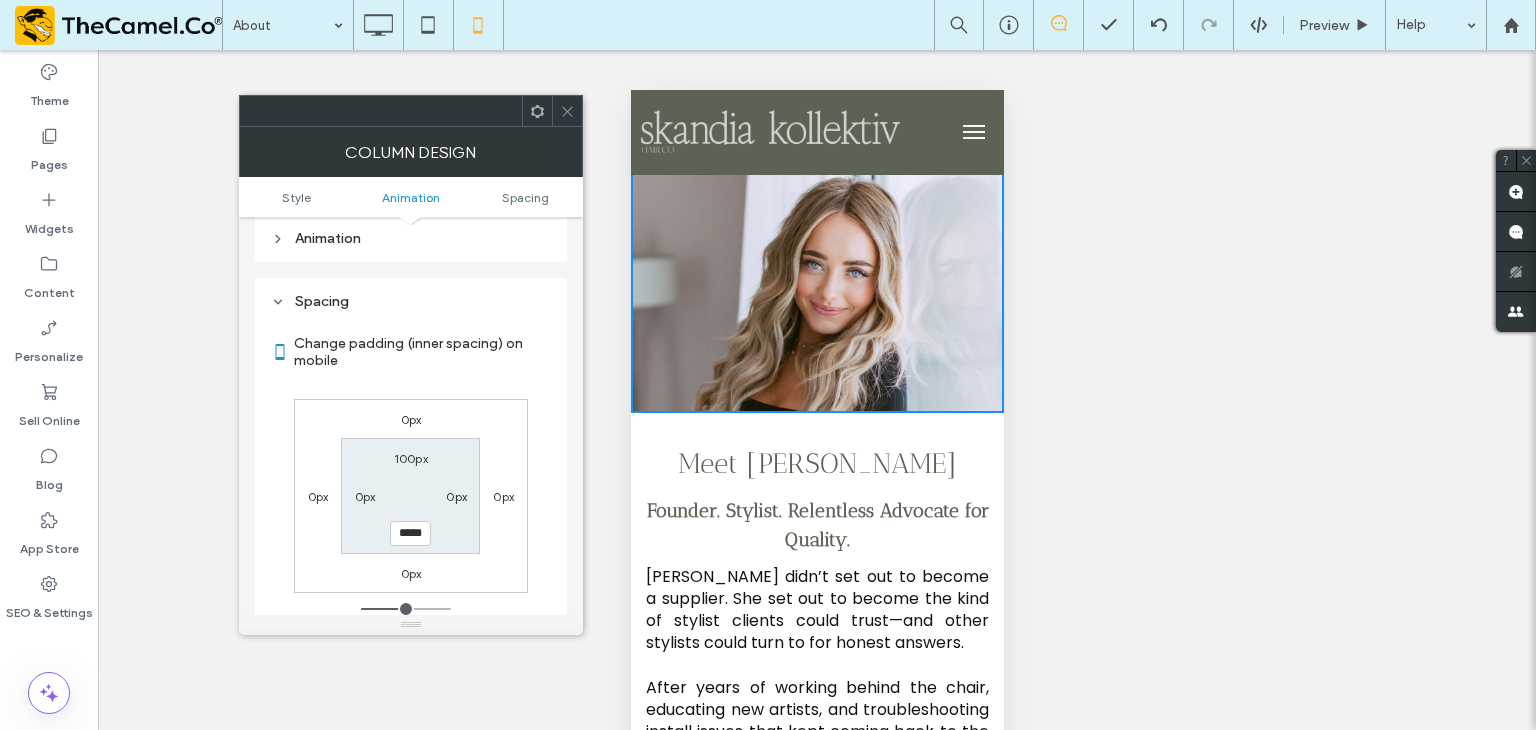 type on "*****" 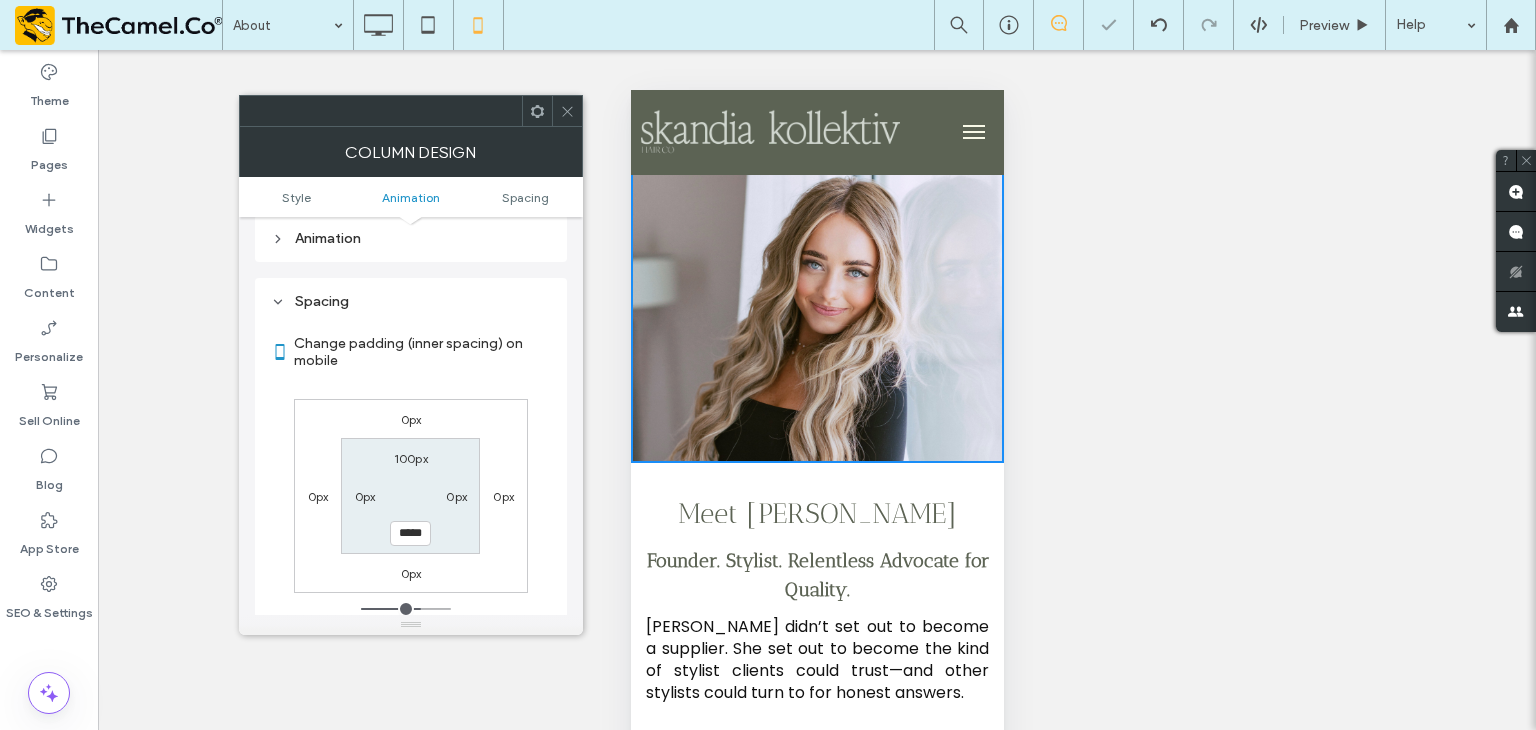 click 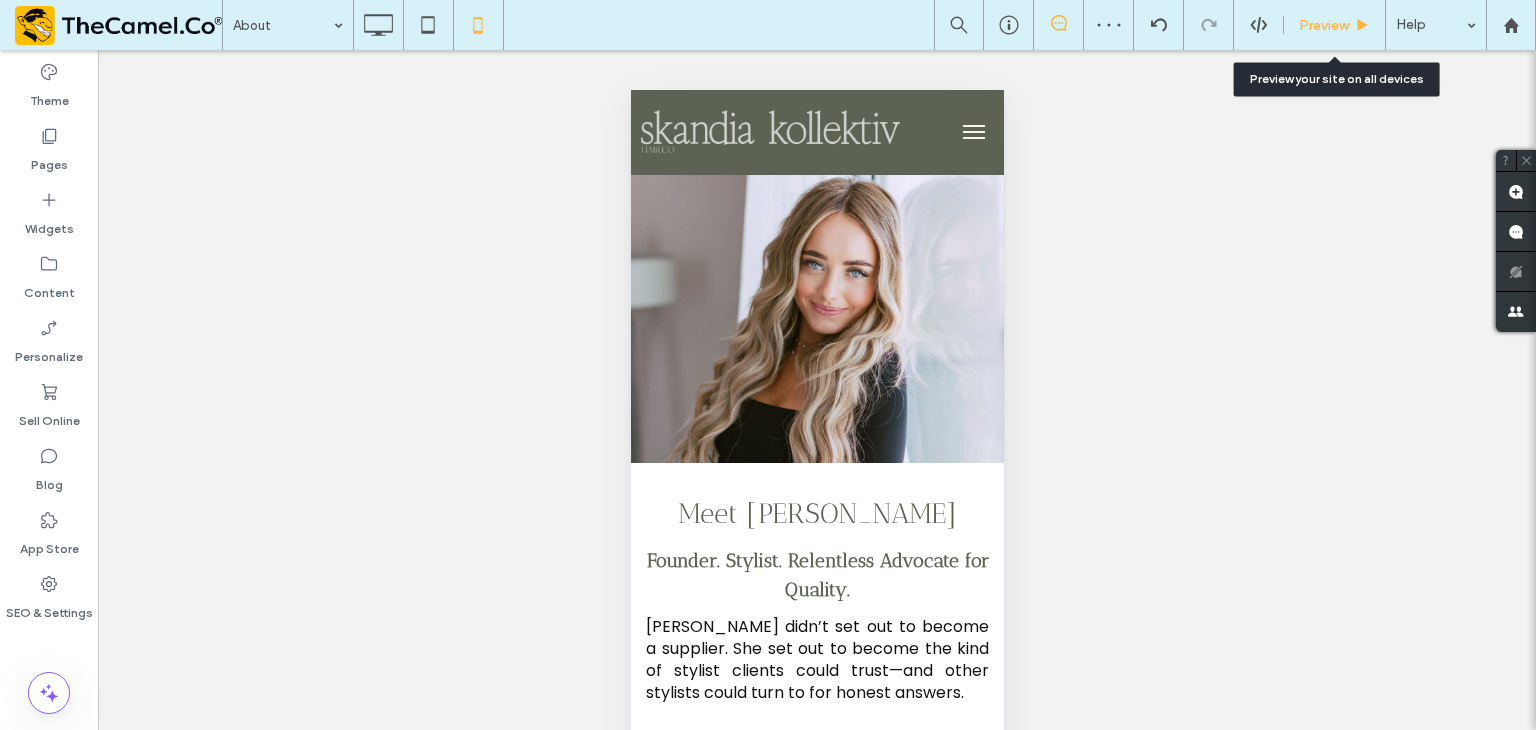 click on "Preview" at bounding box center (1335, 25) 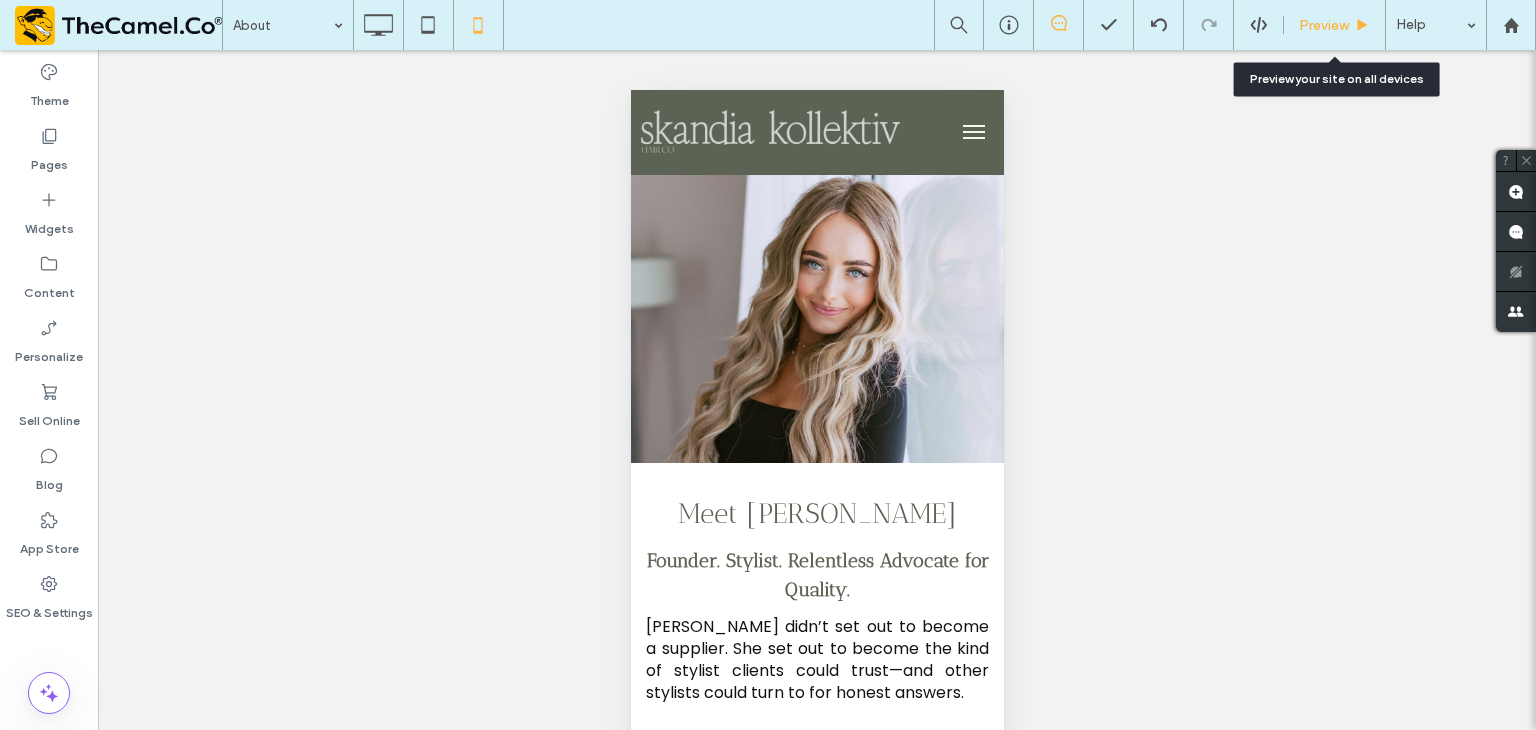 drag, startPoint x: 1336, startPoint y: 22, endPoint x: 239, endPoint y: 63, distance: 1097.7659 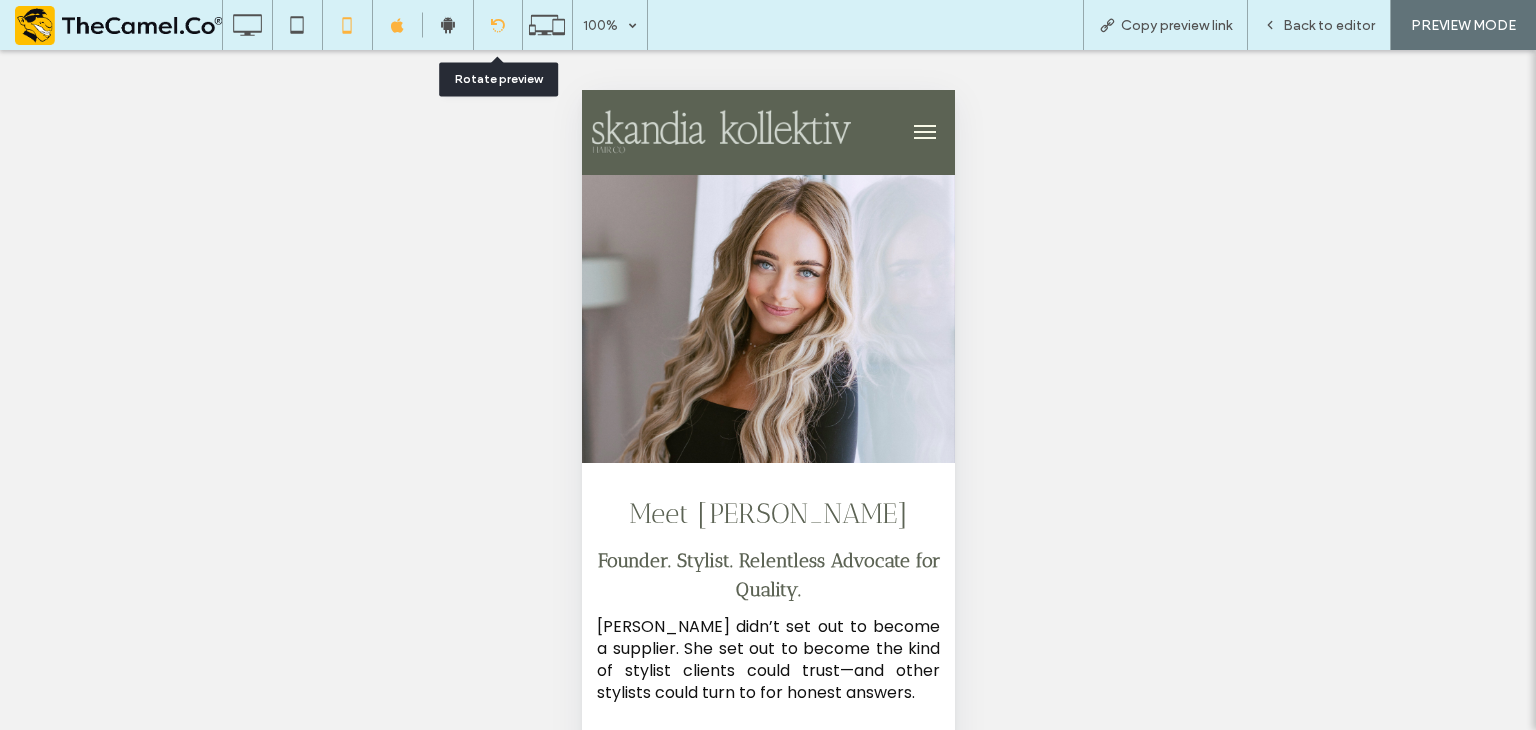 click at bounding box center (497, 25) 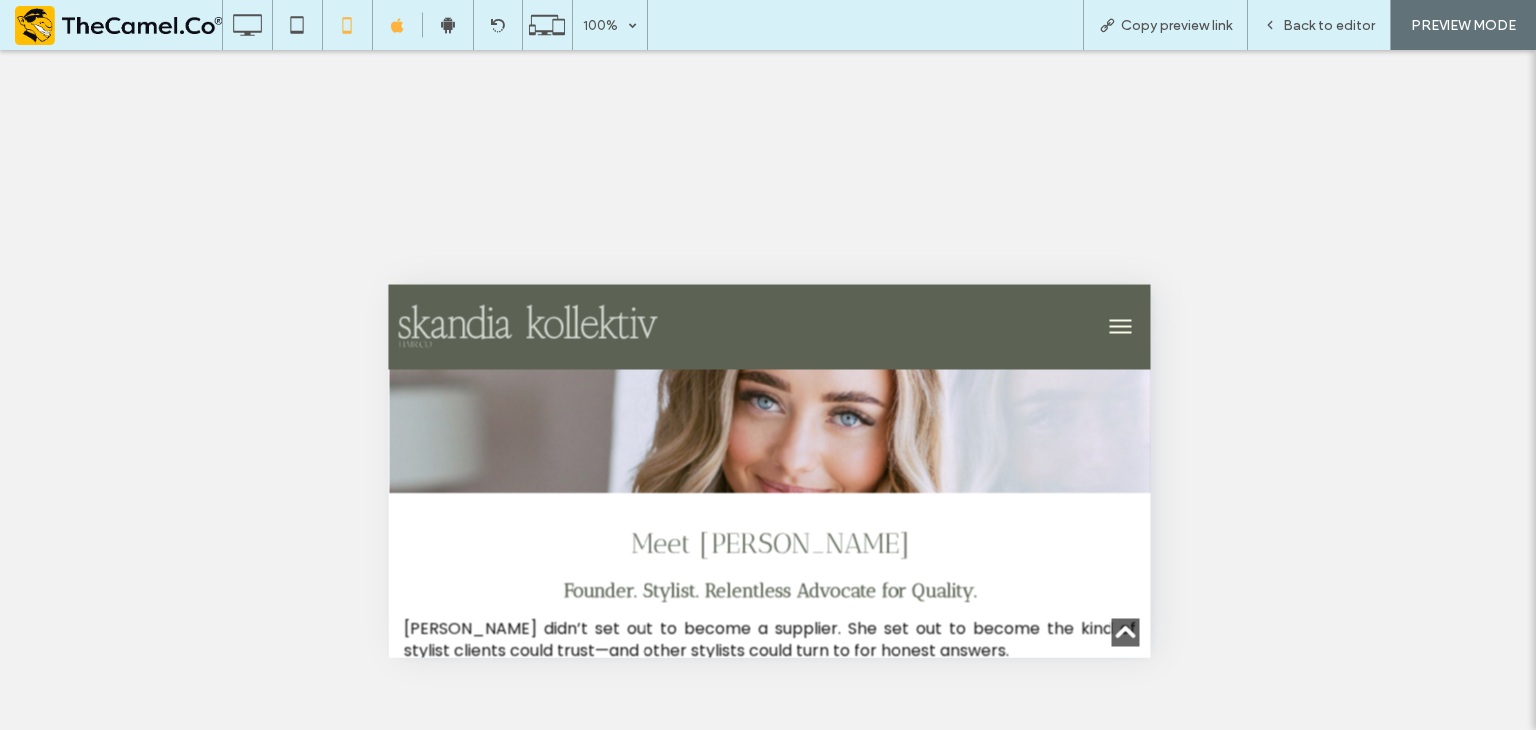 scroll, scrollTop: 2500, scrollLeft: 0, axis: vertical 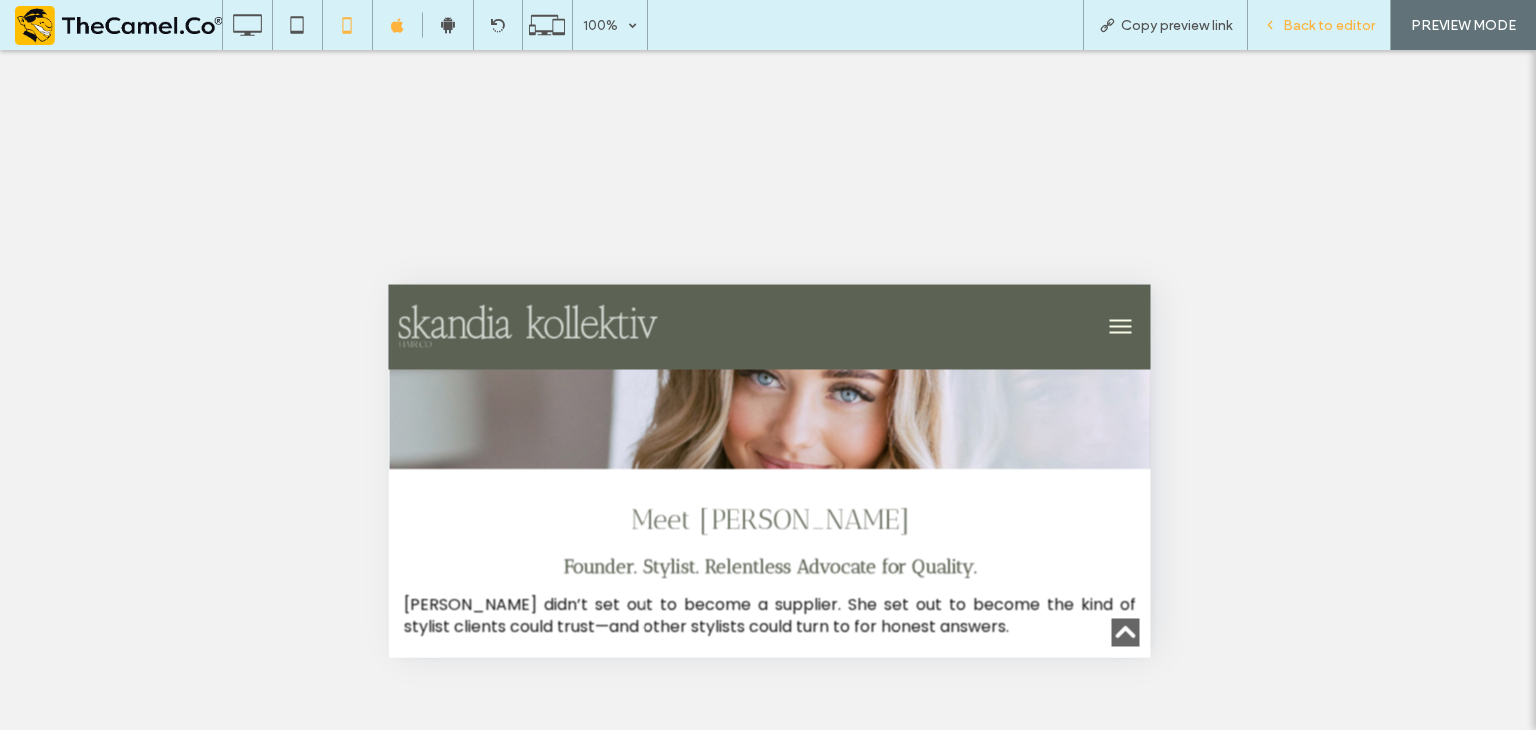 click on "Back to editor" at bounding box center (1319, 25) 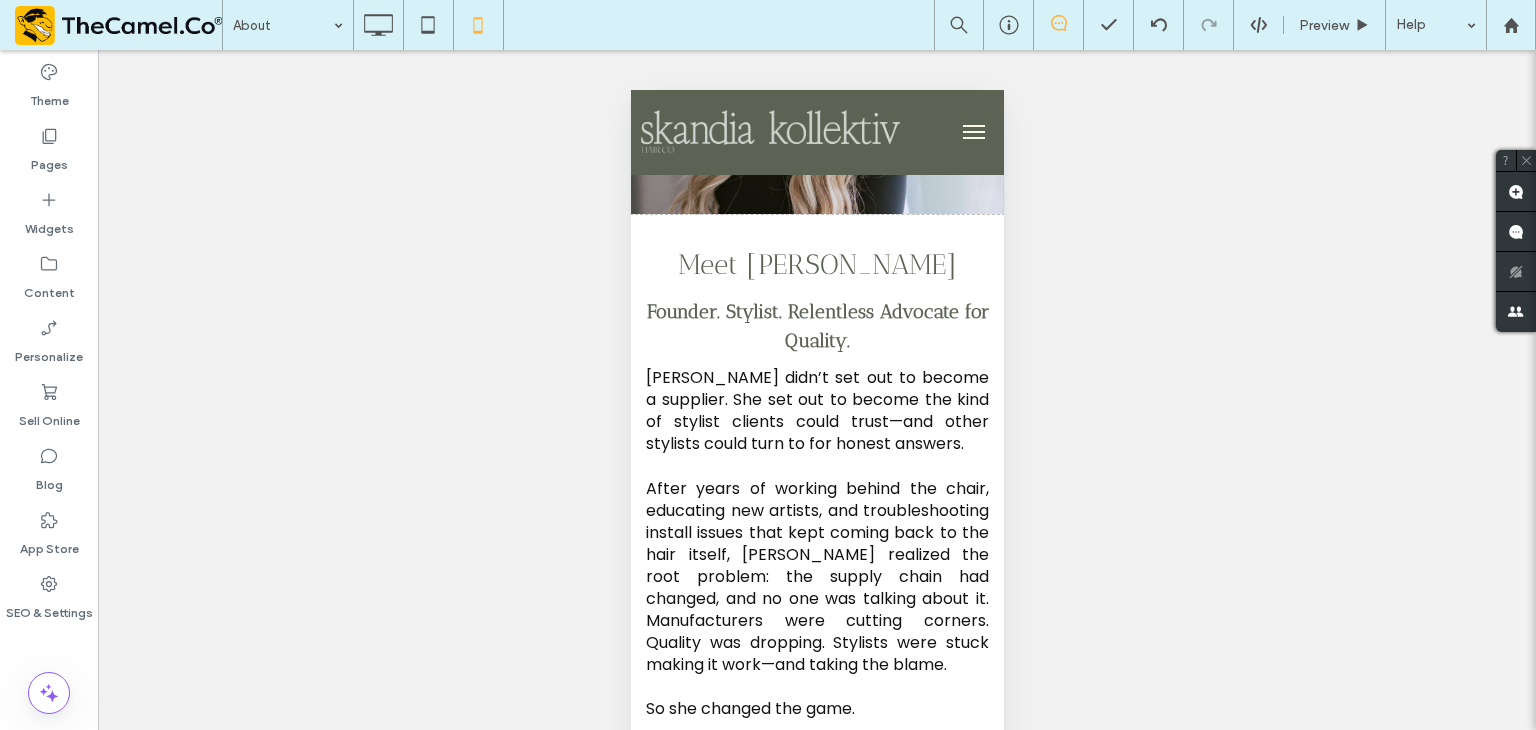 scroll, scrollTop: 3400, scrollLeft: 0, axis: vertical 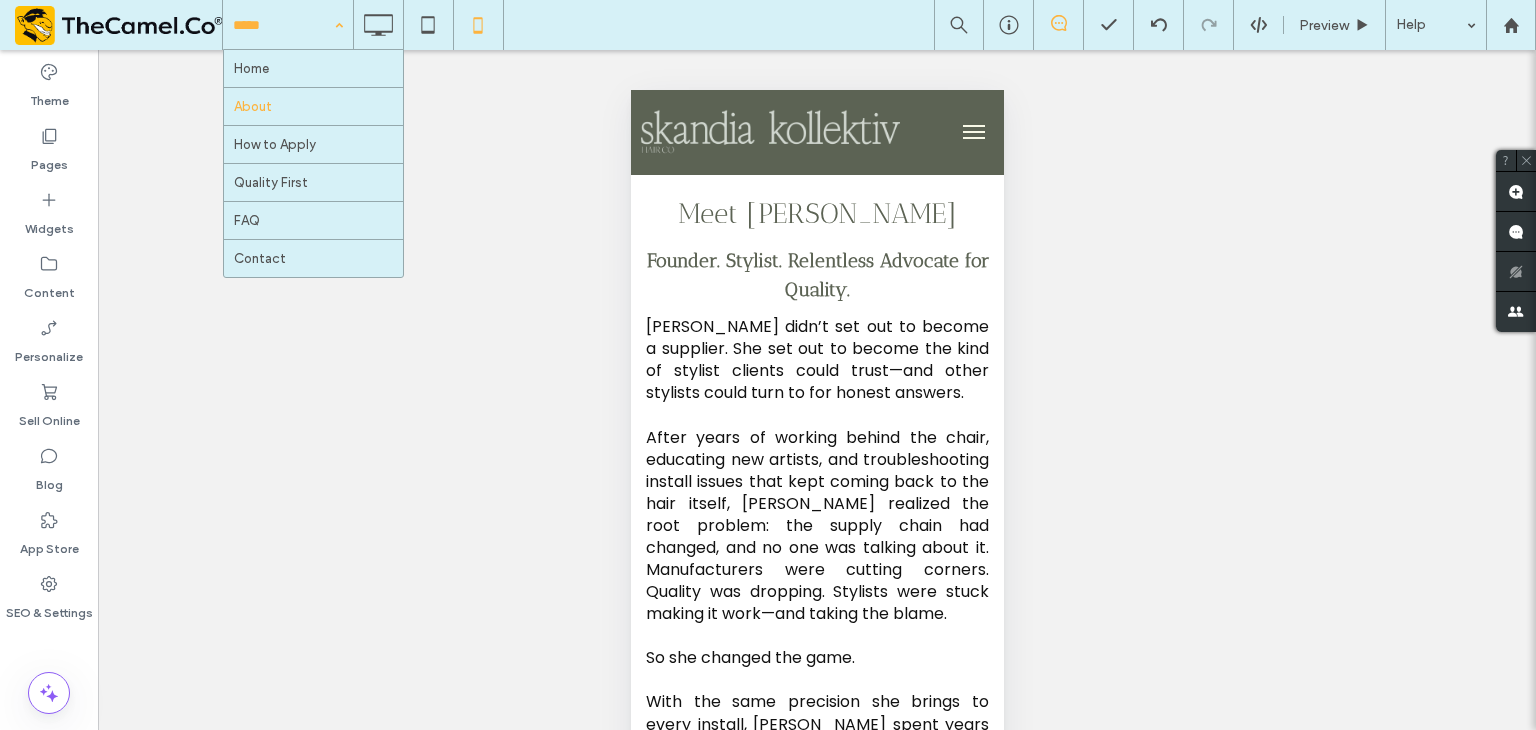 drag, startPoint x: 306, startPoint y: 7, endPoint x: 300, endPoint y: 28, distance: 21.84033 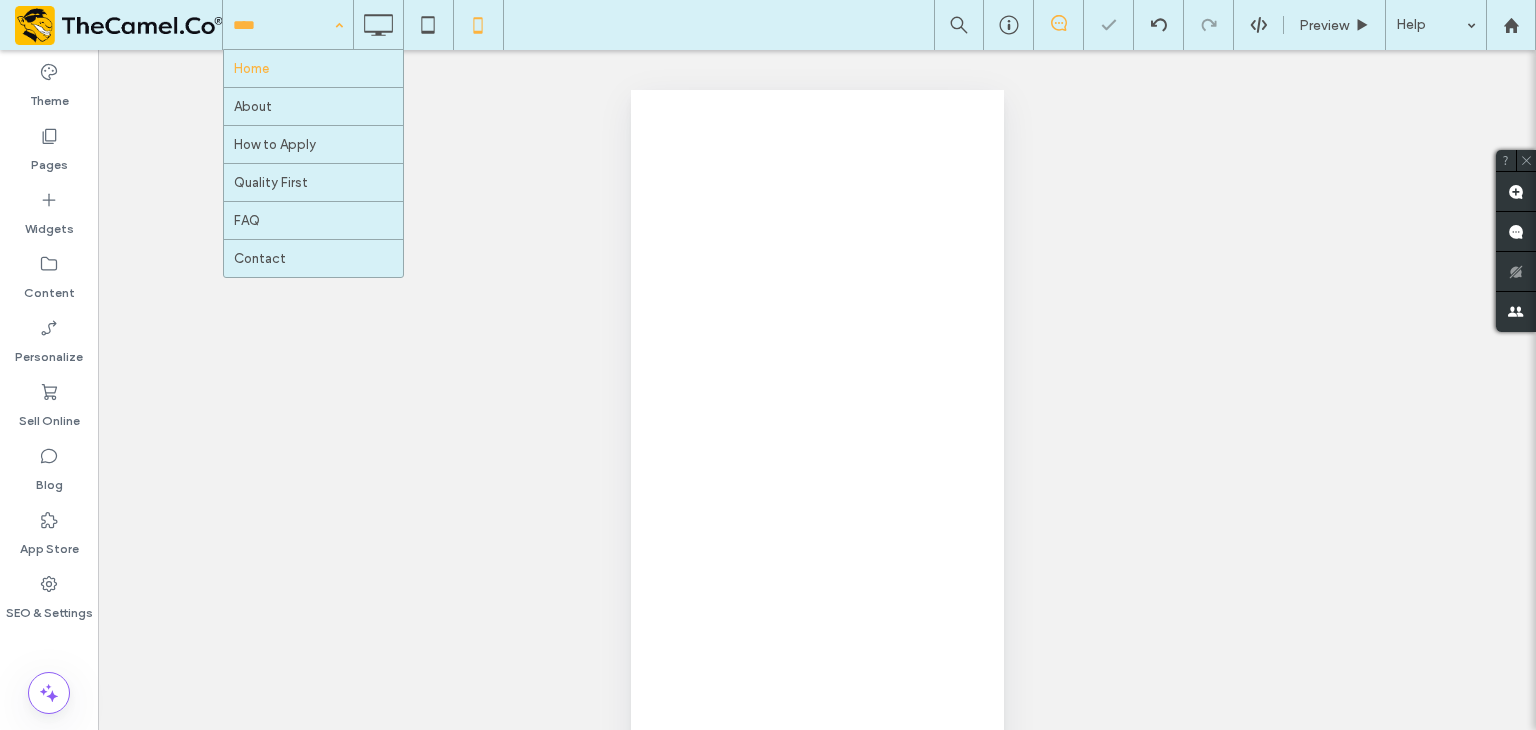 click at bounding box center [283, 25] 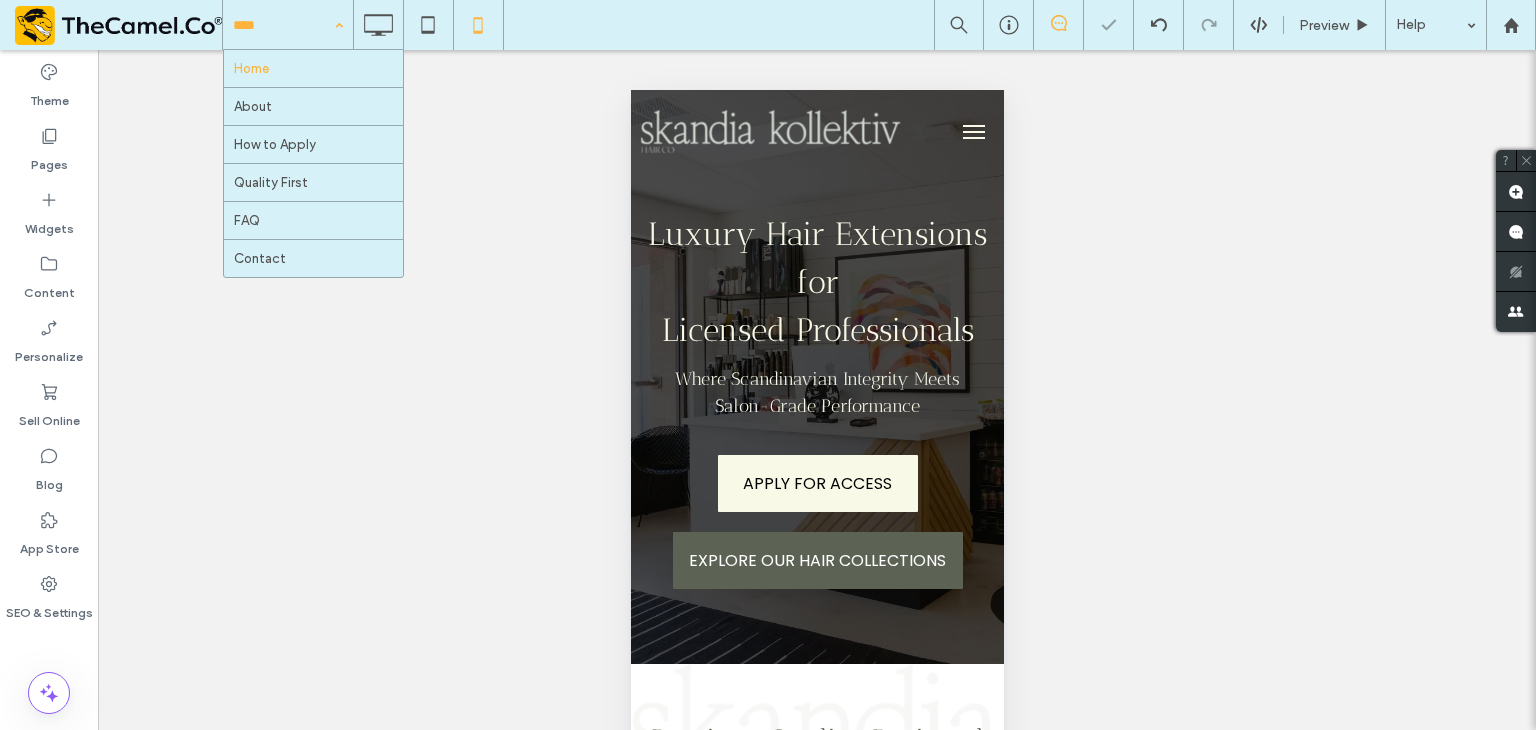 scroll, scrollTop: 0, scrollLeft: 0, axis: both 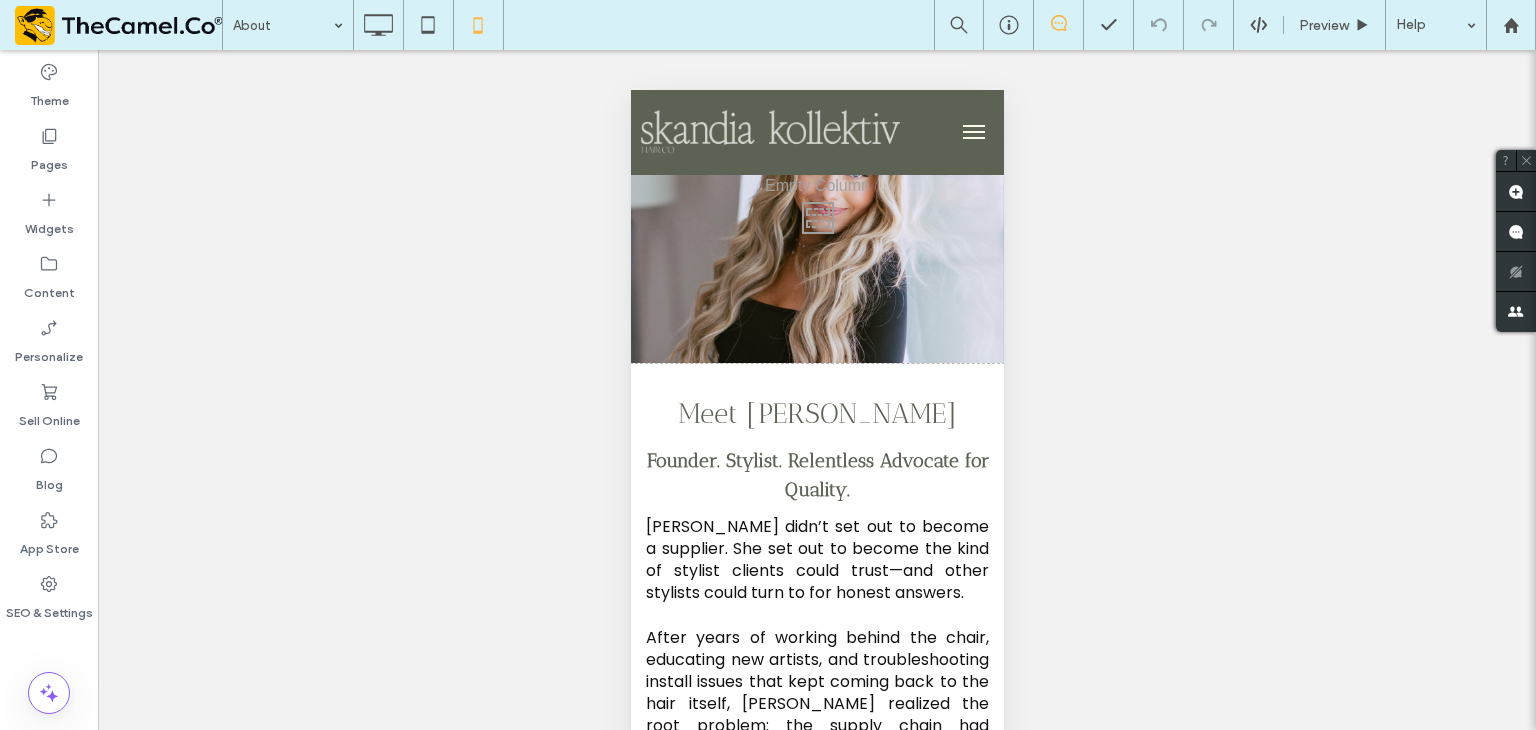 click on "Click To Paste" at bounding box center (816, 213) 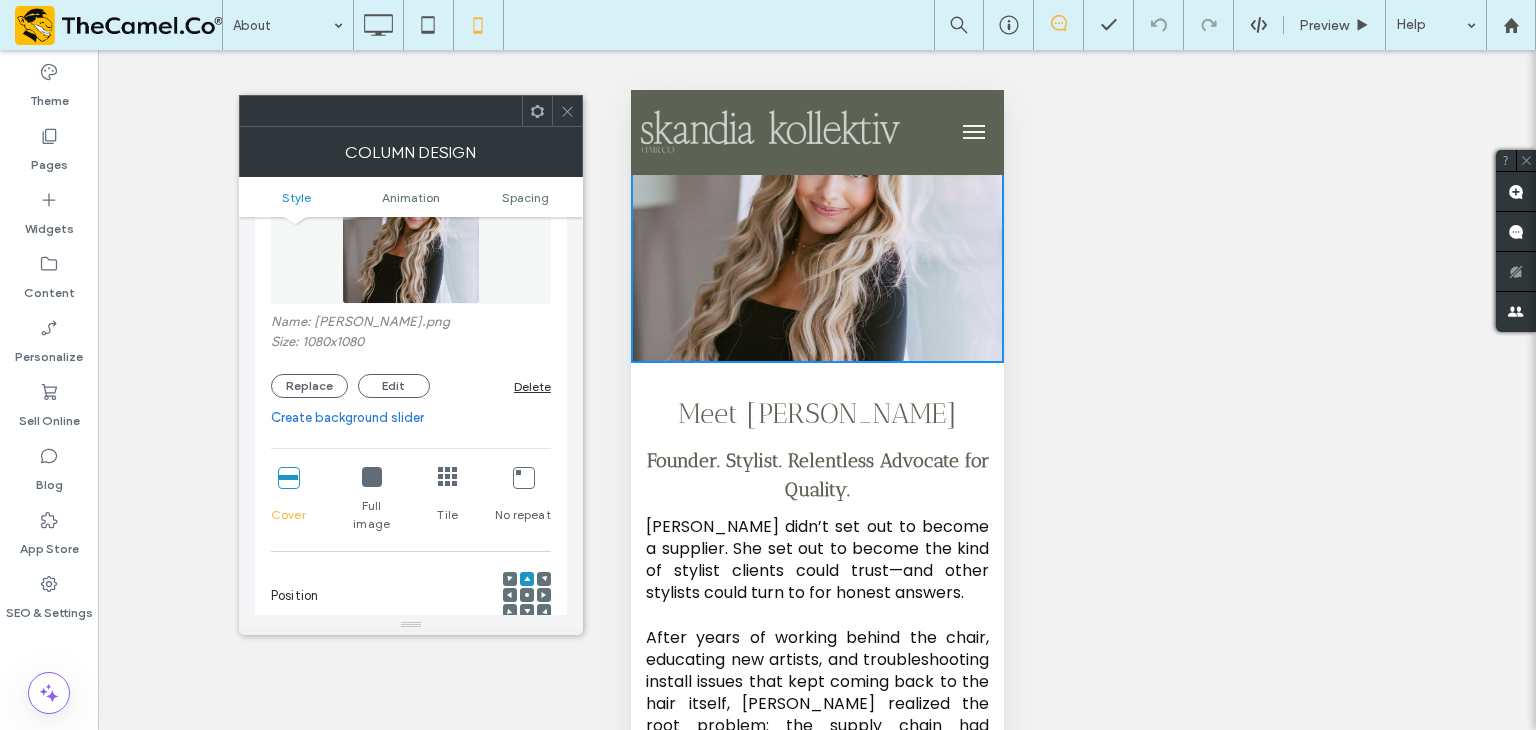 scroll, scrollTop: 300, scrollLeft: 0, axis: vertical 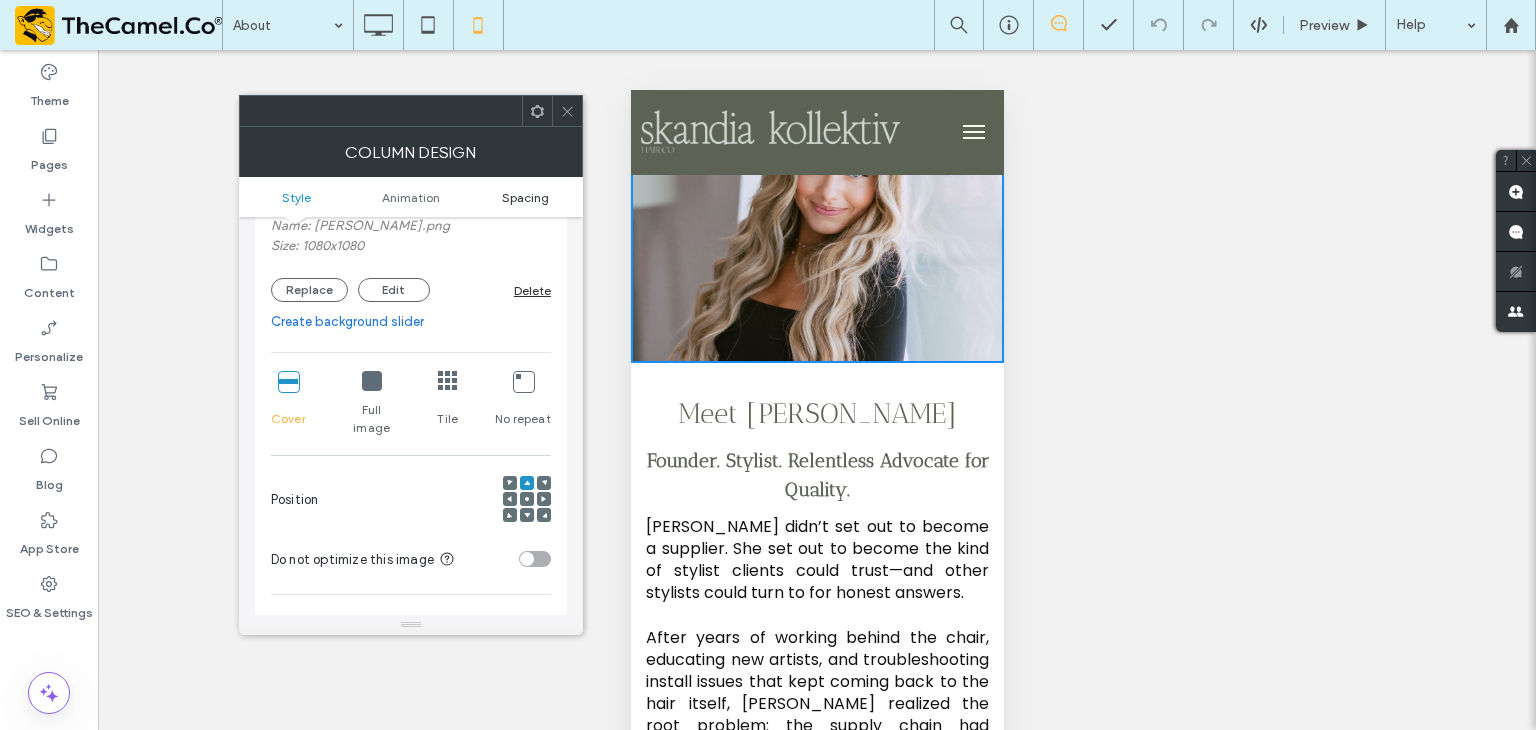 click on "Spacing" at bounding box center (525, 197) 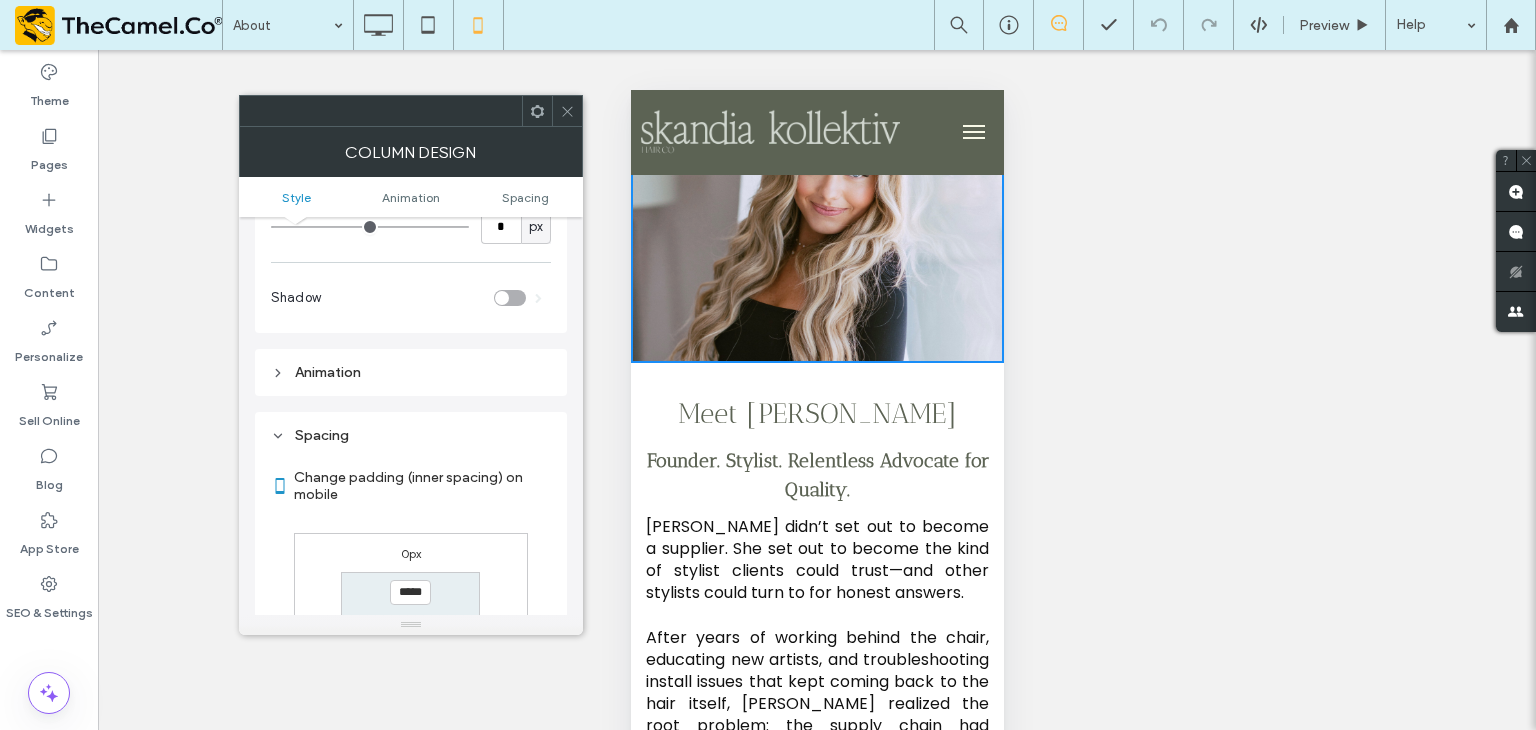 scroll, scrollTop: 1028, scrollLeft: 0, axis: vertical 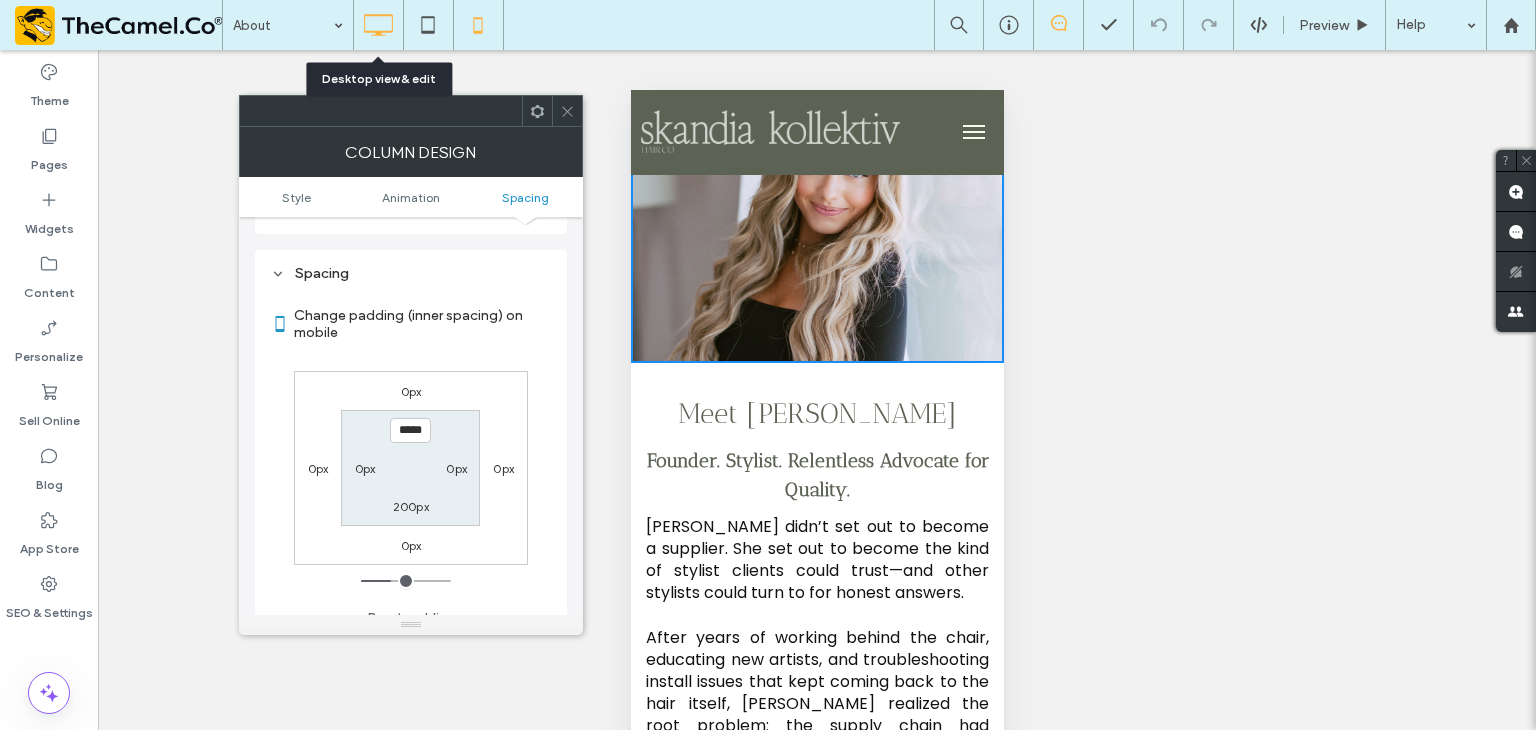 click 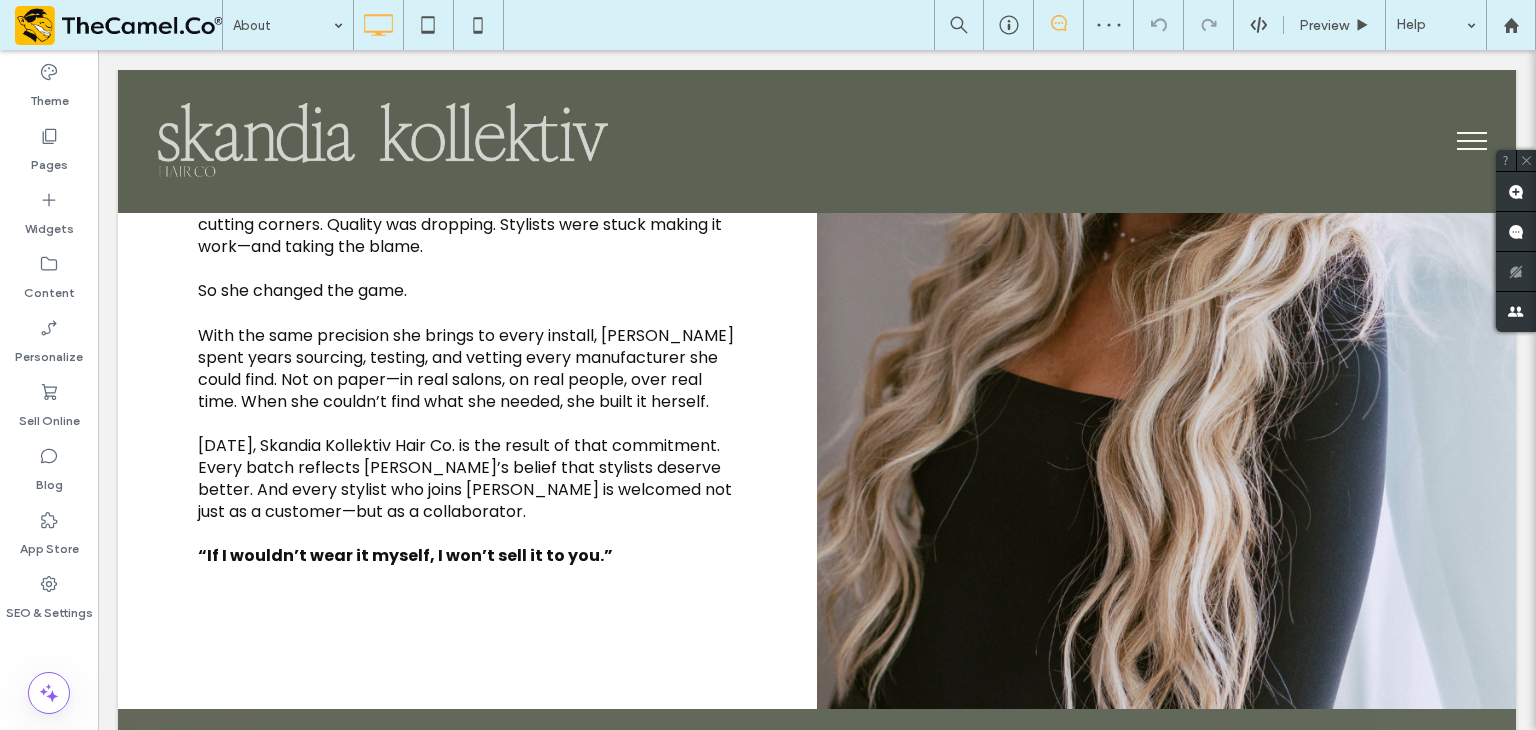 scroll, scrollTop: 2800, scrollLeft: 0, axis: vertical 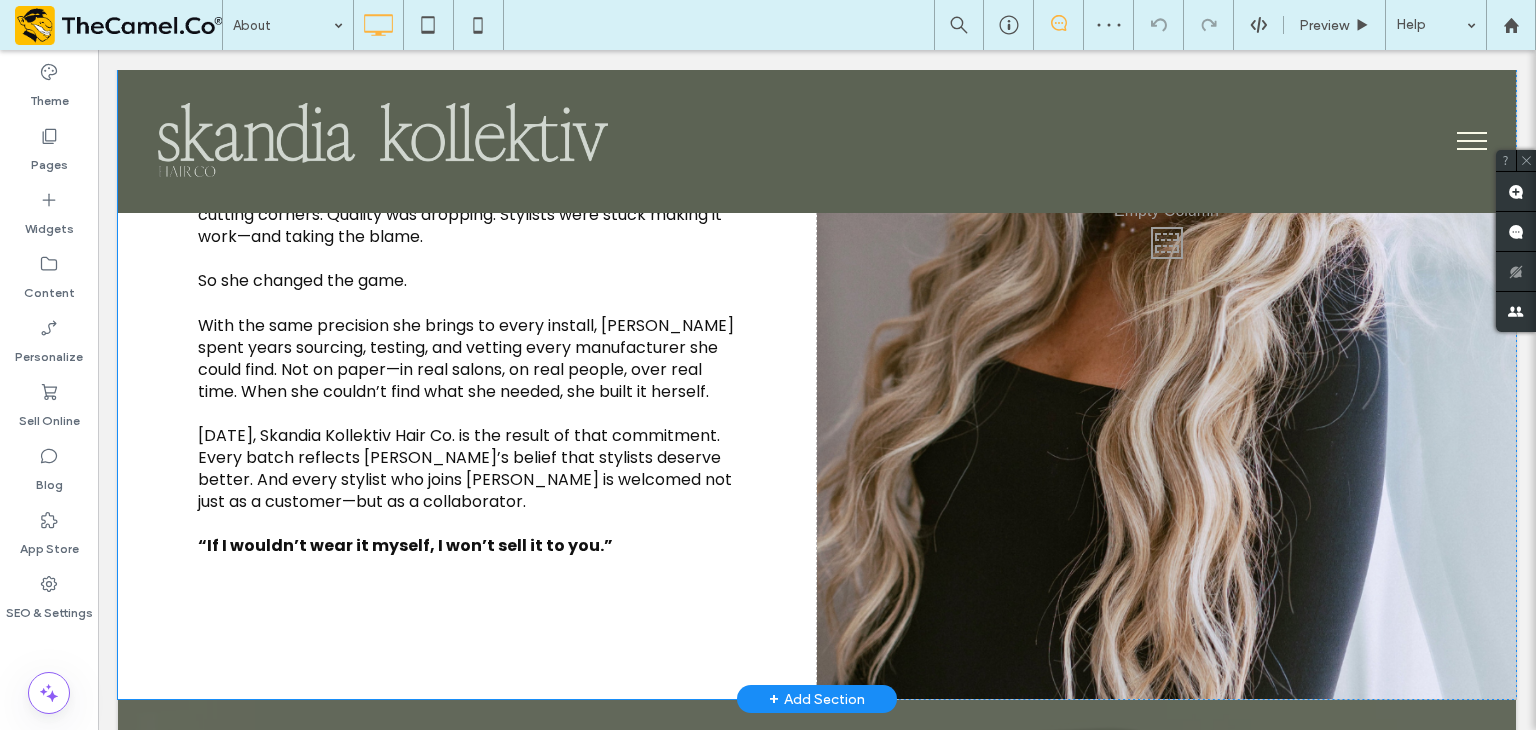 click on "Click To Paste" at bounding box center [1166, 239] 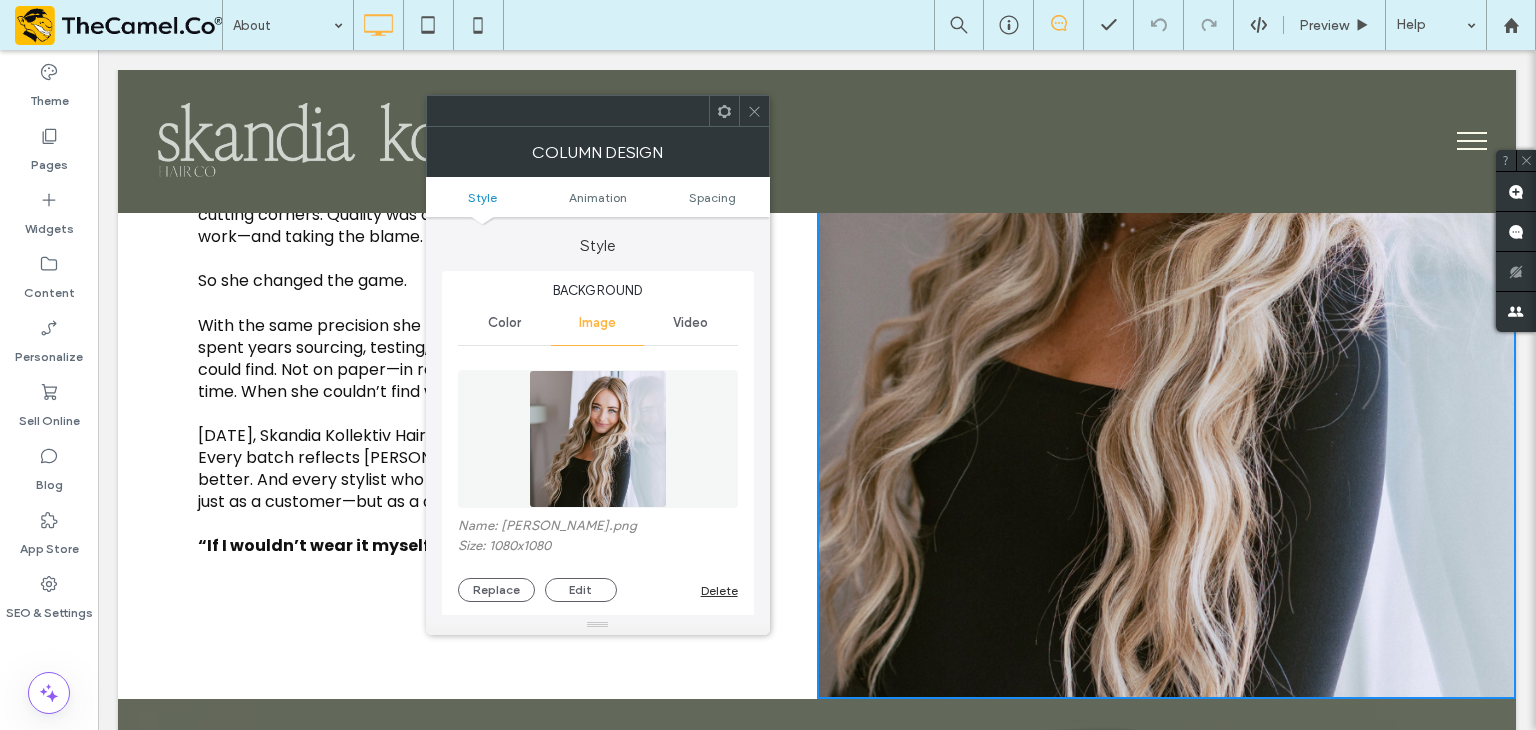 click 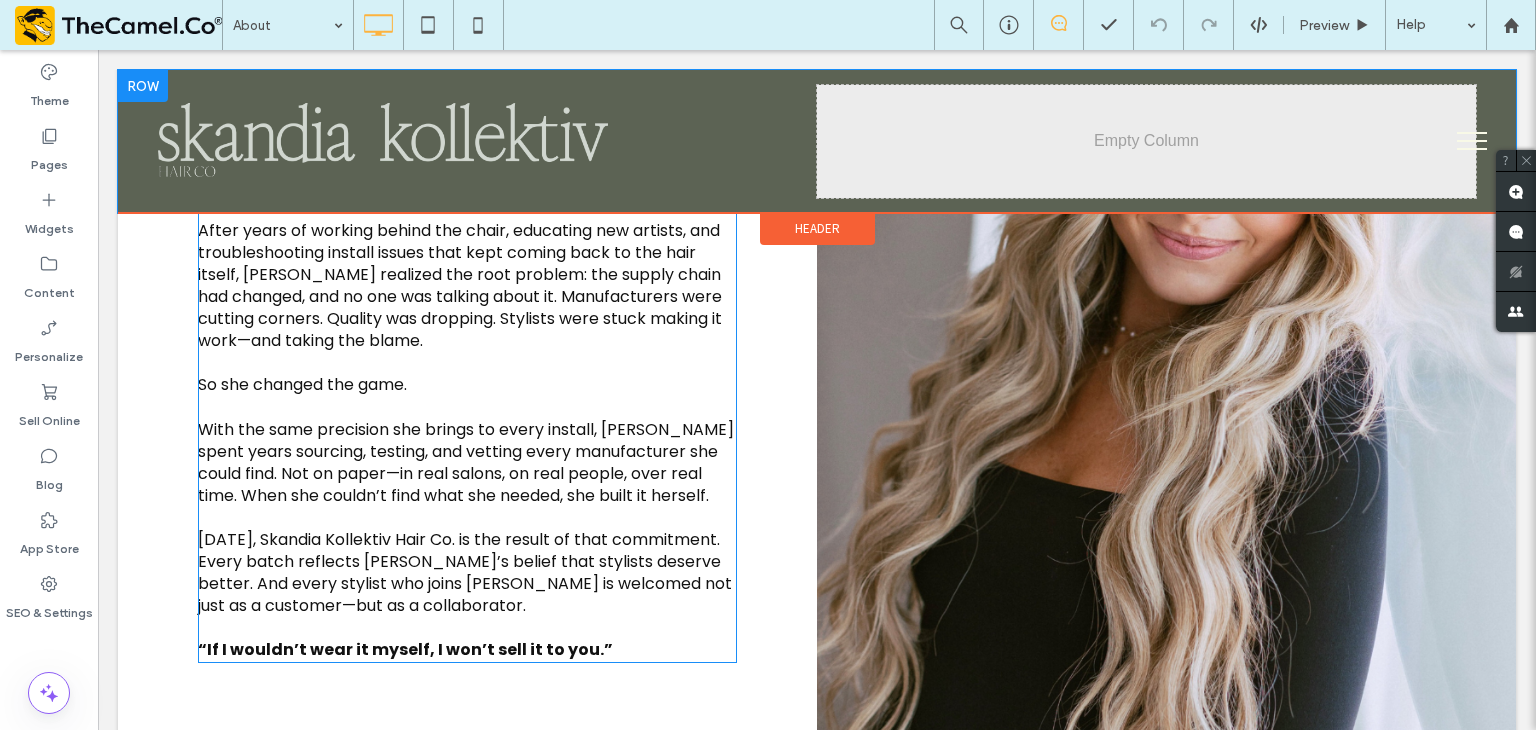 scroll, scrollTop: 2700, scrollLeft: 0, axis: vertical 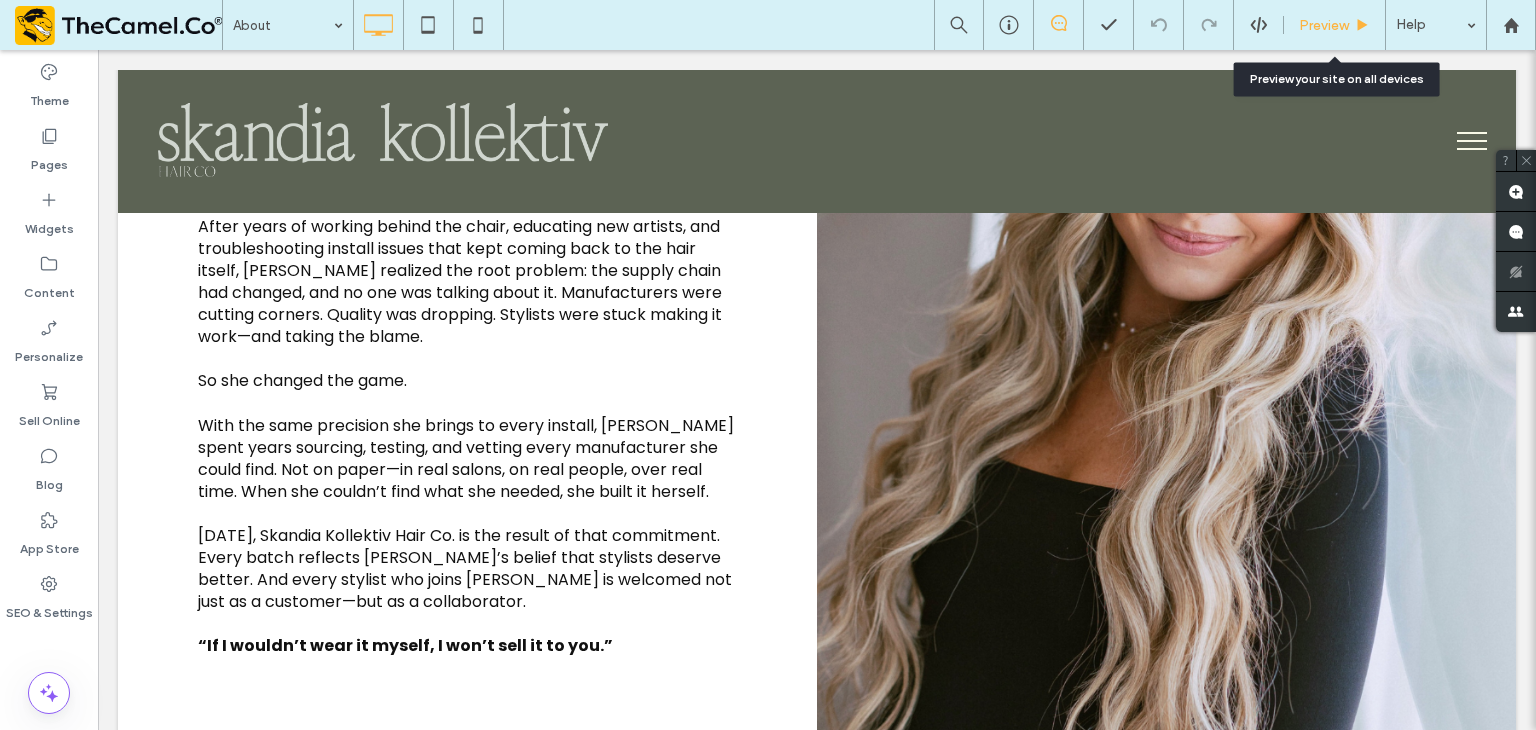 click on "Preview" at bounding box center (1324, 25) 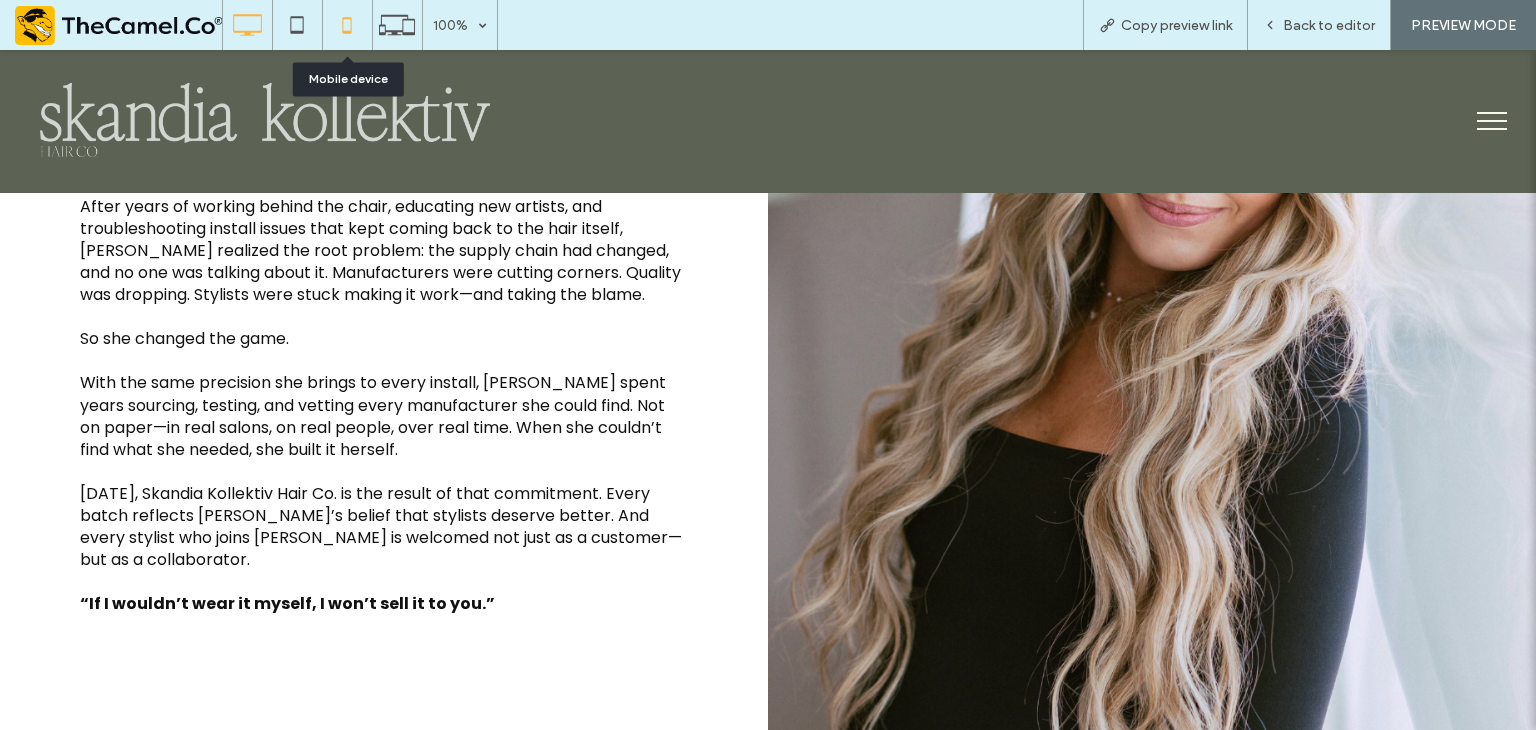 click 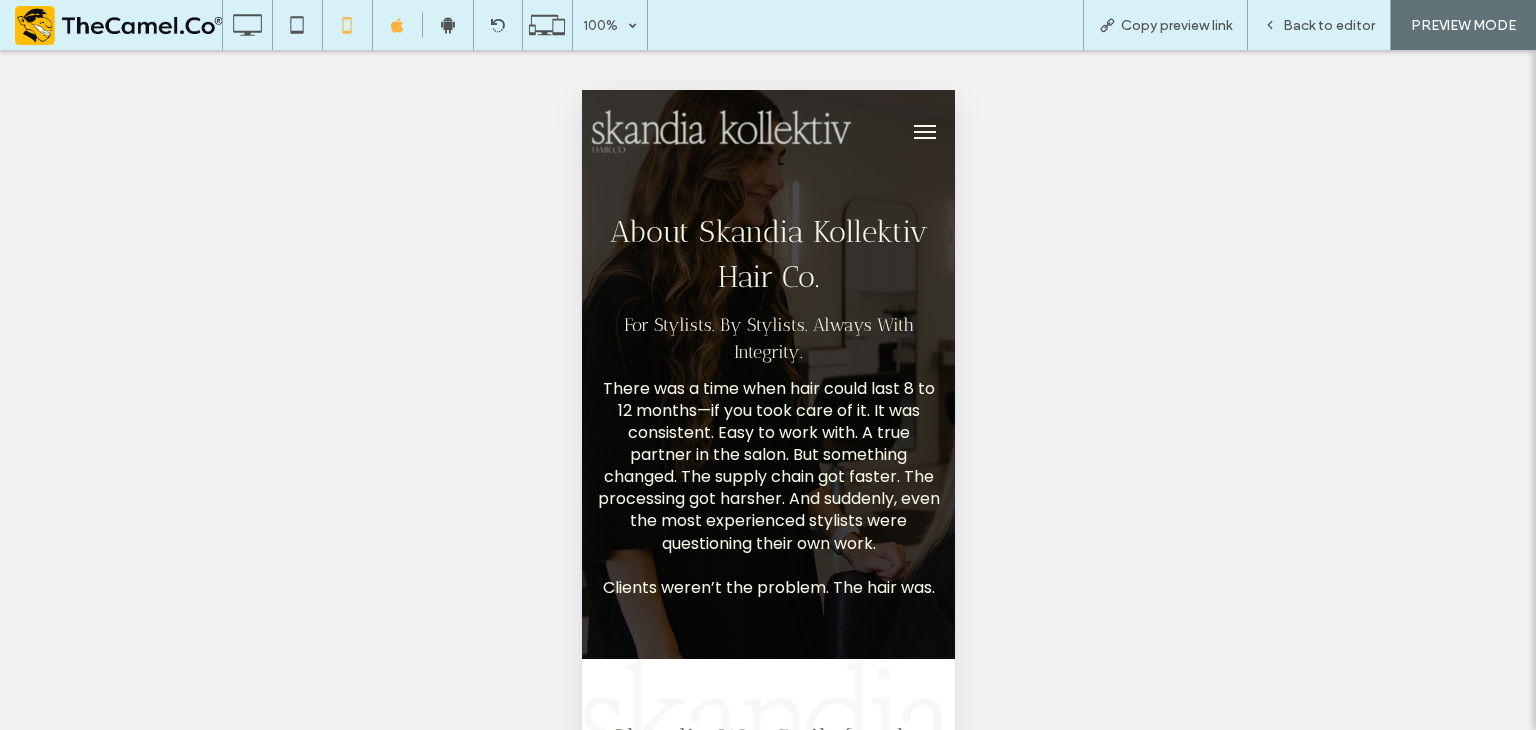 scroll, scrollTop: 0, scrollLeft: 0, axis: both 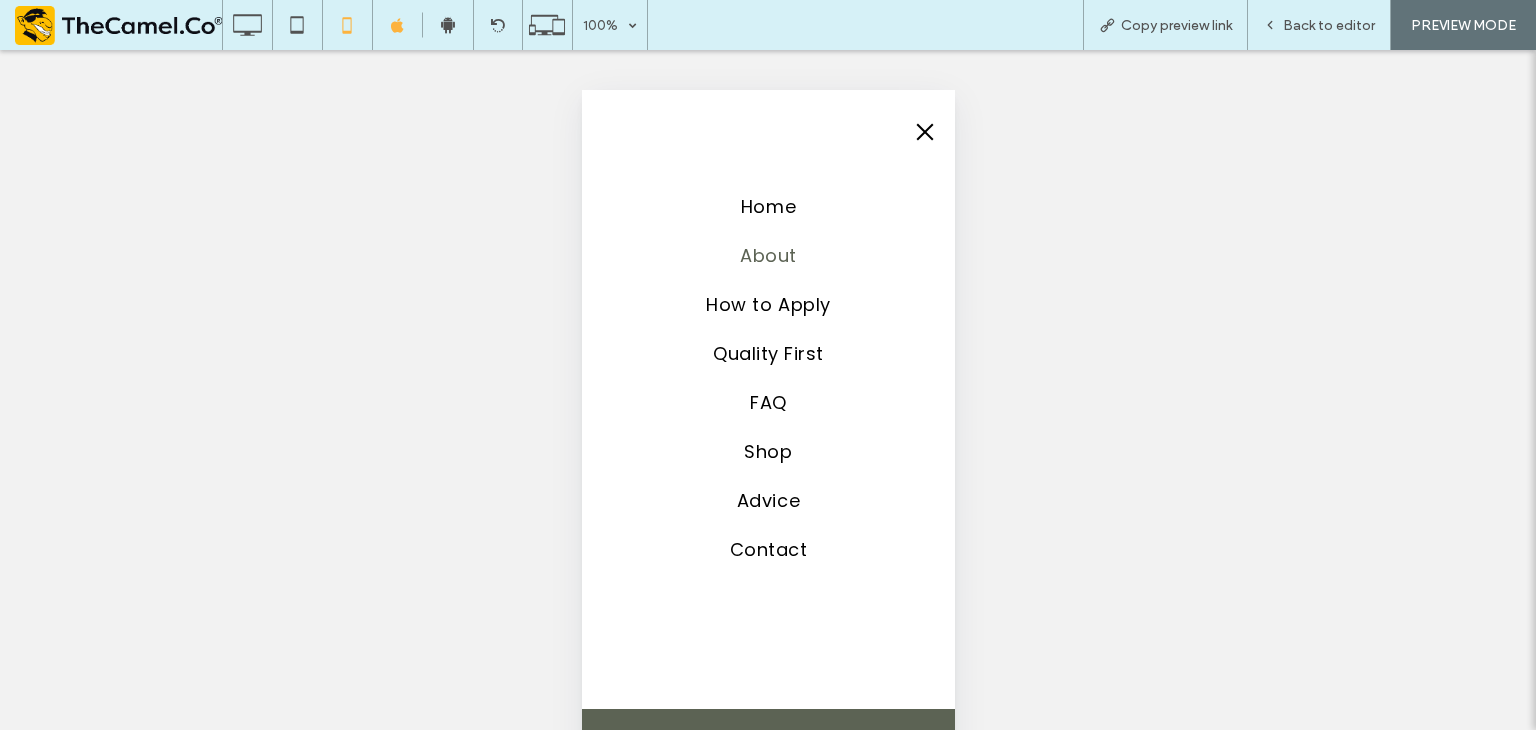 click on "About" at bounding box center [767, 255] 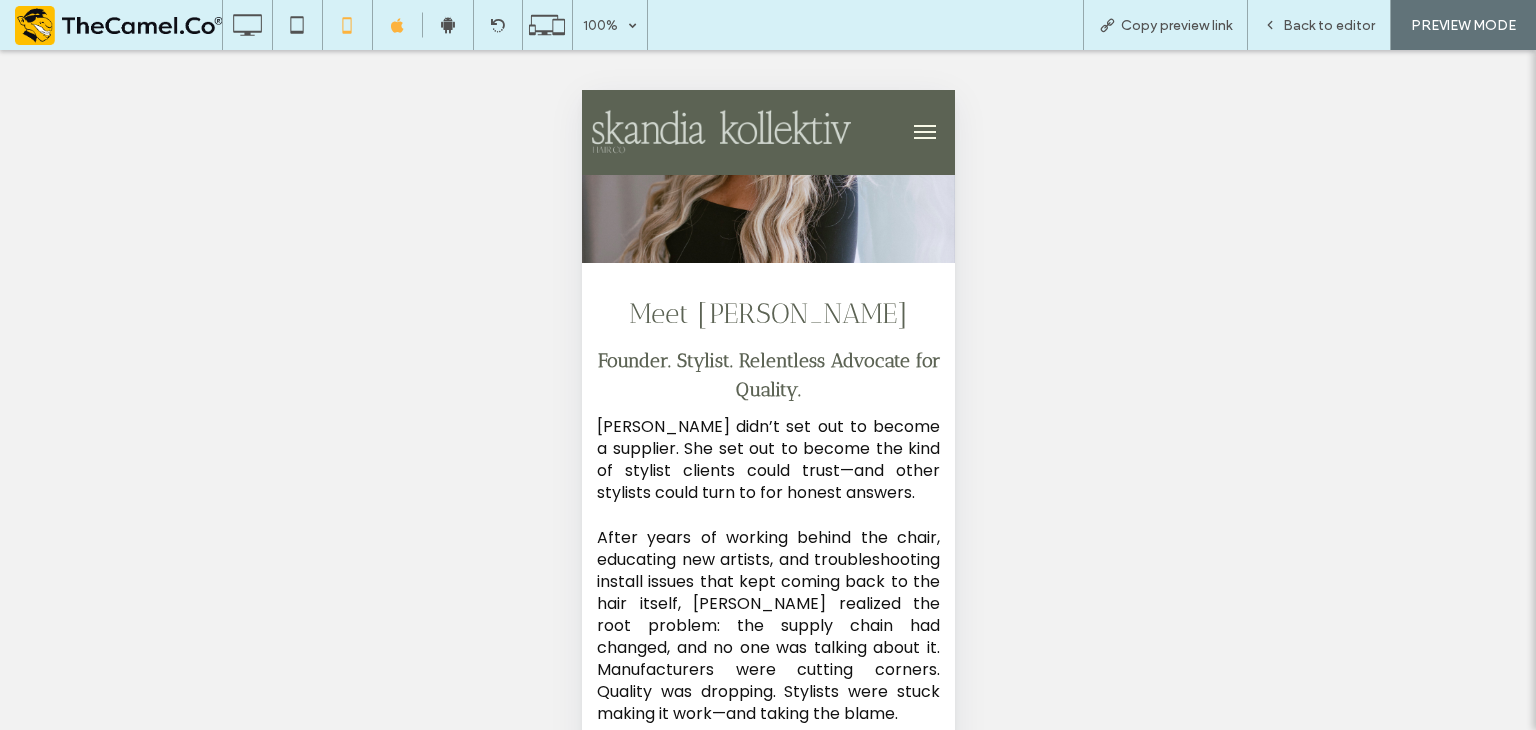 scroll, scrollTop: 3100, scrollLeft: 0, axis: vertical 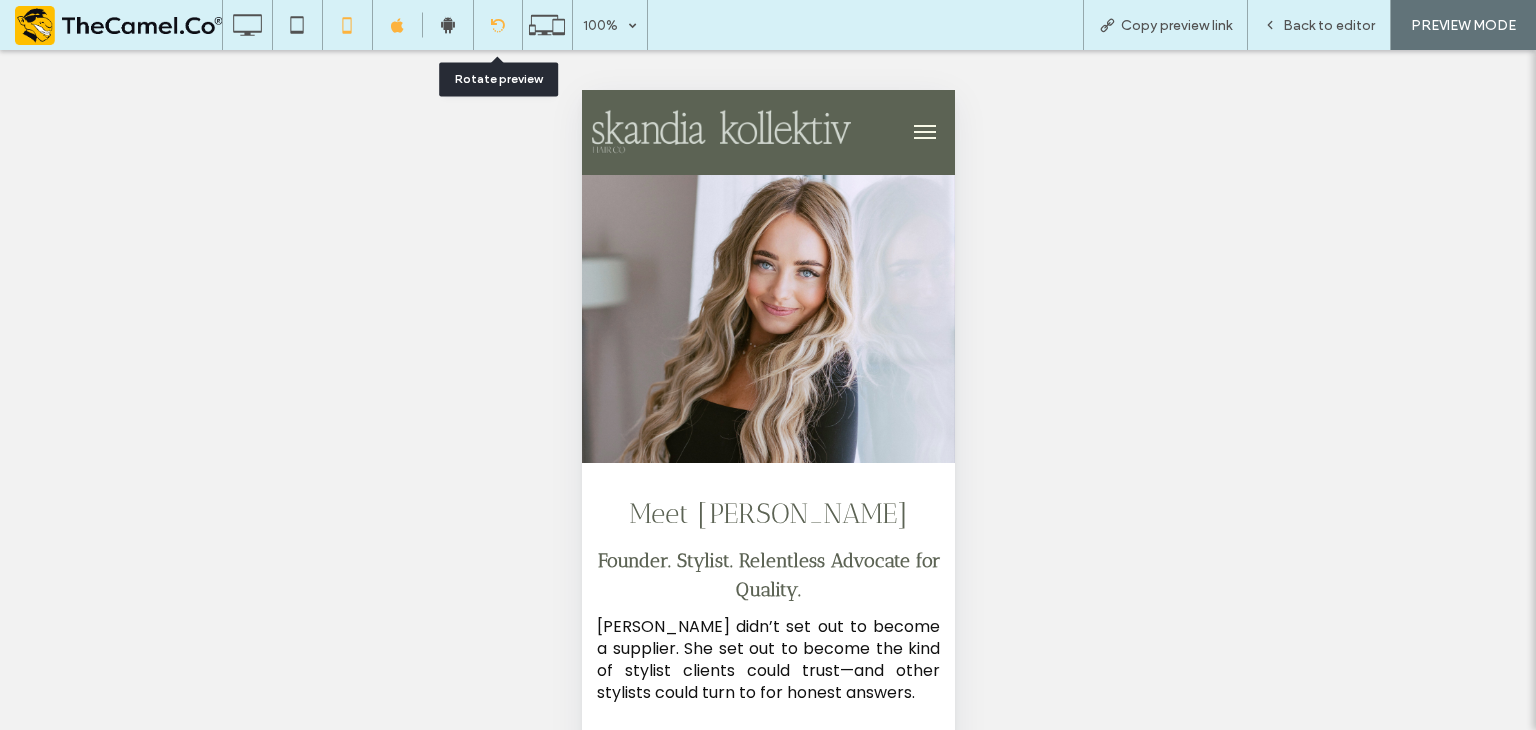 click at bounding box center [497, 25] 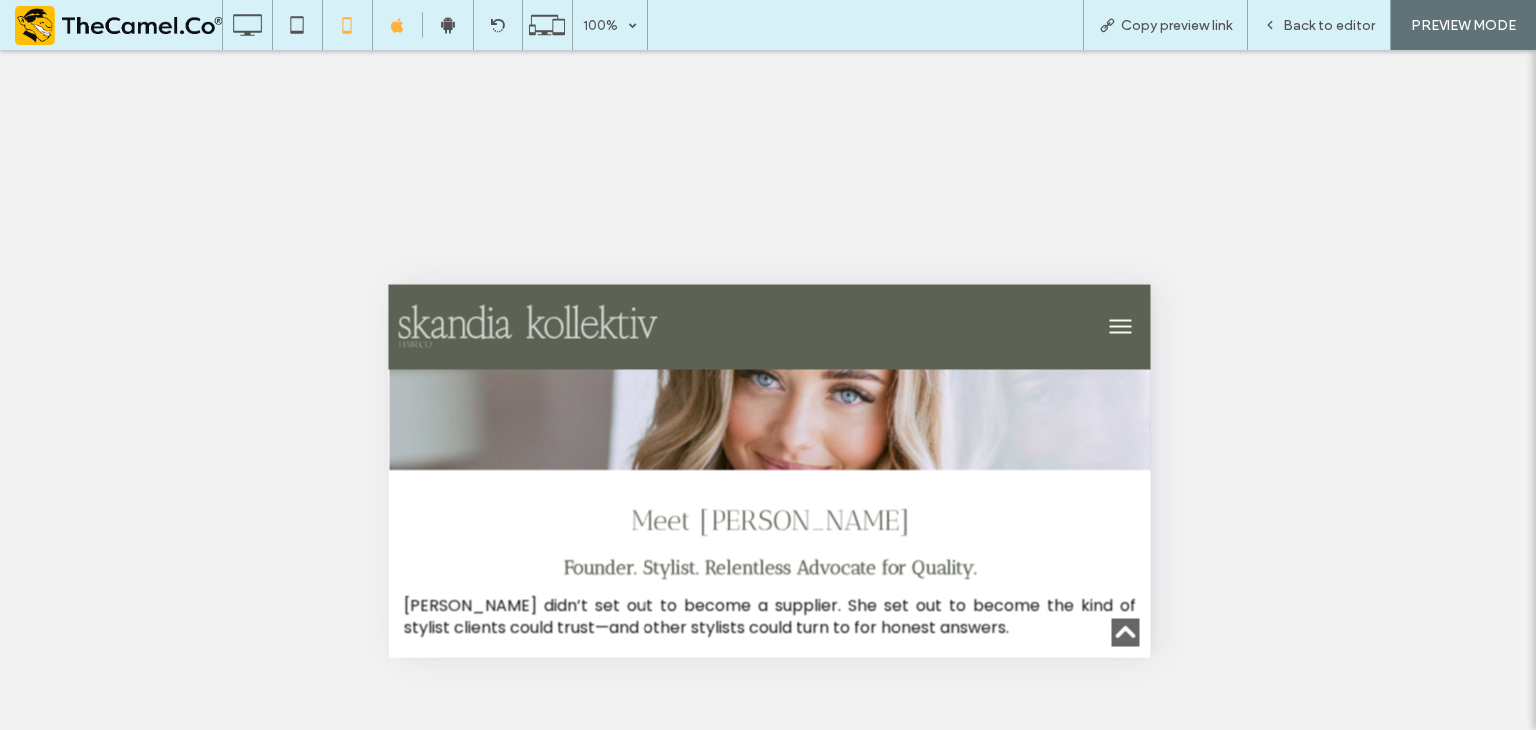 scroll, scrollTop: 2500, scrollLeft: 0, axis: vertical 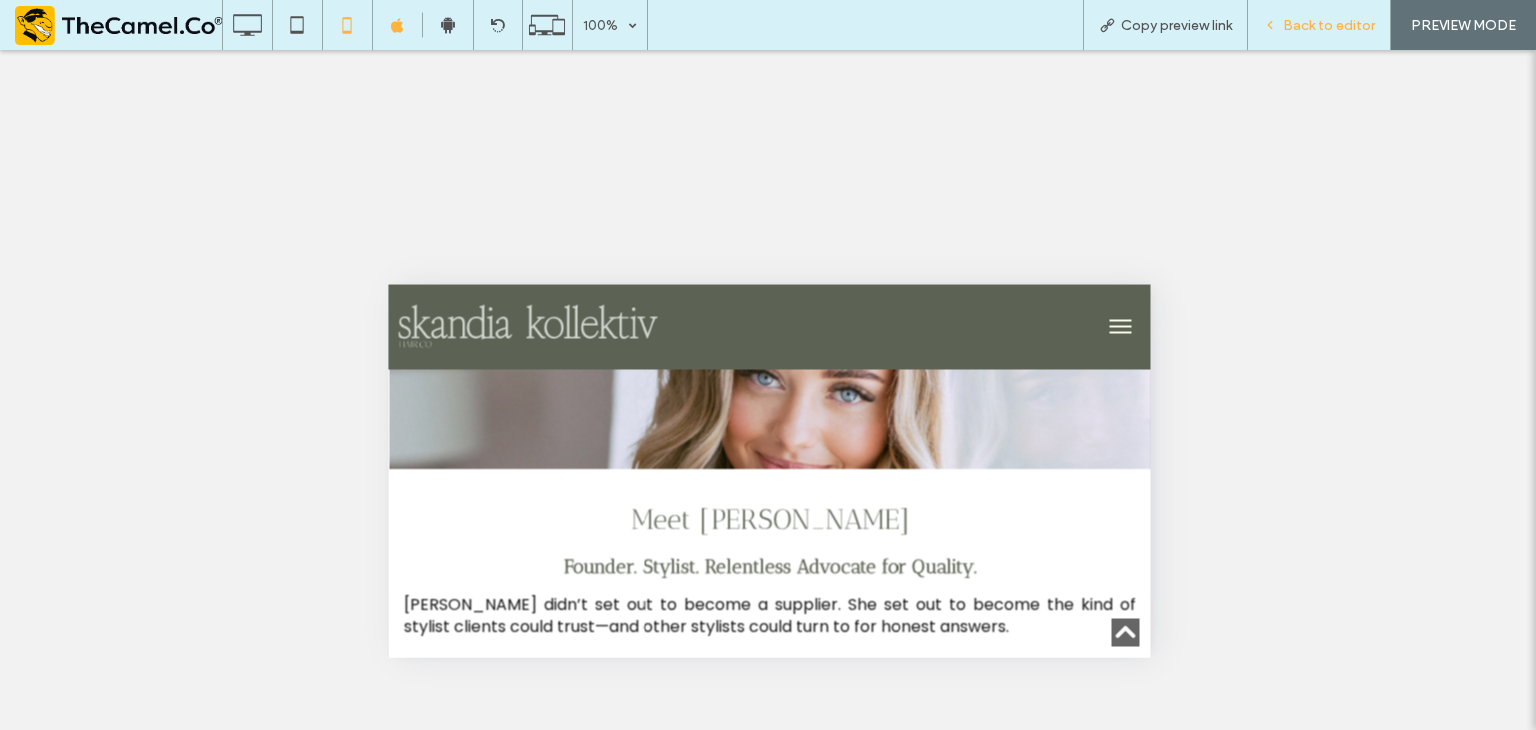 click on "Back to editor" at bounding box center [1329, 25] 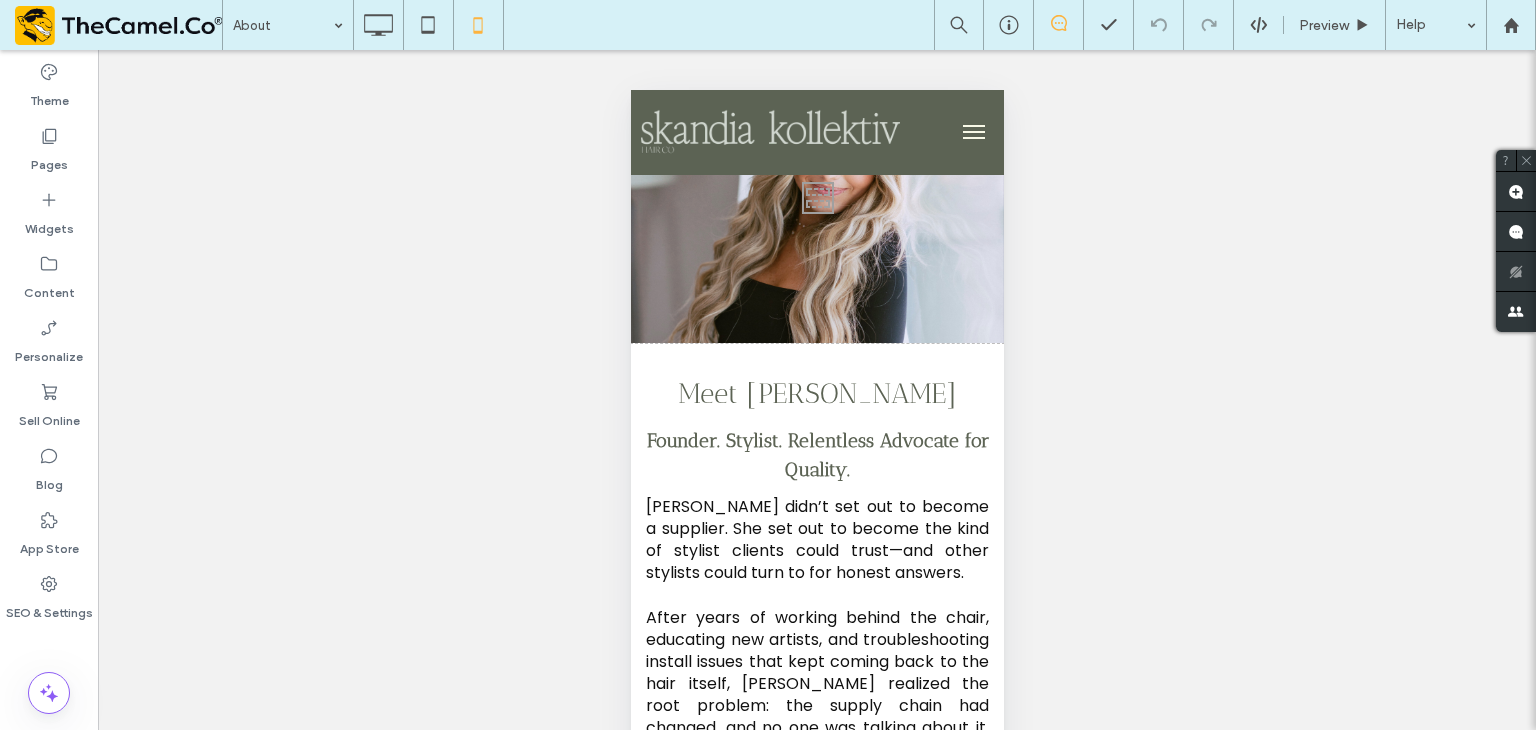 scroll, scrollTop: 3220, scrollLeft: 0, axis: vertical 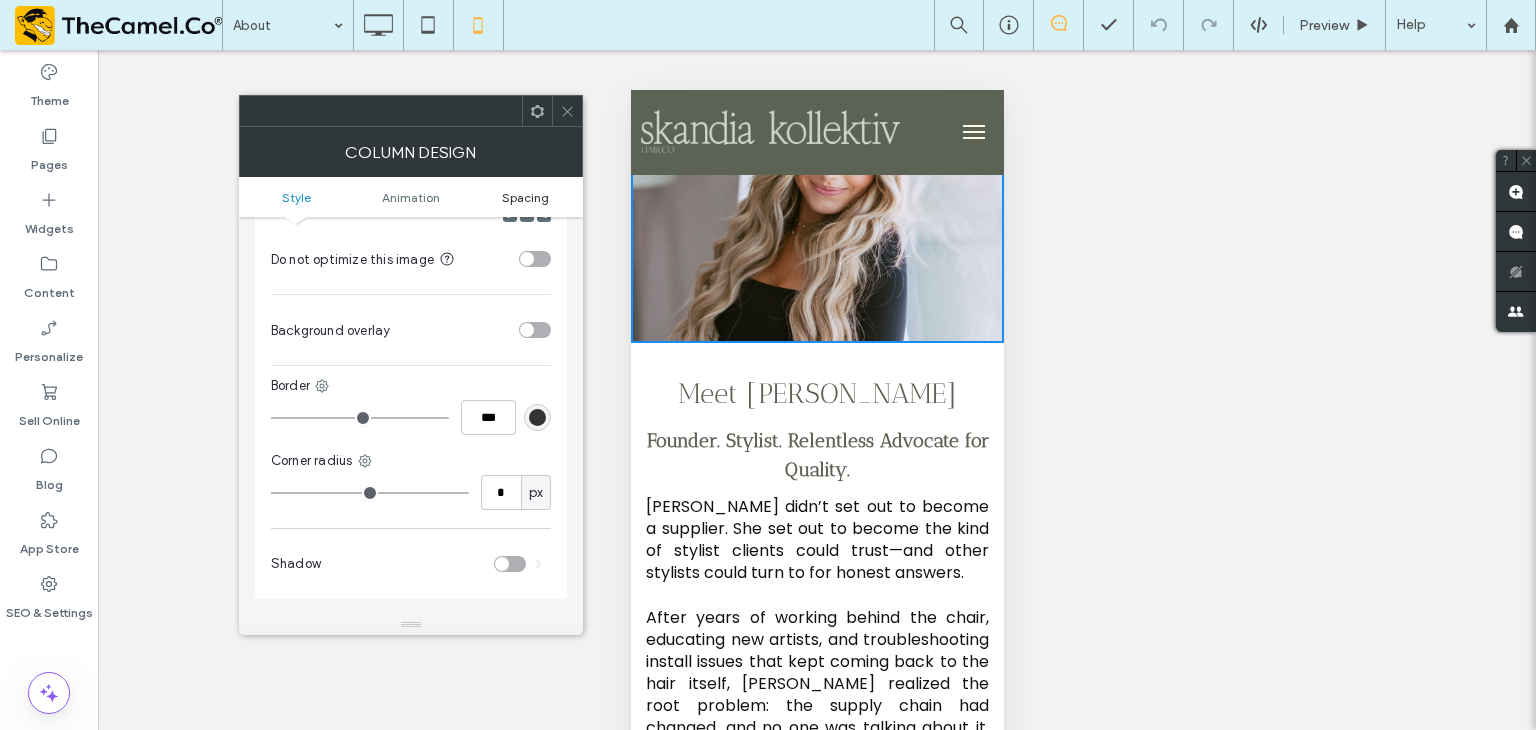click on "Spacing" at bounding box center (525, 197) 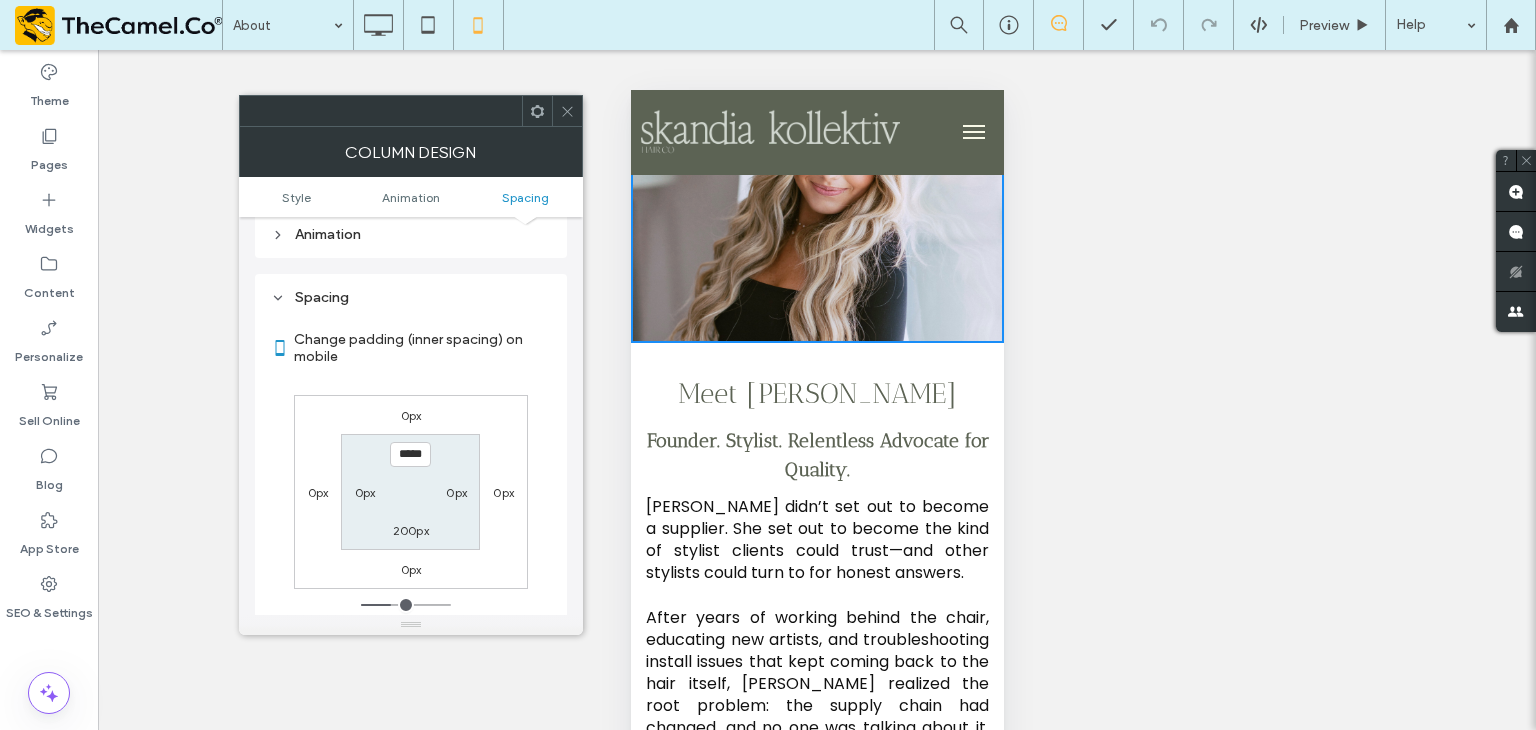 scroll, scrollTop: 1028, scrollLeft: 0, axis: vertical 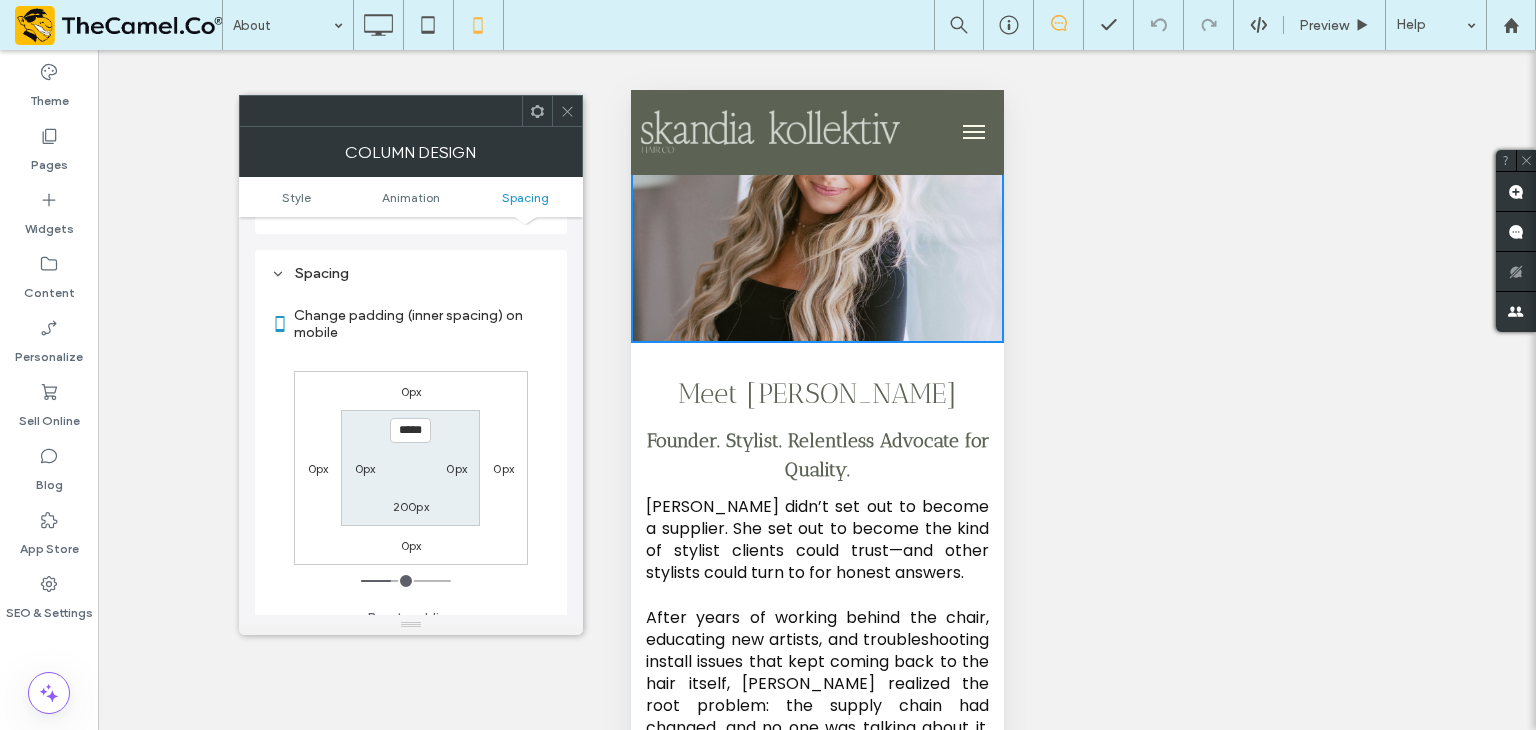 click on "200px" at bounding box center [411, 506] 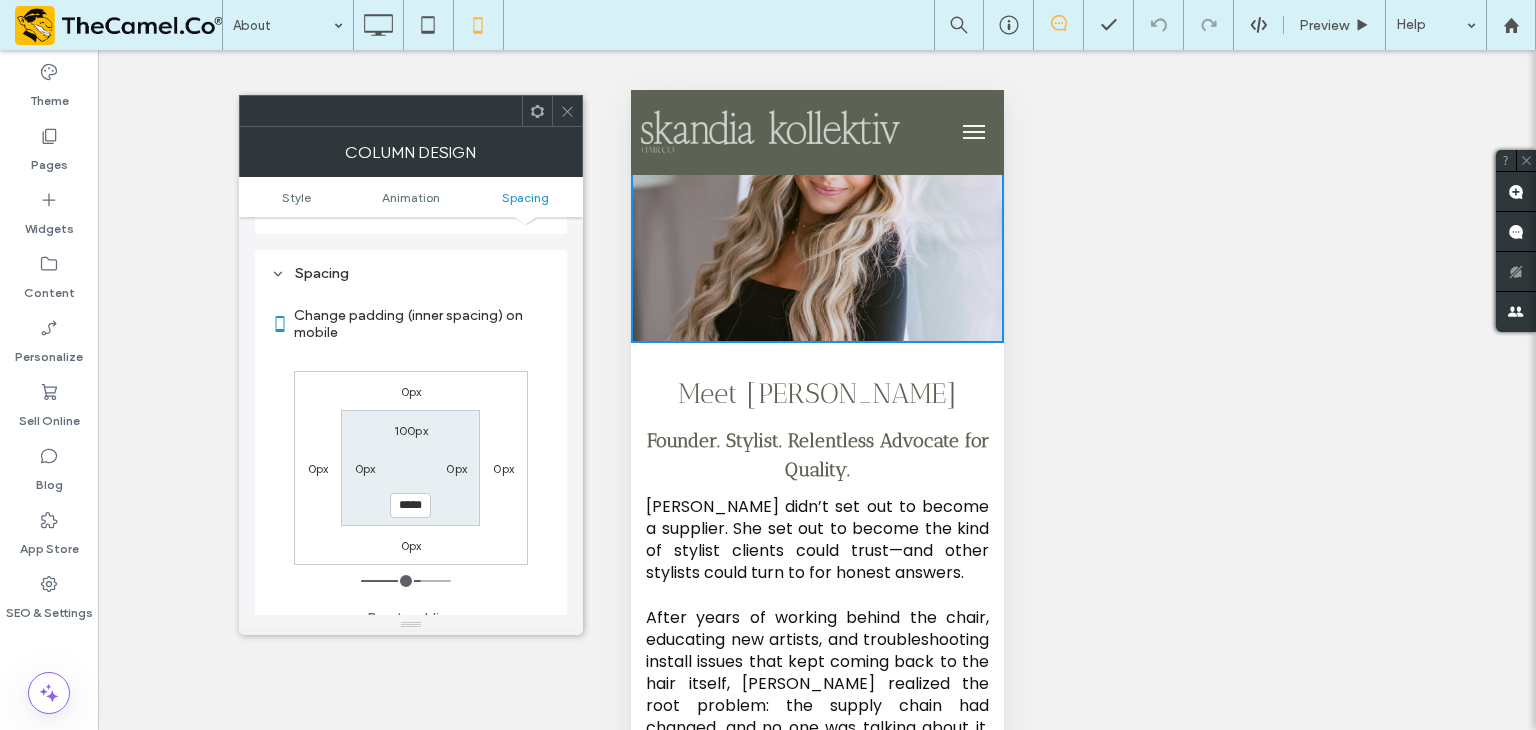 click on "*****" at bounding box center [410, 505] 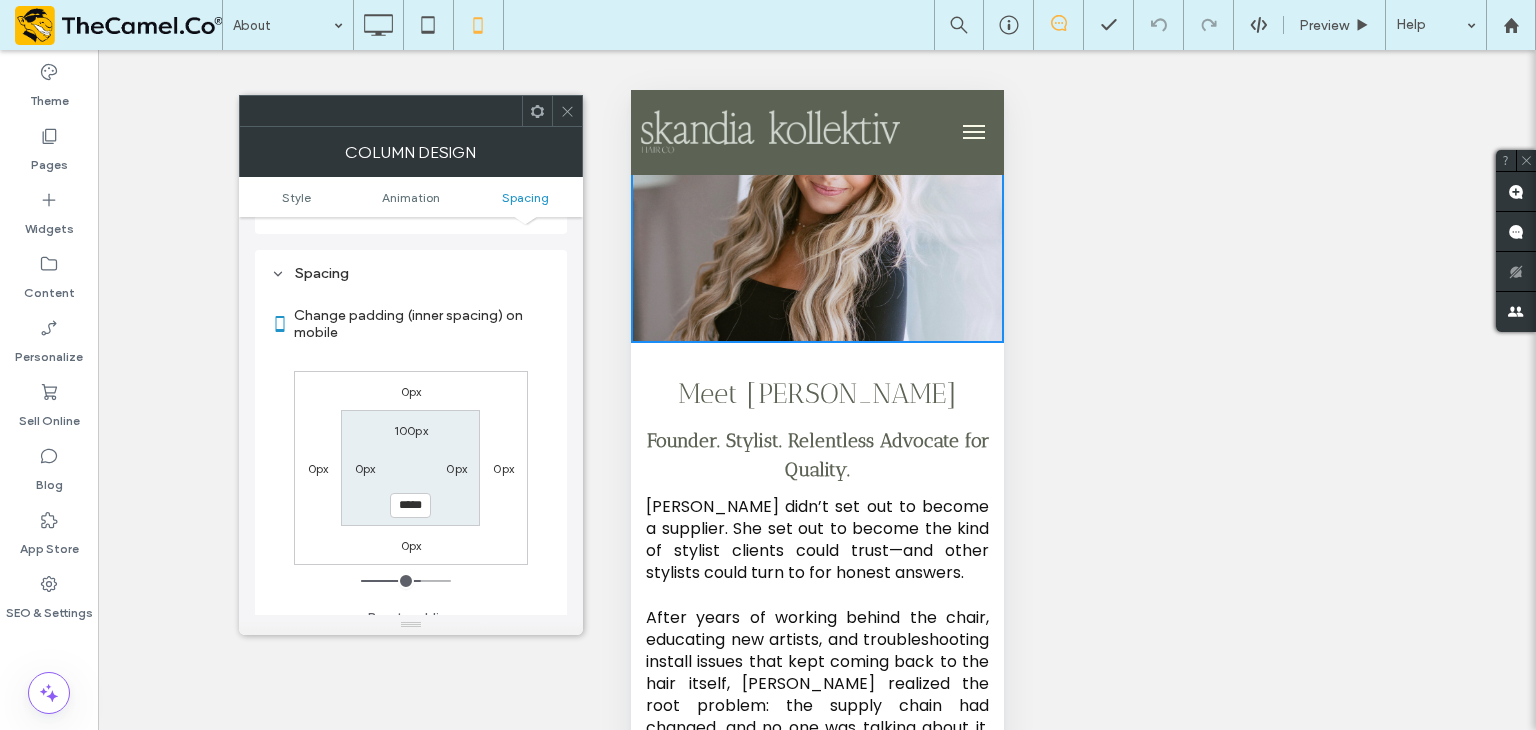 type on "*****" 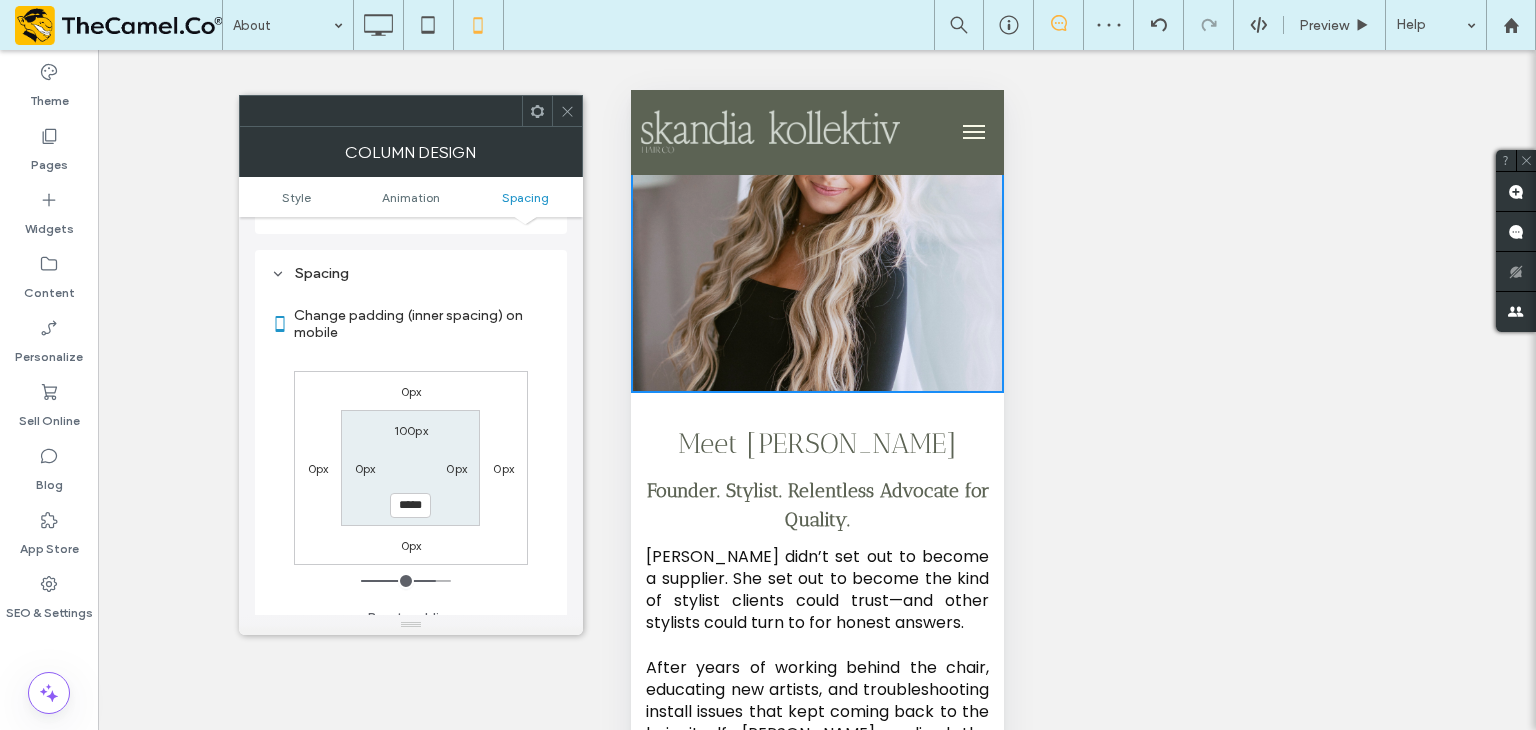 click 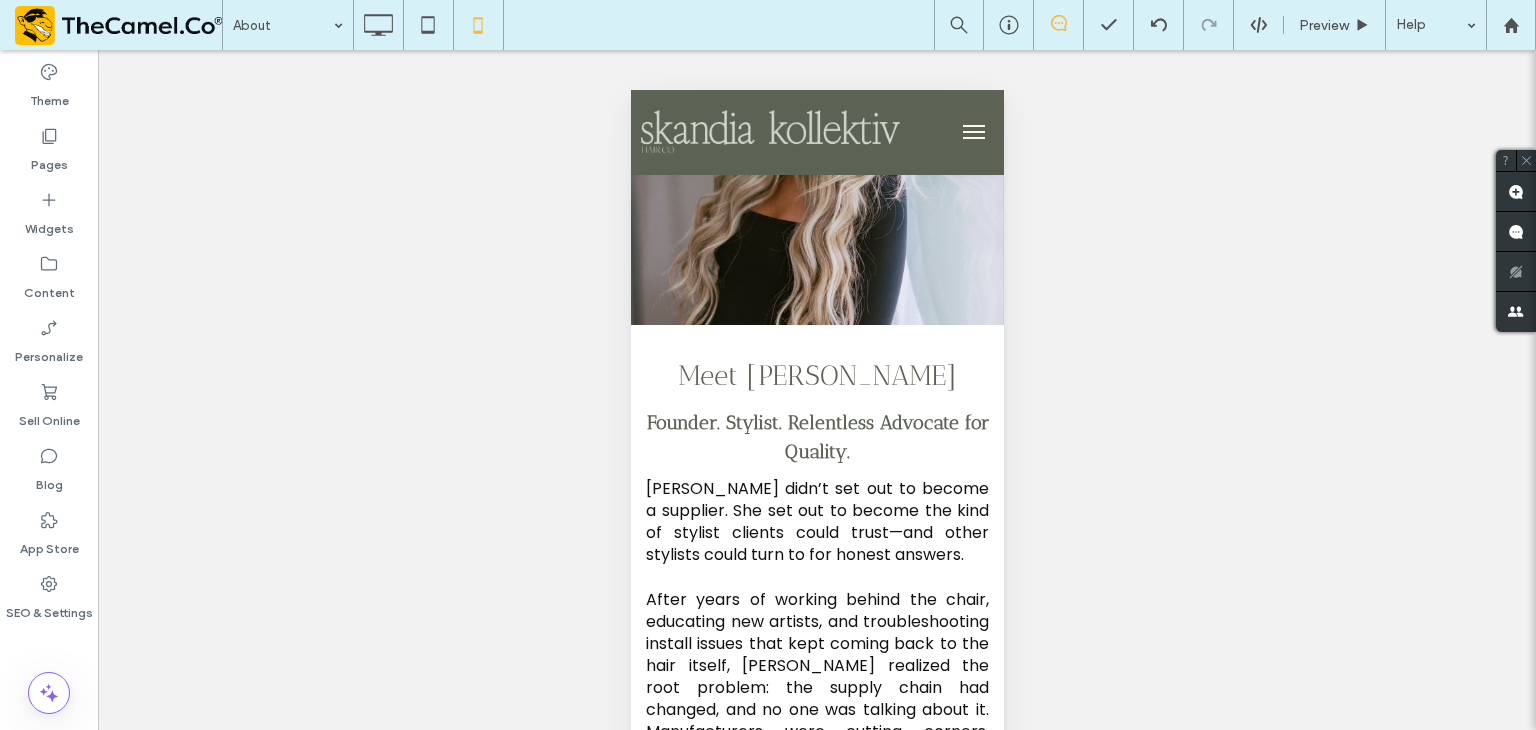 scroll, scrollTop: 3120, scrollLeft: 0, axis: vertical 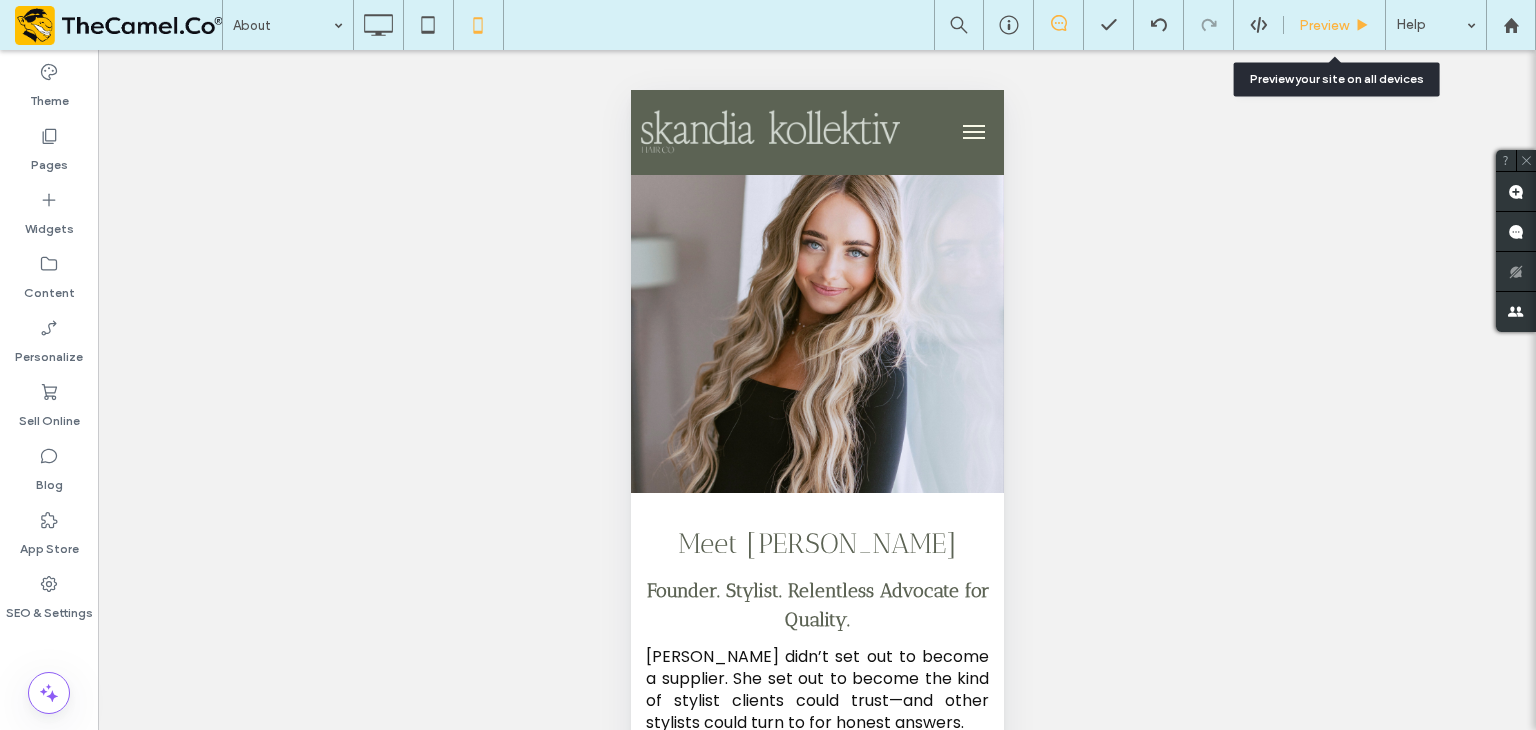 click on "Preview" at bounding box center (1324, 25) 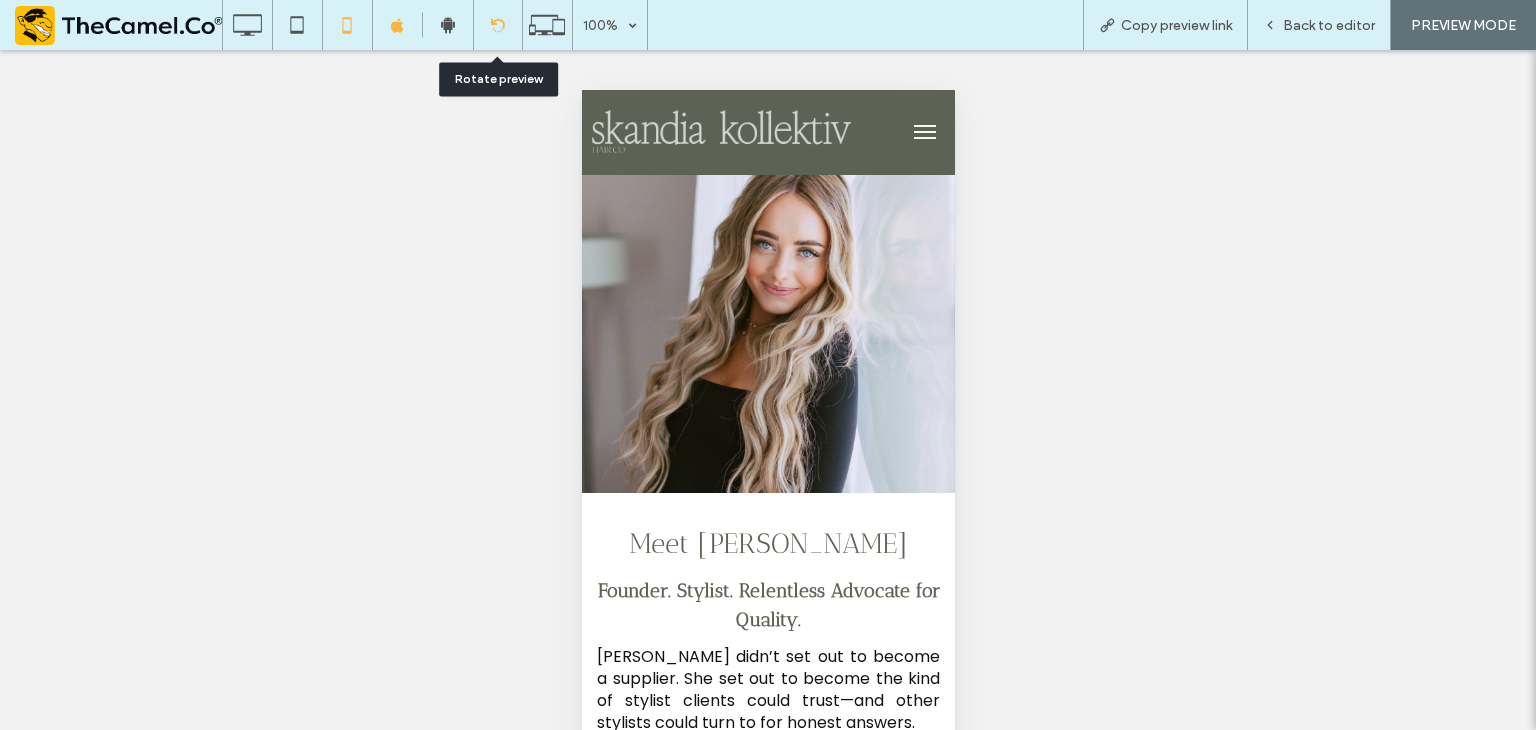 click at bounding box center (498, 25) 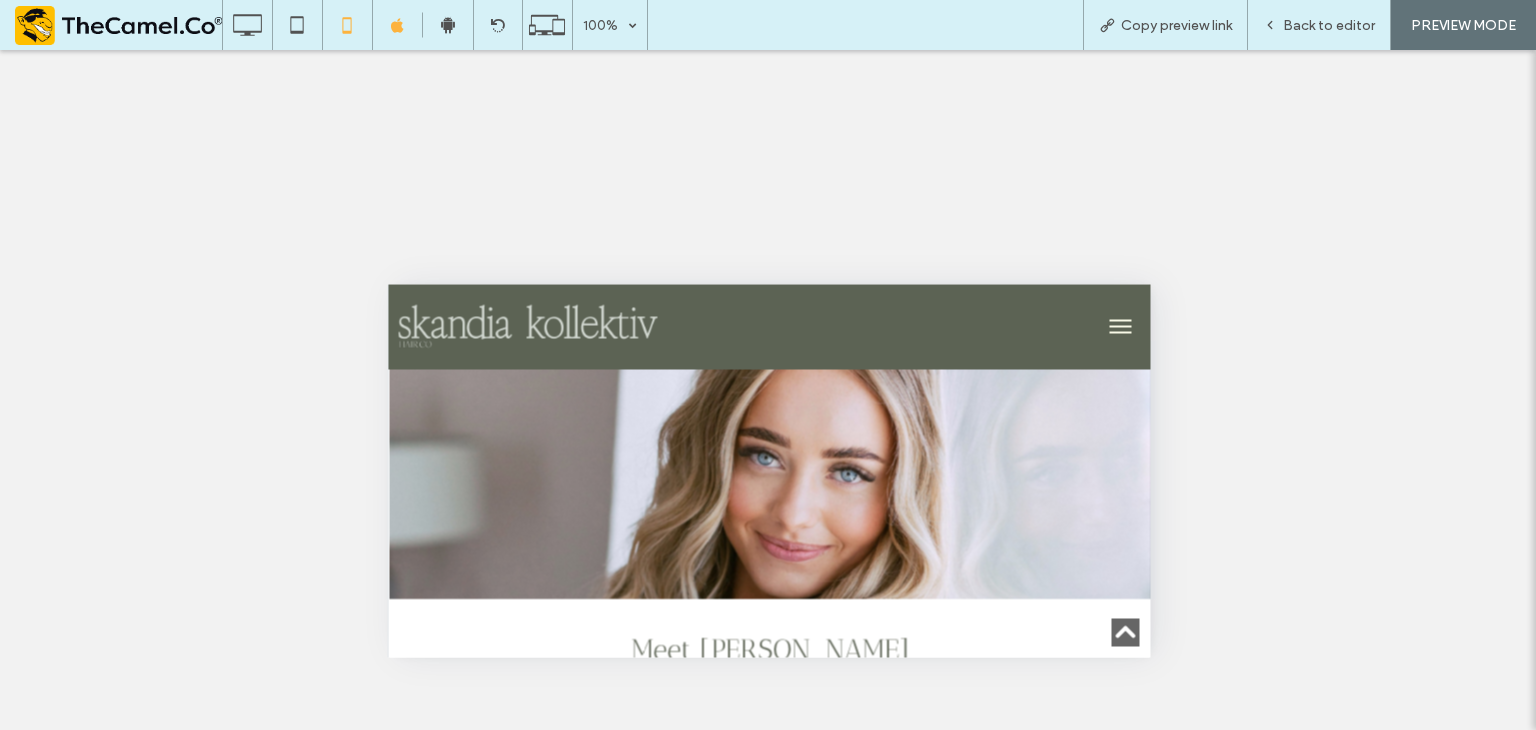 scroll, scrollTop: 2320, scrollLeft: 0, axis: vertical 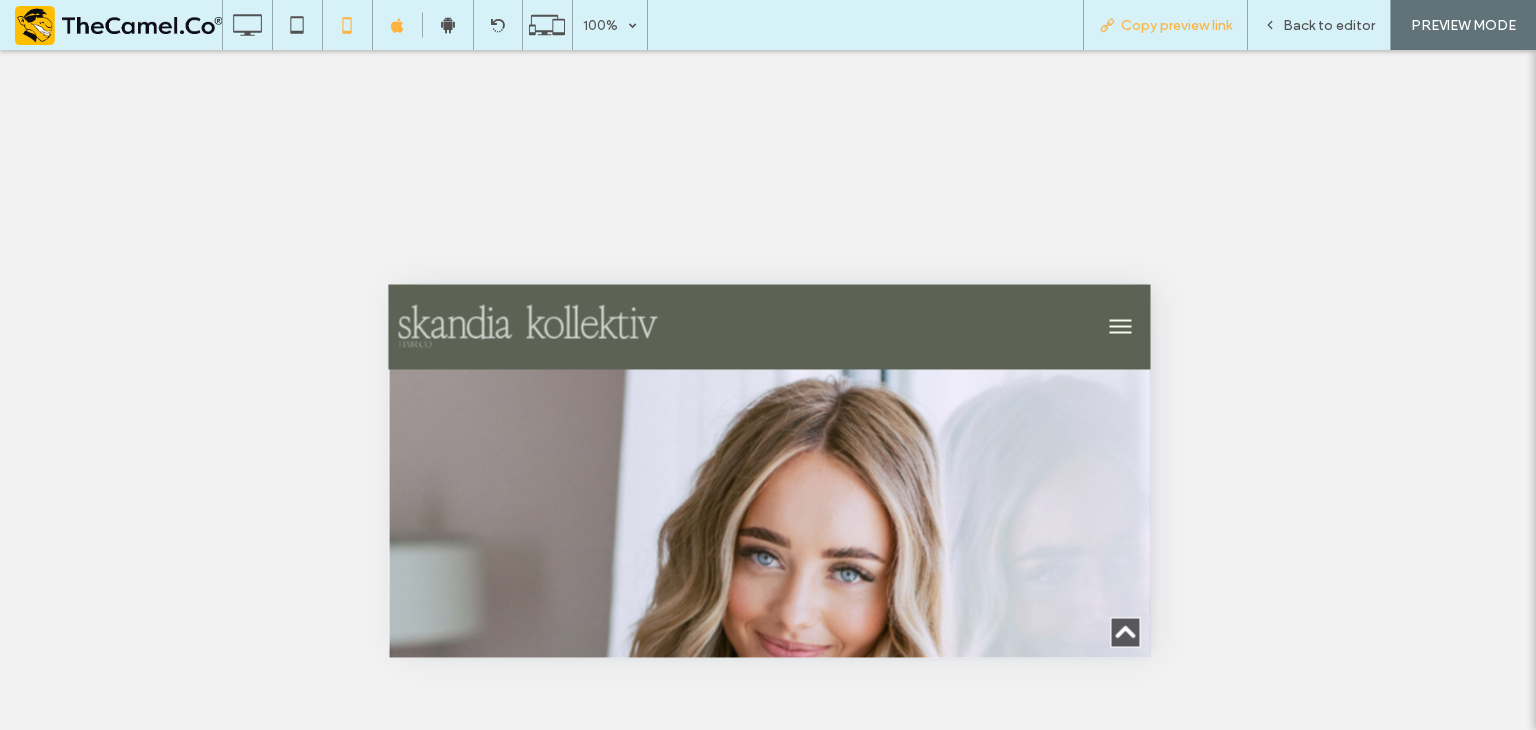 click on "Copy preview link" at bounding box center [1176, 25] 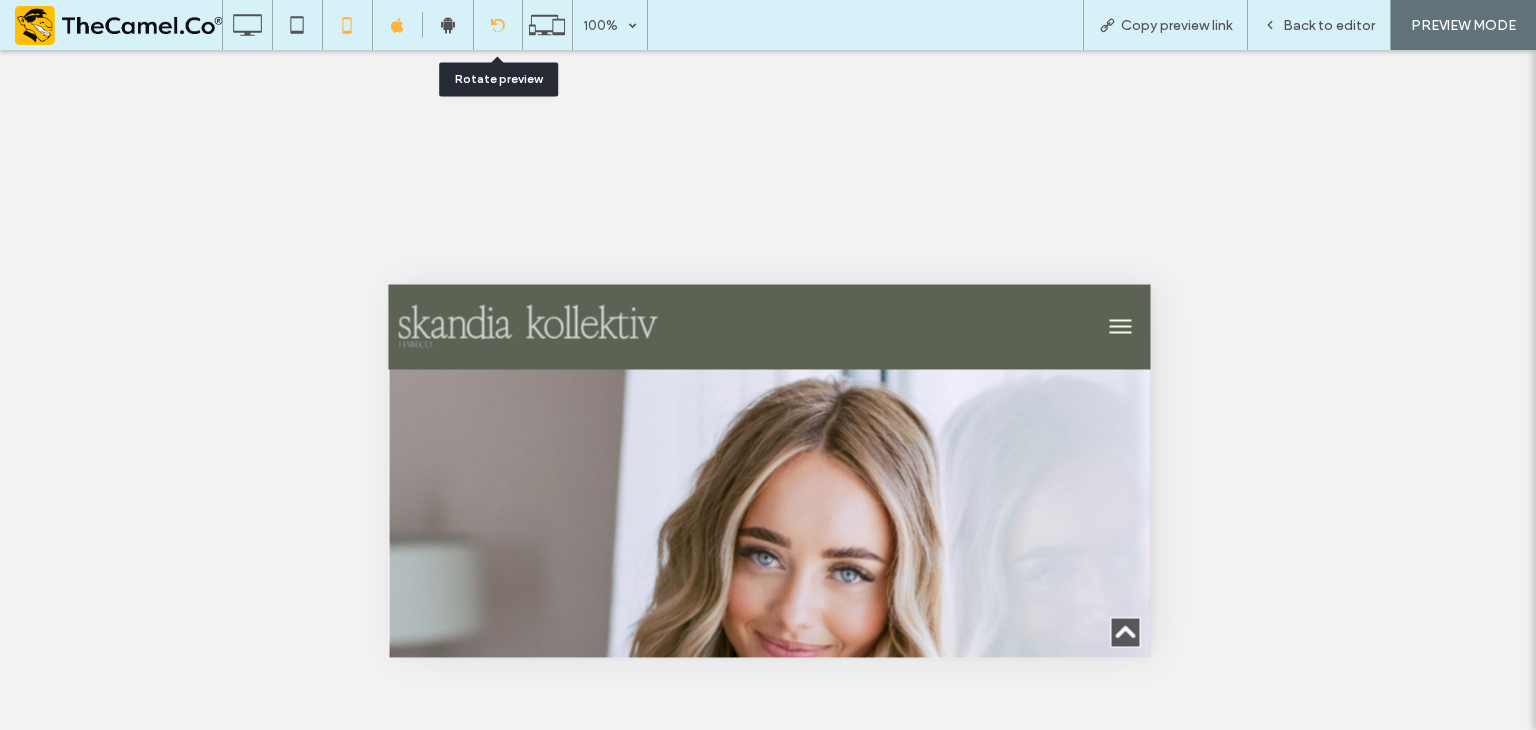 click at bounding box center [497, 25] 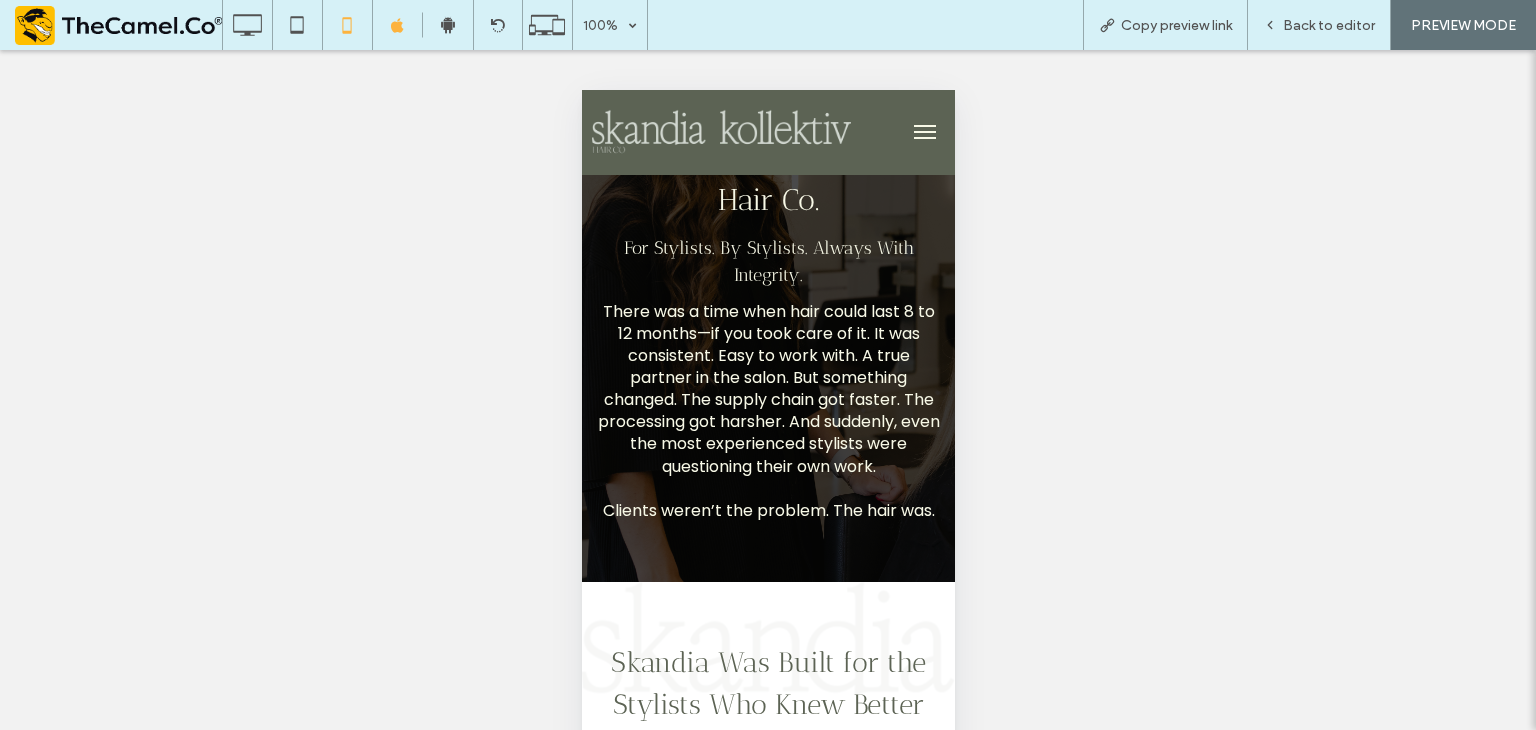 scroll, scrollTop: 100, scrollLeft: 0, axis: vertical 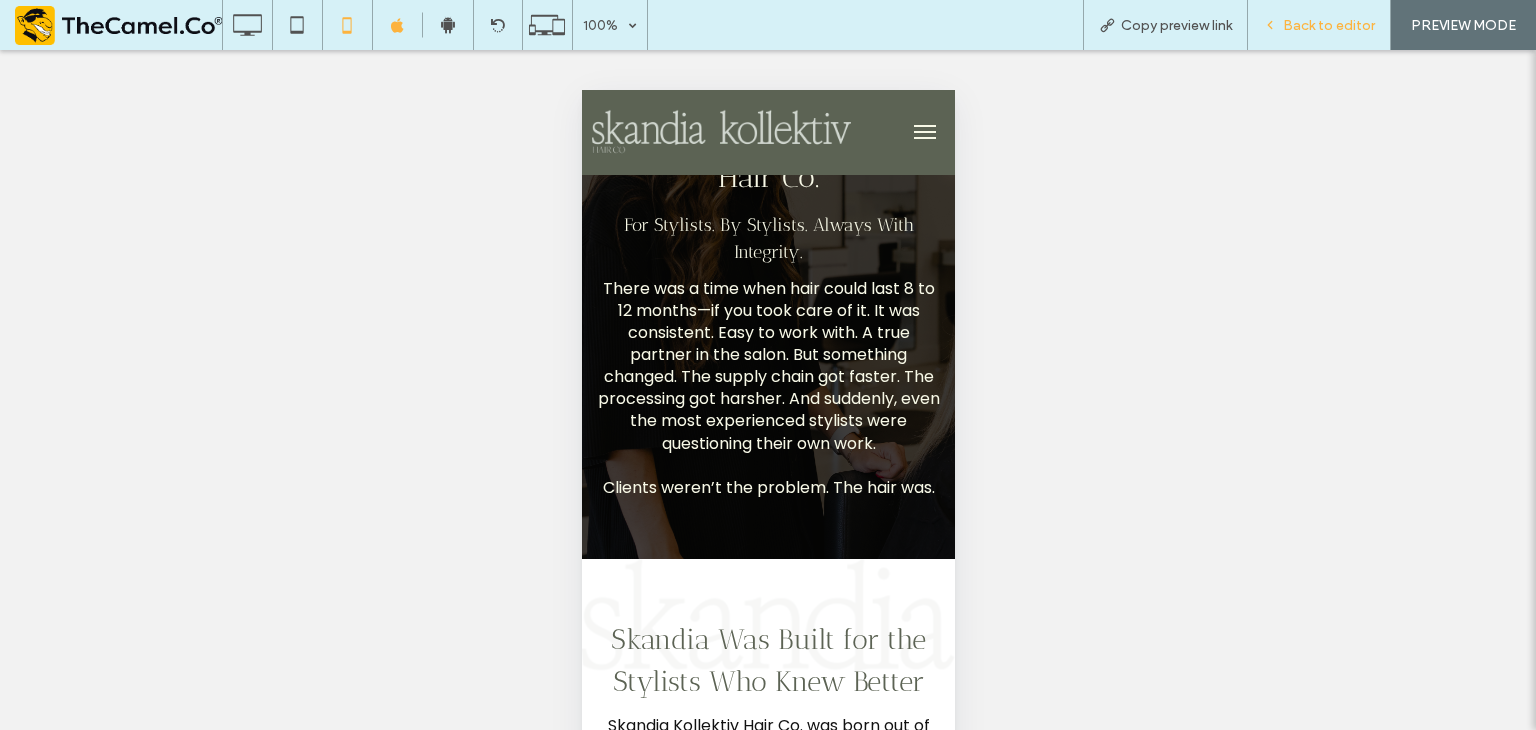 click on "Back to editor" at bounding box center (1329, 25) 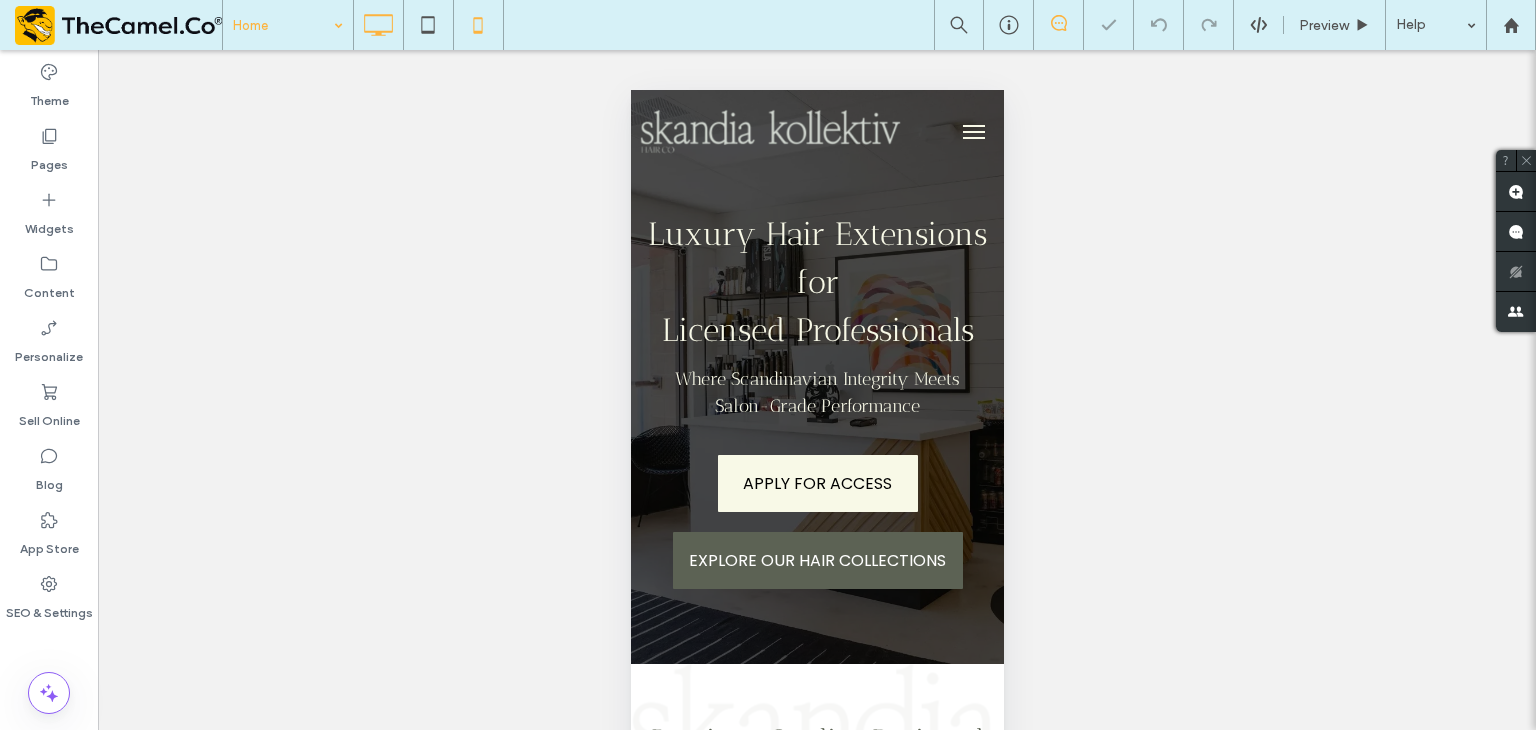 scroll, scrollTop: 0, scrollLeft: 0, axis: both 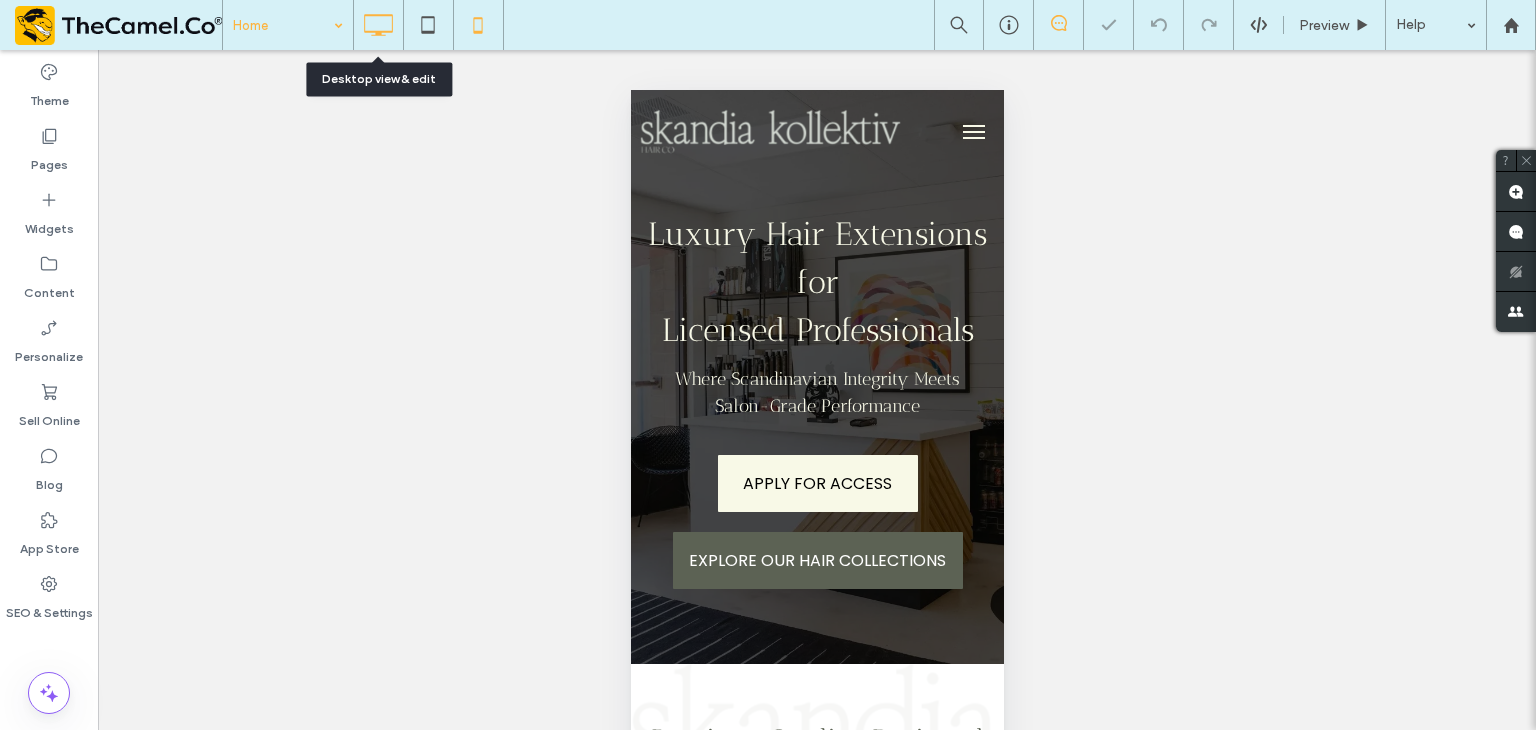 click 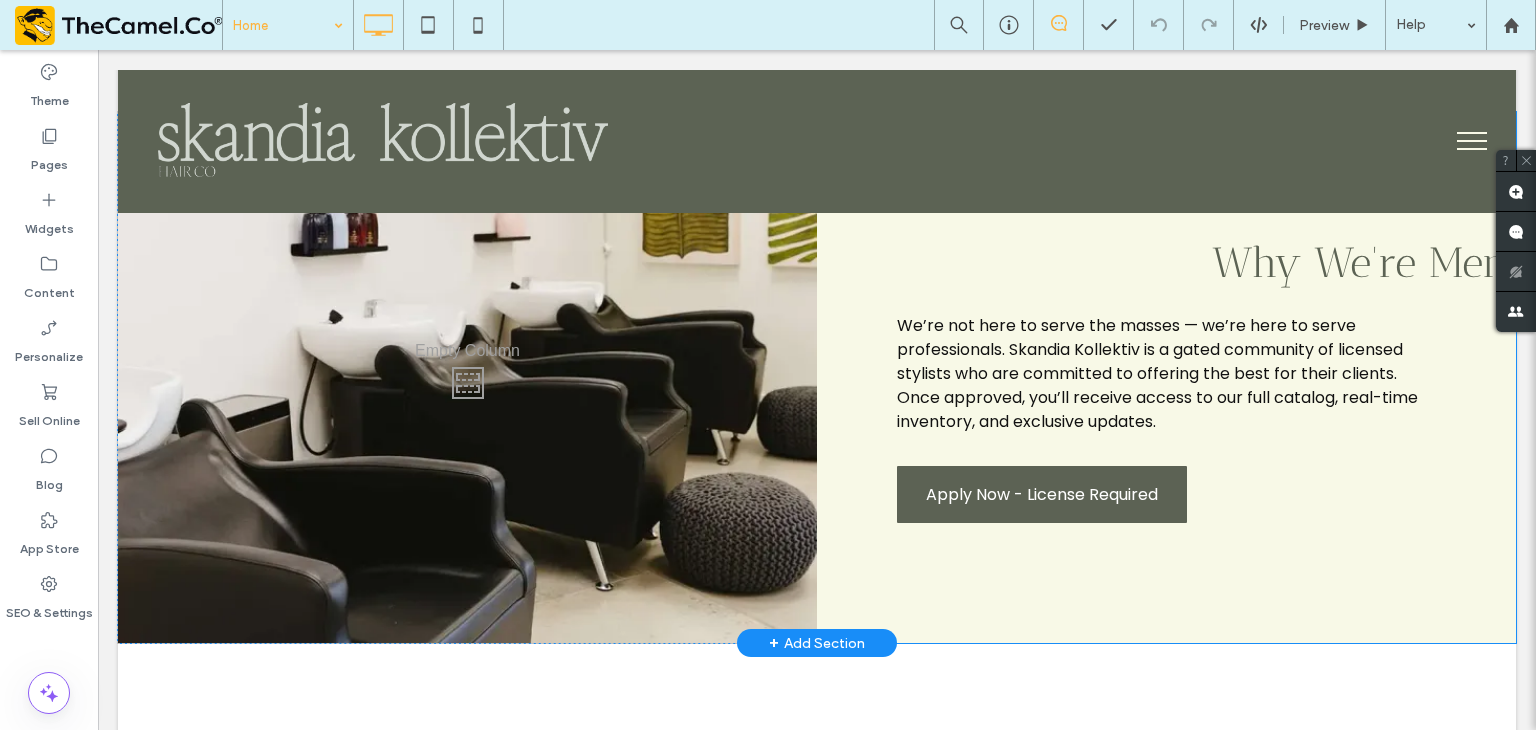 scroll, scrollTop: 2600, scrollLeft: 0, axis: vertical 